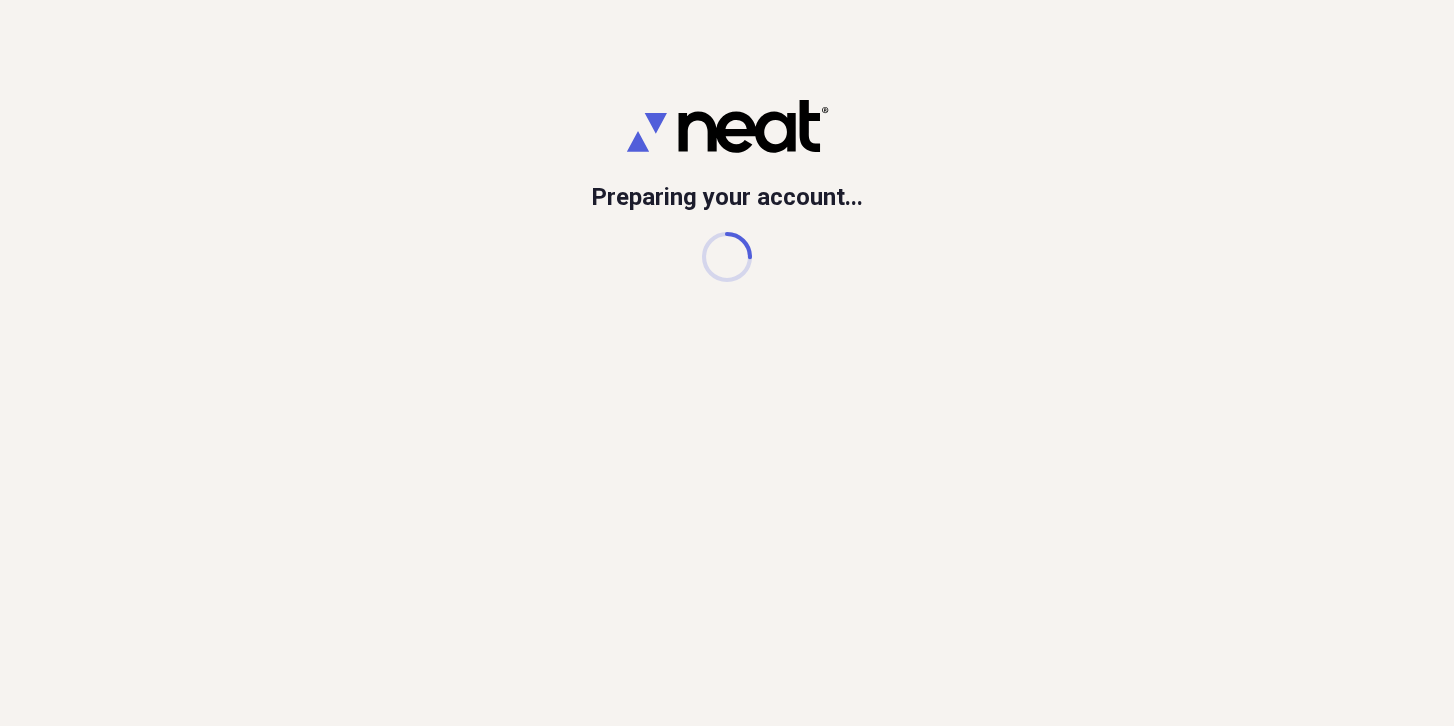 scroll, scrollTop: 0, scrollLeft: 0, axis: both 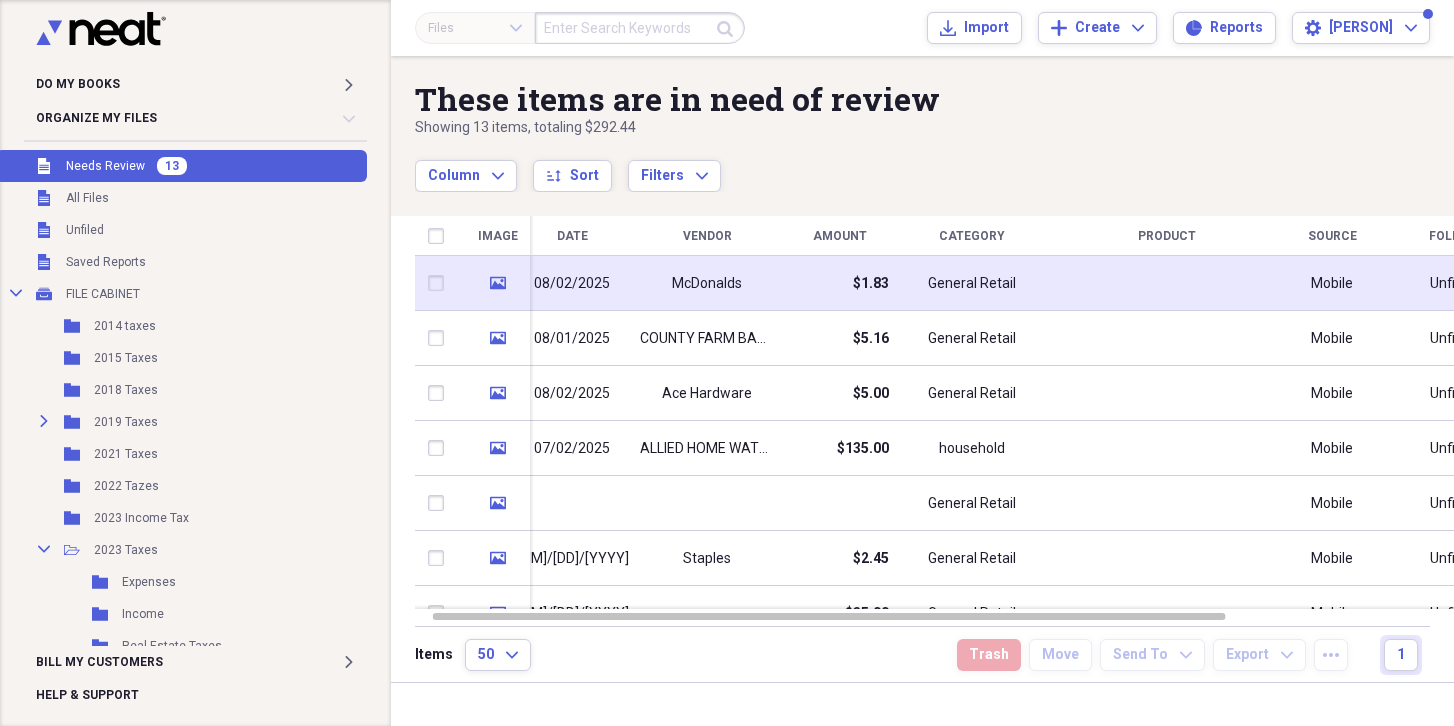 click on "McDonalds" at bounding box center [707, 283] 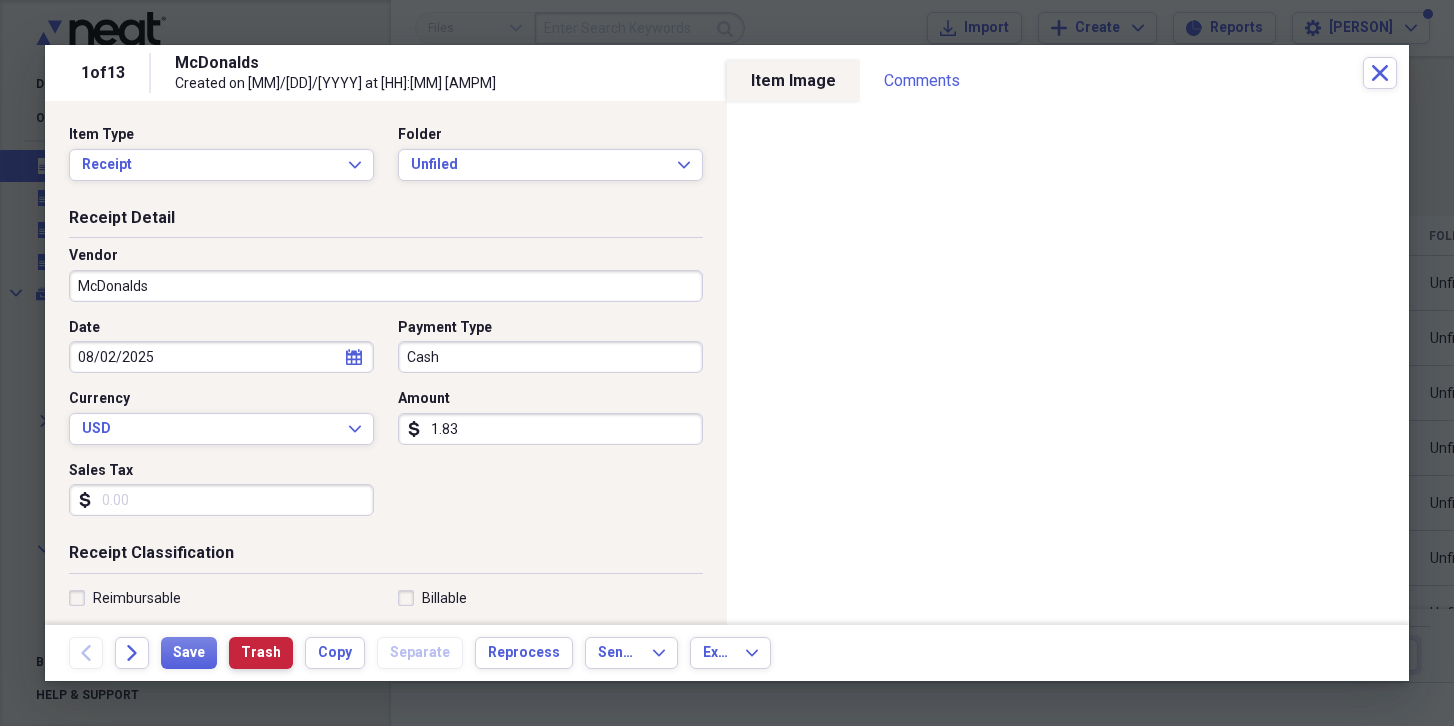 click on "Trash" at bounding box center [261, 653] 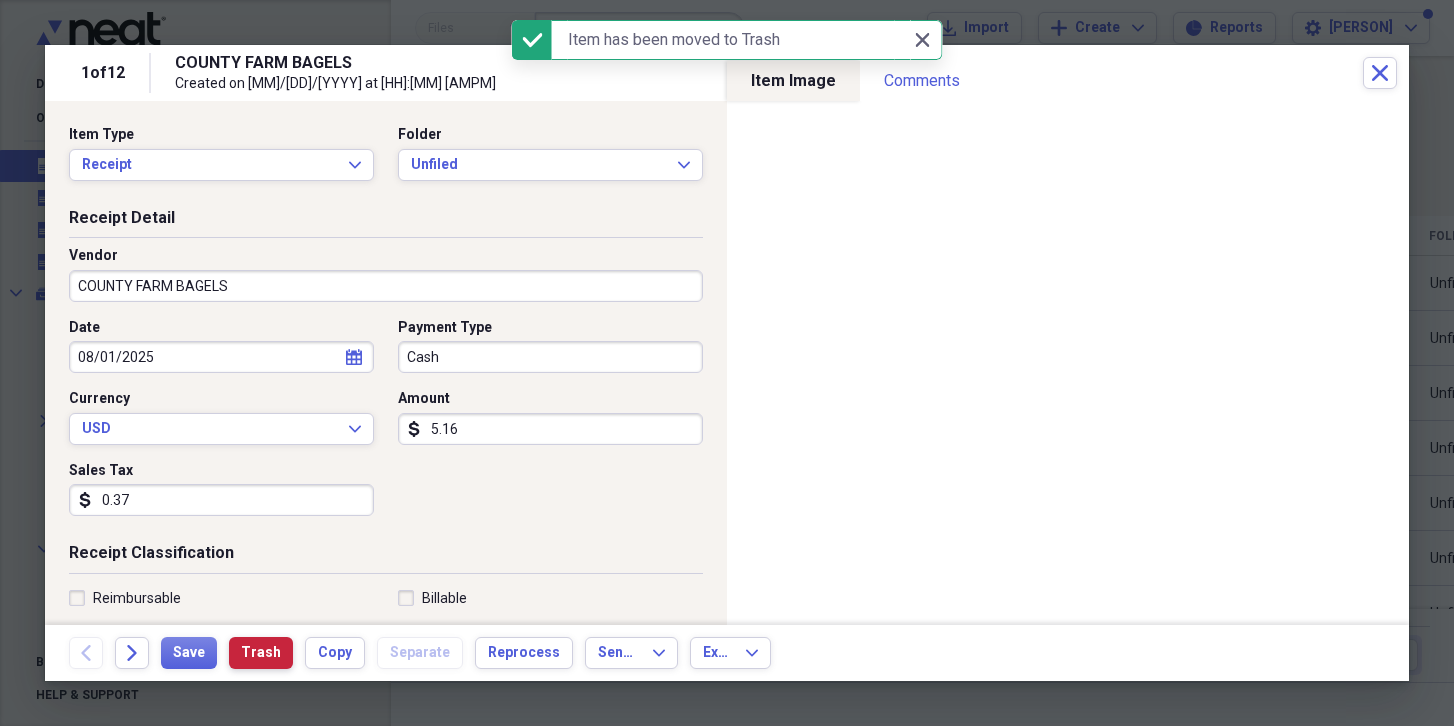 click on "Trash" at bounding box center (261, 653) 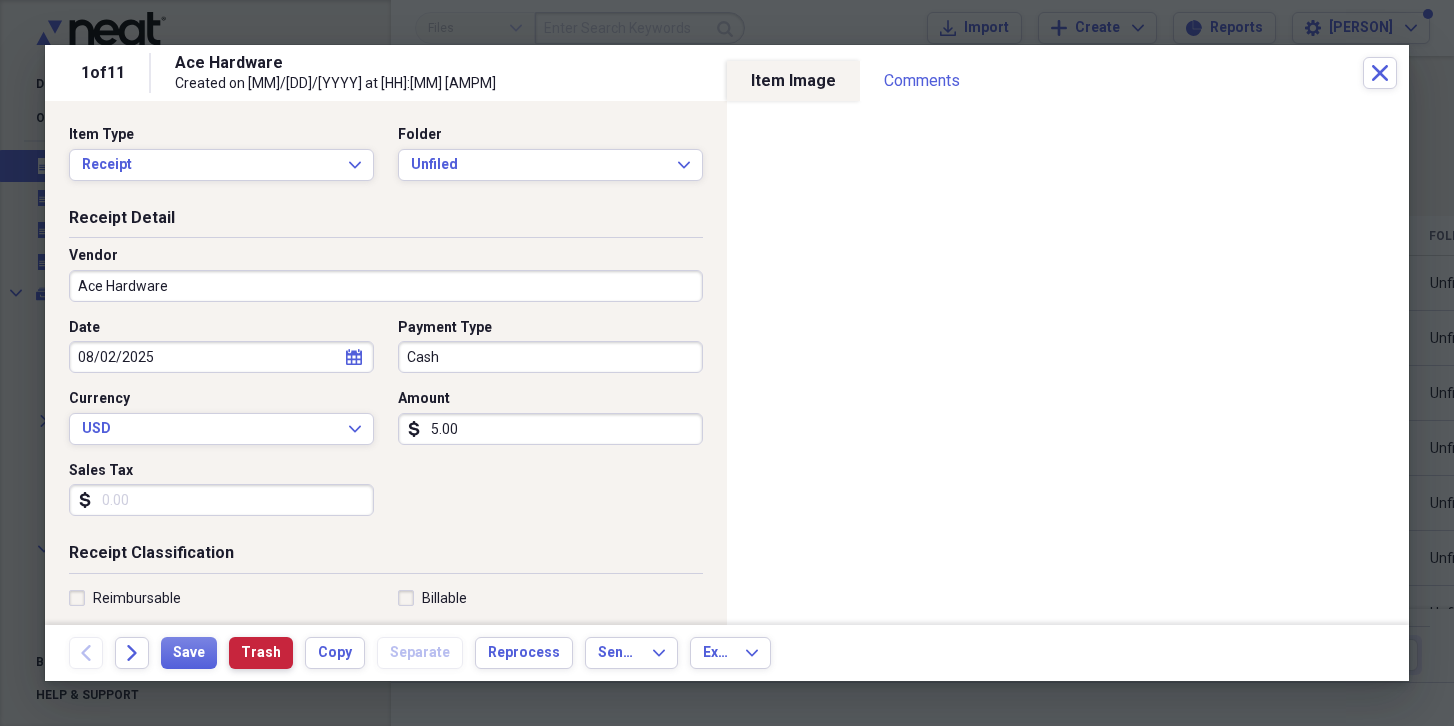 click on "Trash" at bounding box center (261, 653) 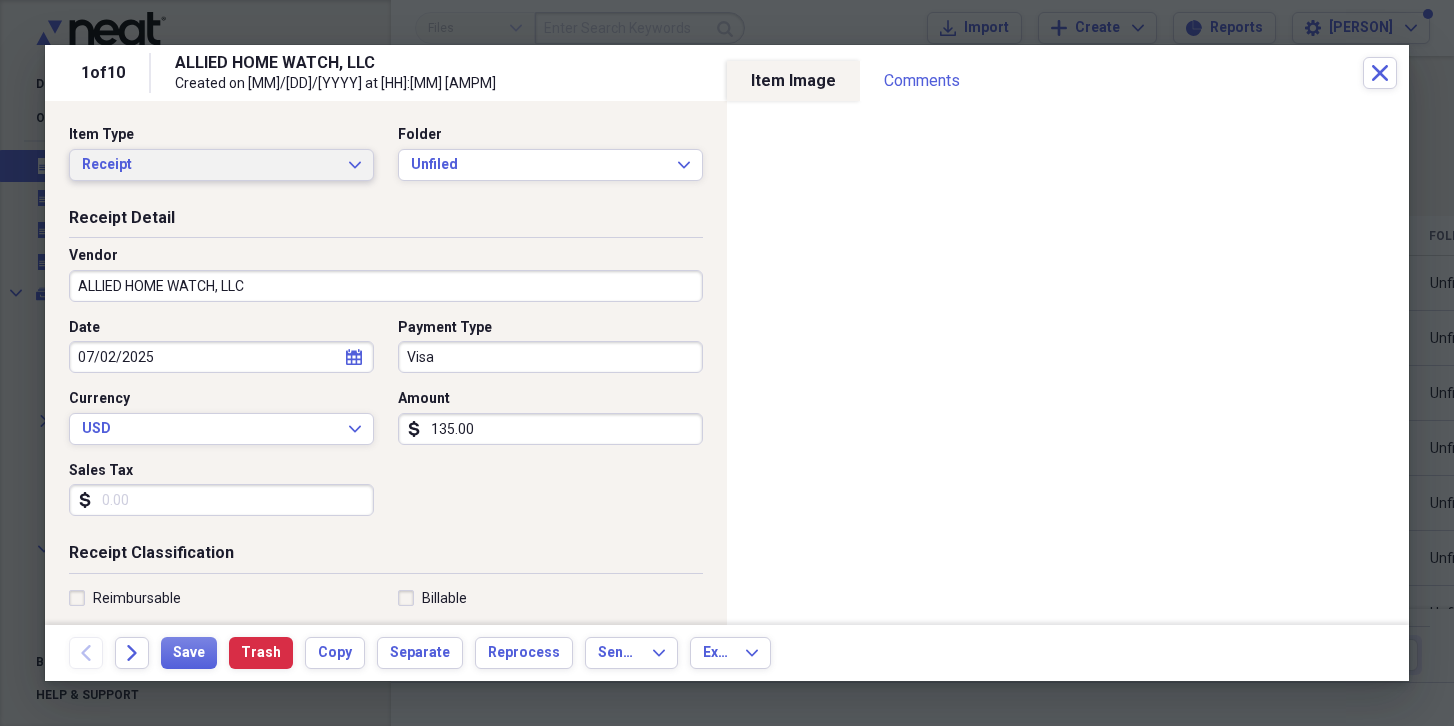 click on "Expand" 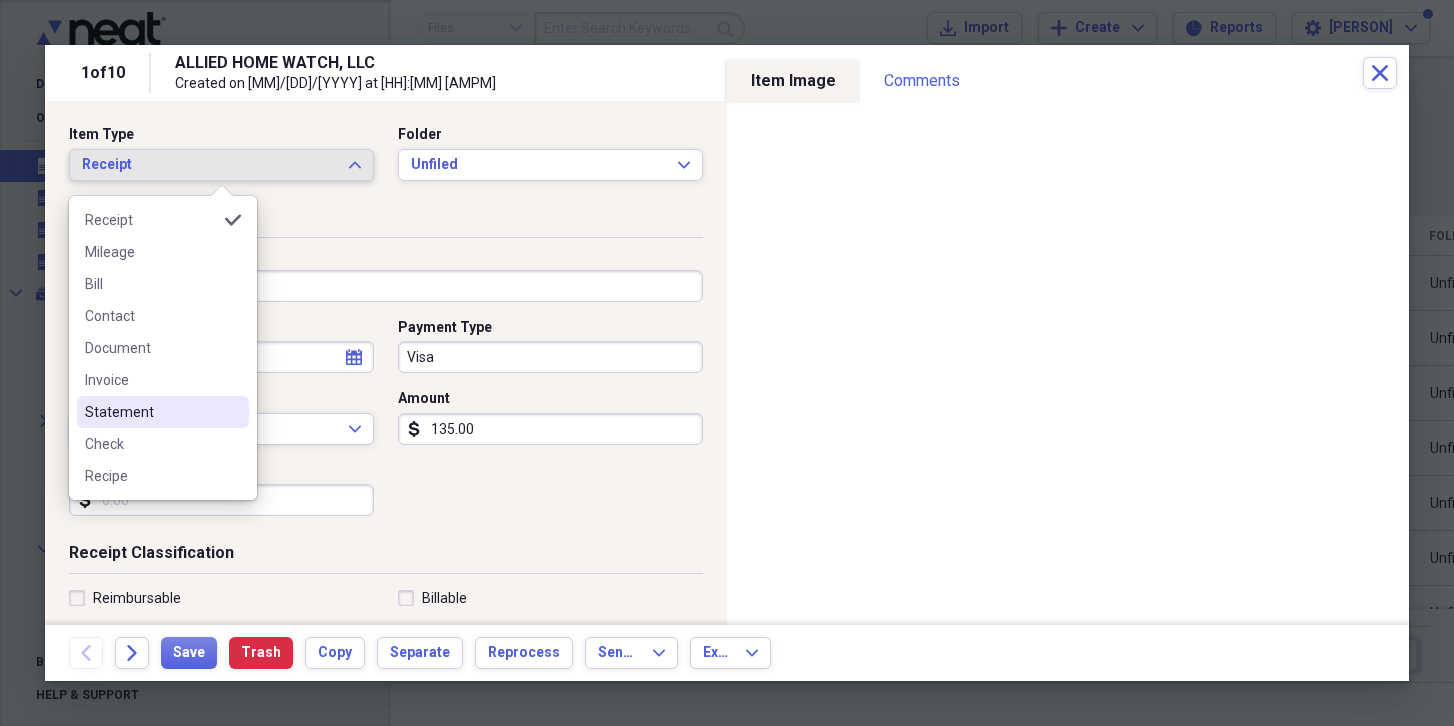 click on "Statement" at bounding box center (151, 412) 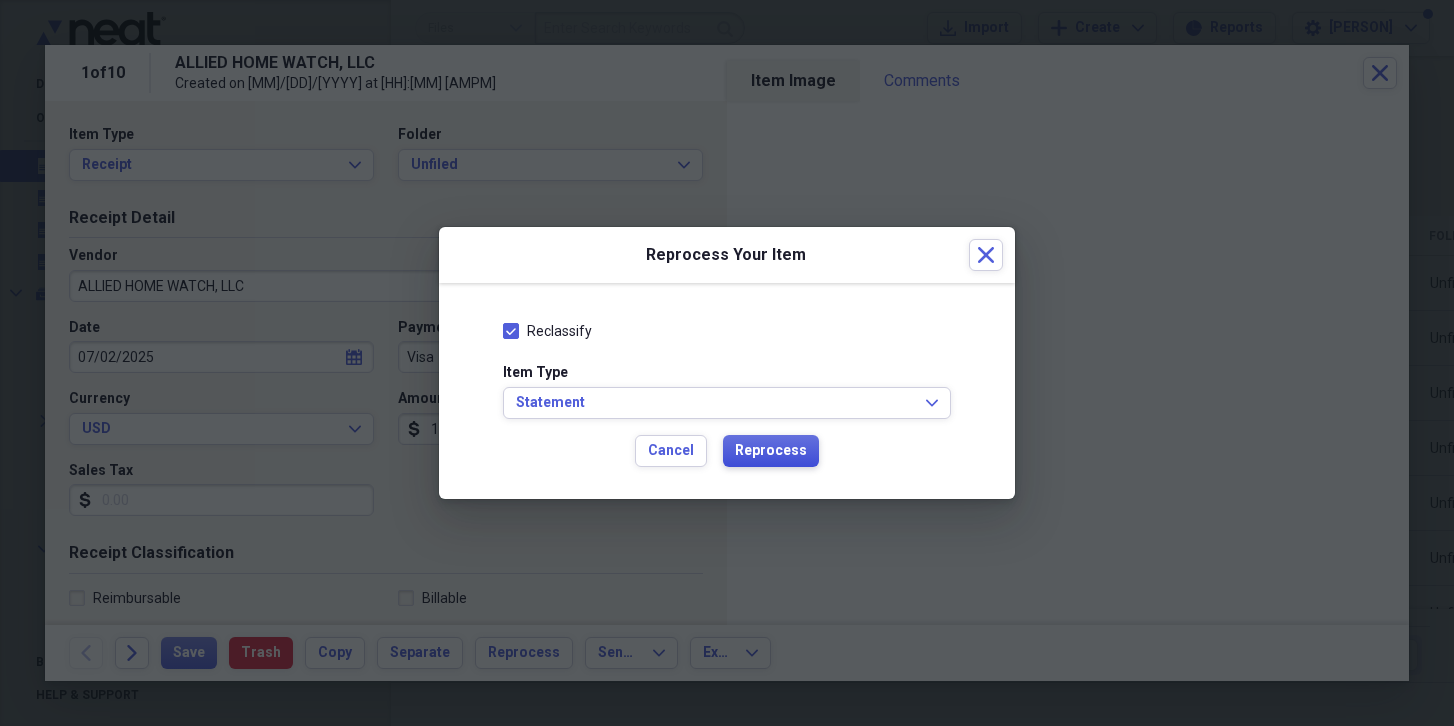 click on "Reprocess" at bounding box center (771, 451) 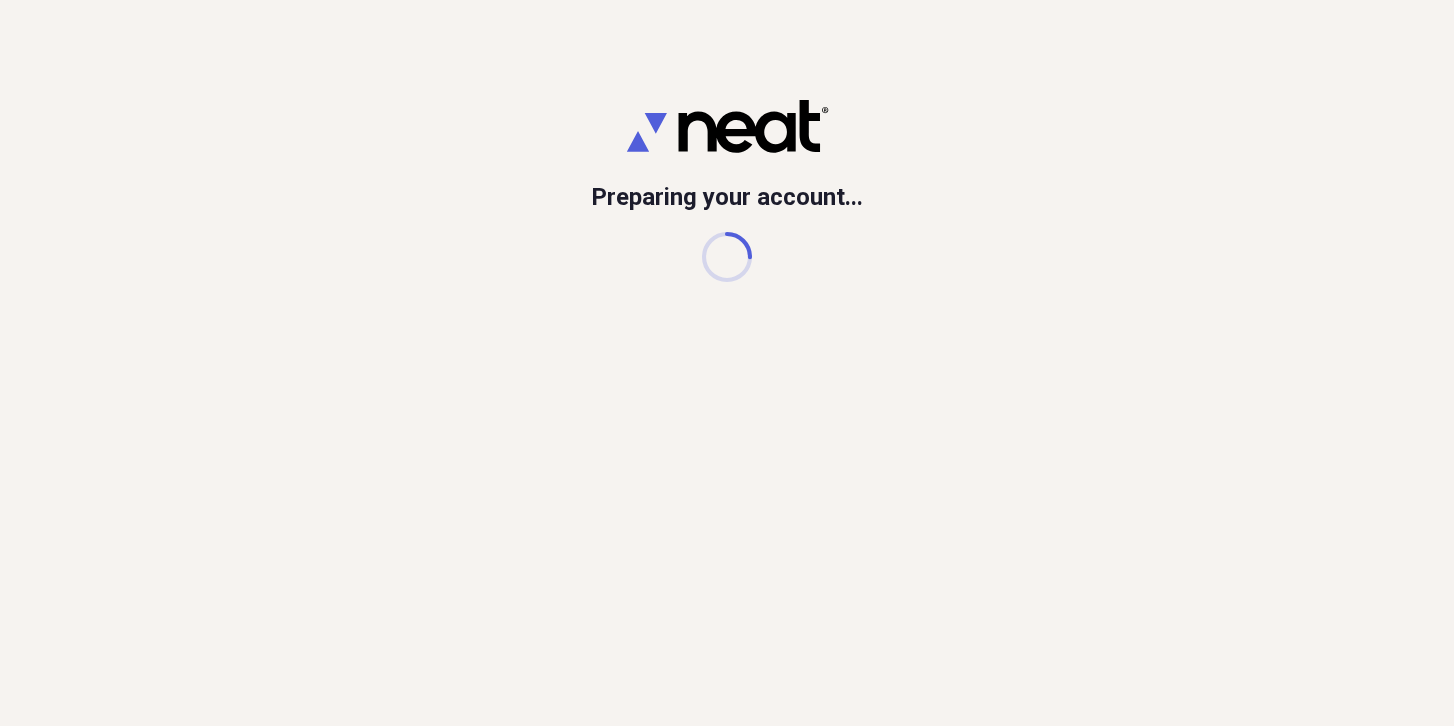 scroll, scrollTop: 0, scrollLeft: 0, axis: both 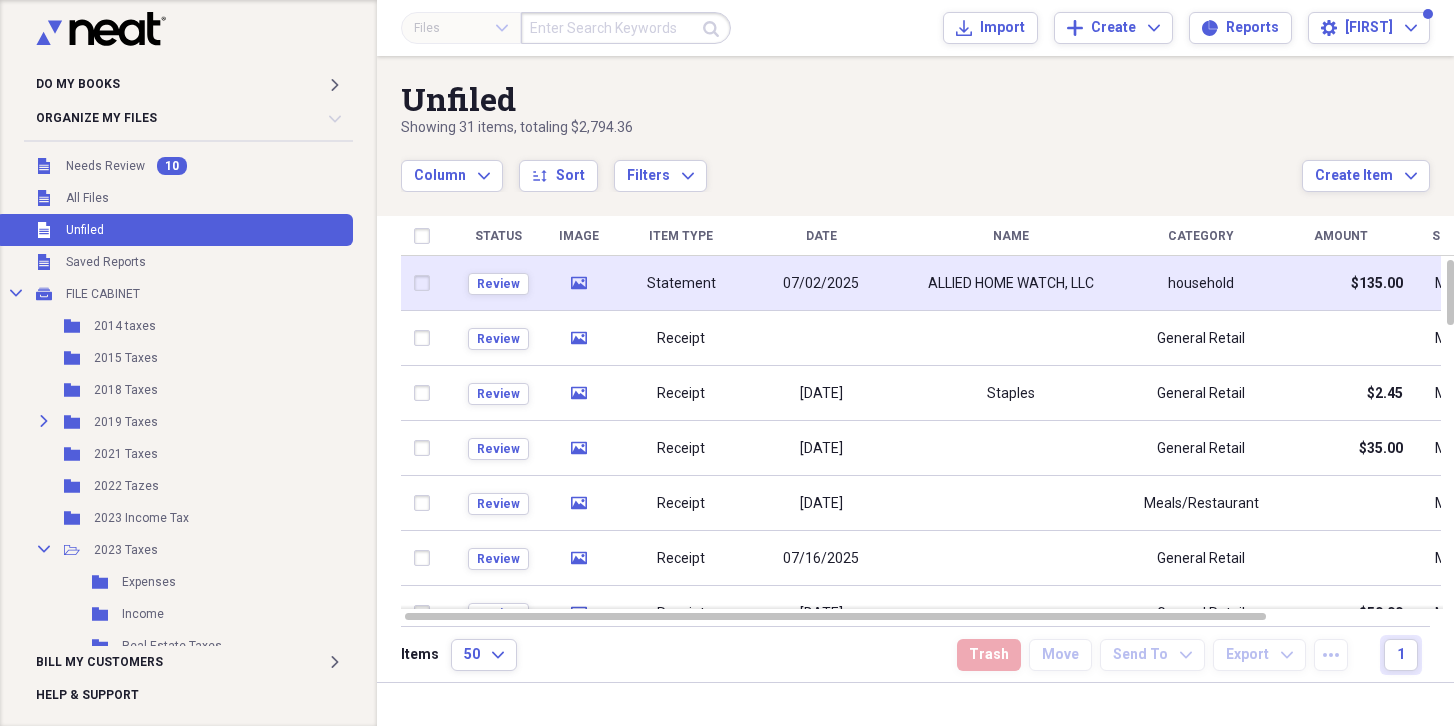 click on "Statement" at bounding box center (681, 283) 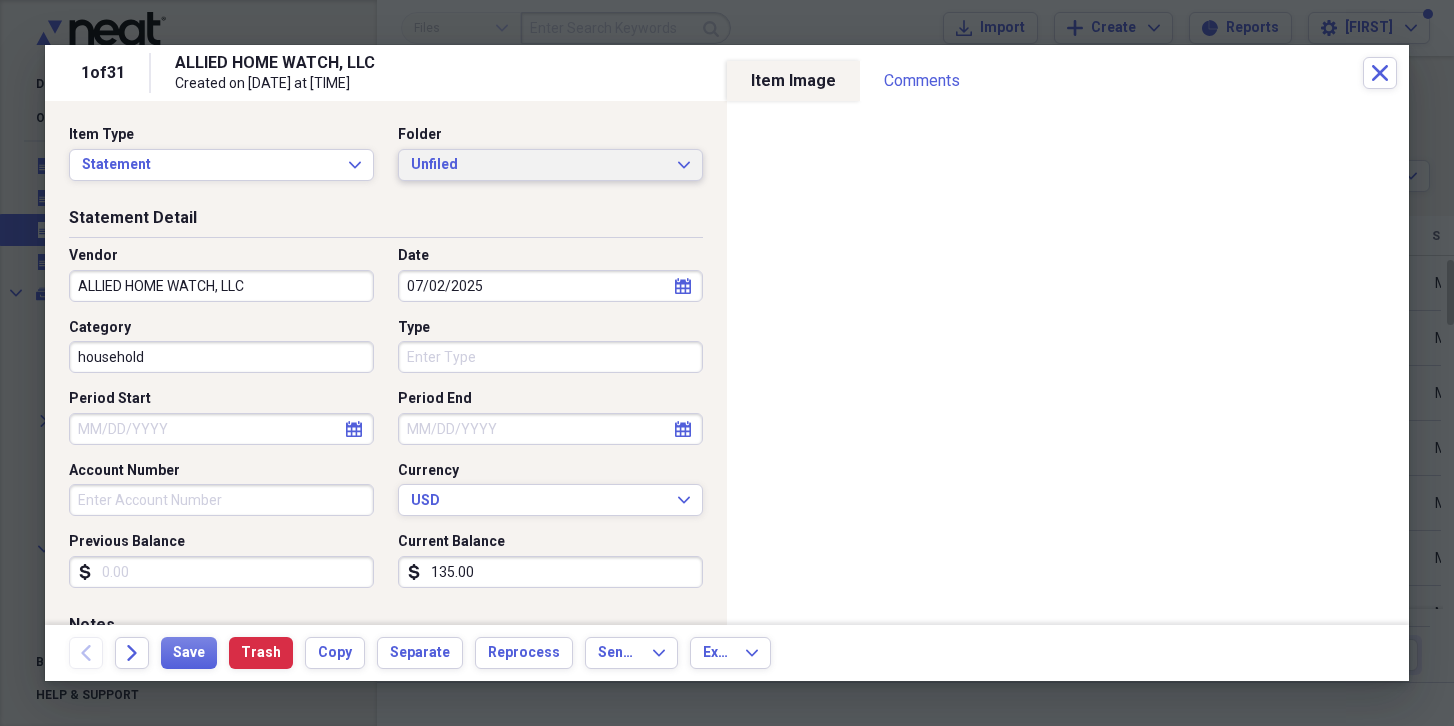 click on "Unfiled Expand" at bounding box center (550, 165) 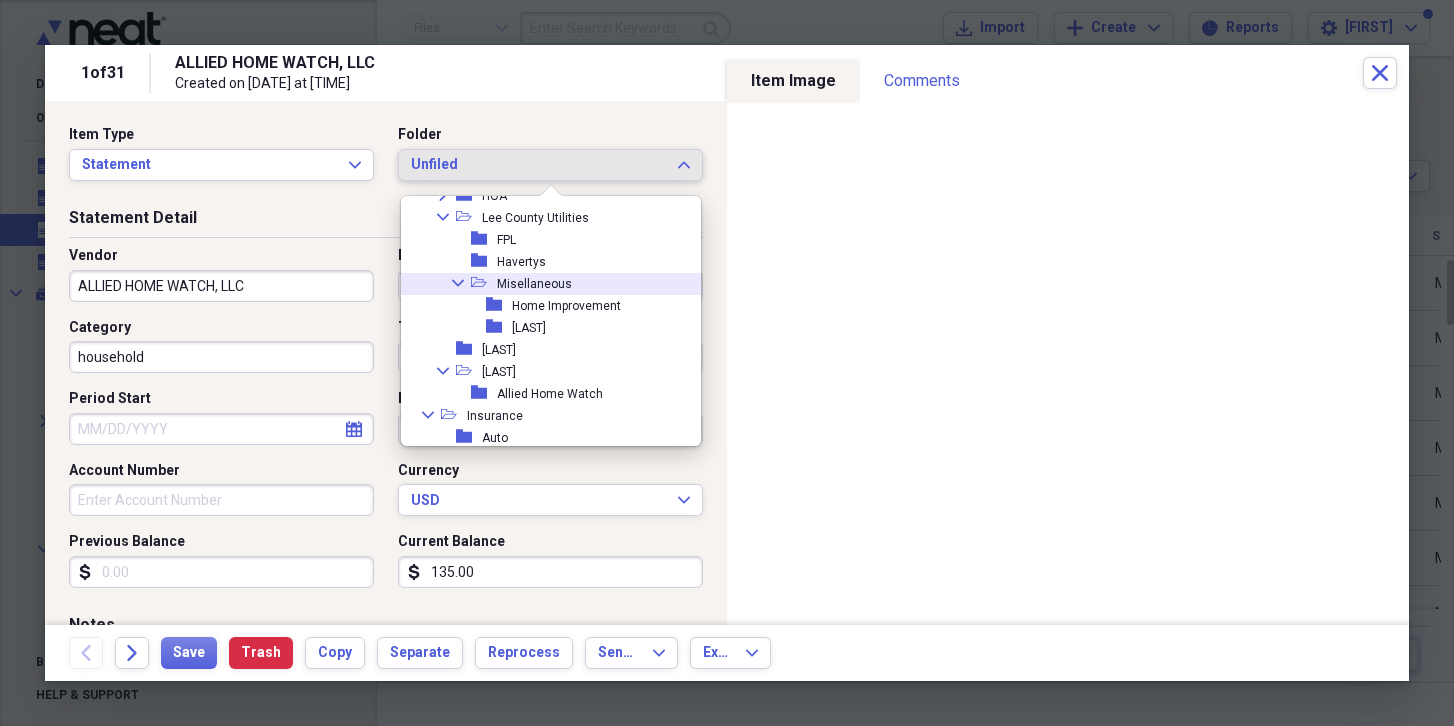 scroll, scrollTop: 864, scrollLeft: 0, axis: vertical 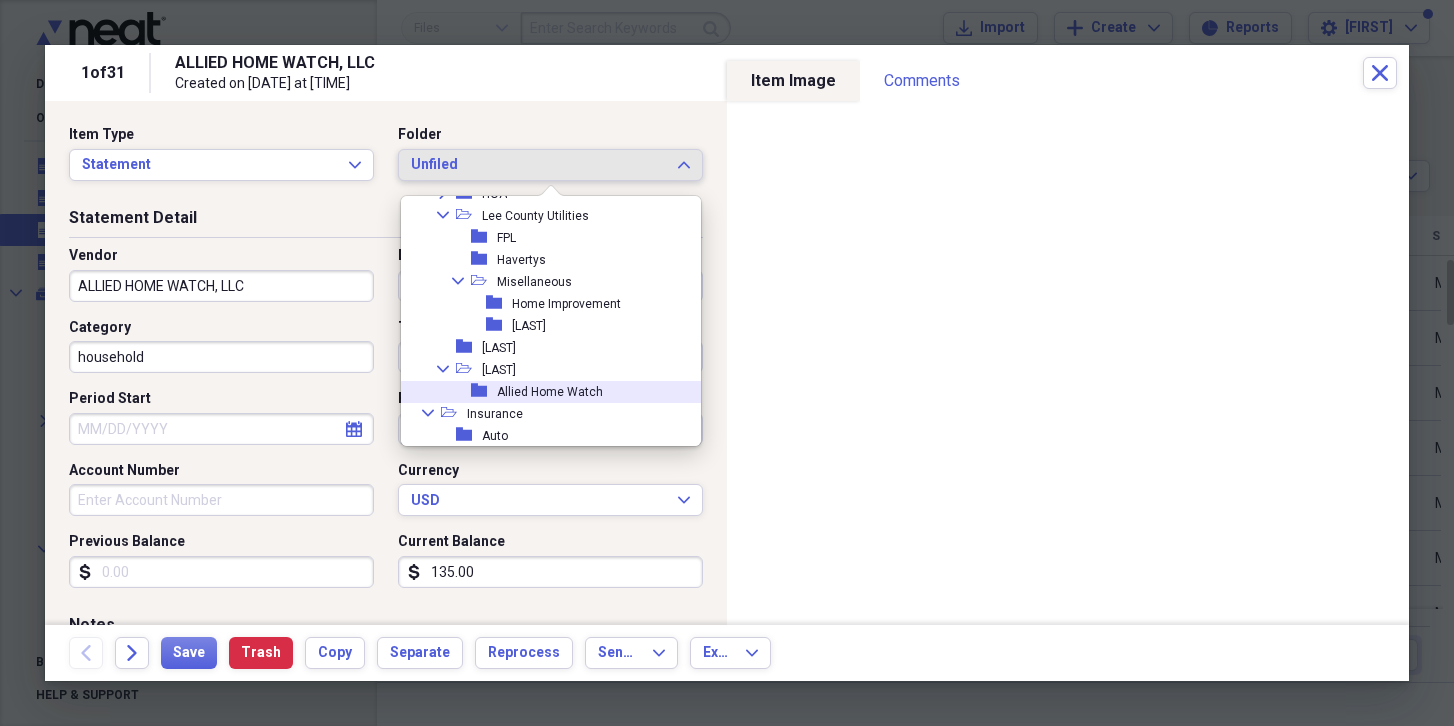 click on "Allied Home Watch" at bounding box center [550, 392] 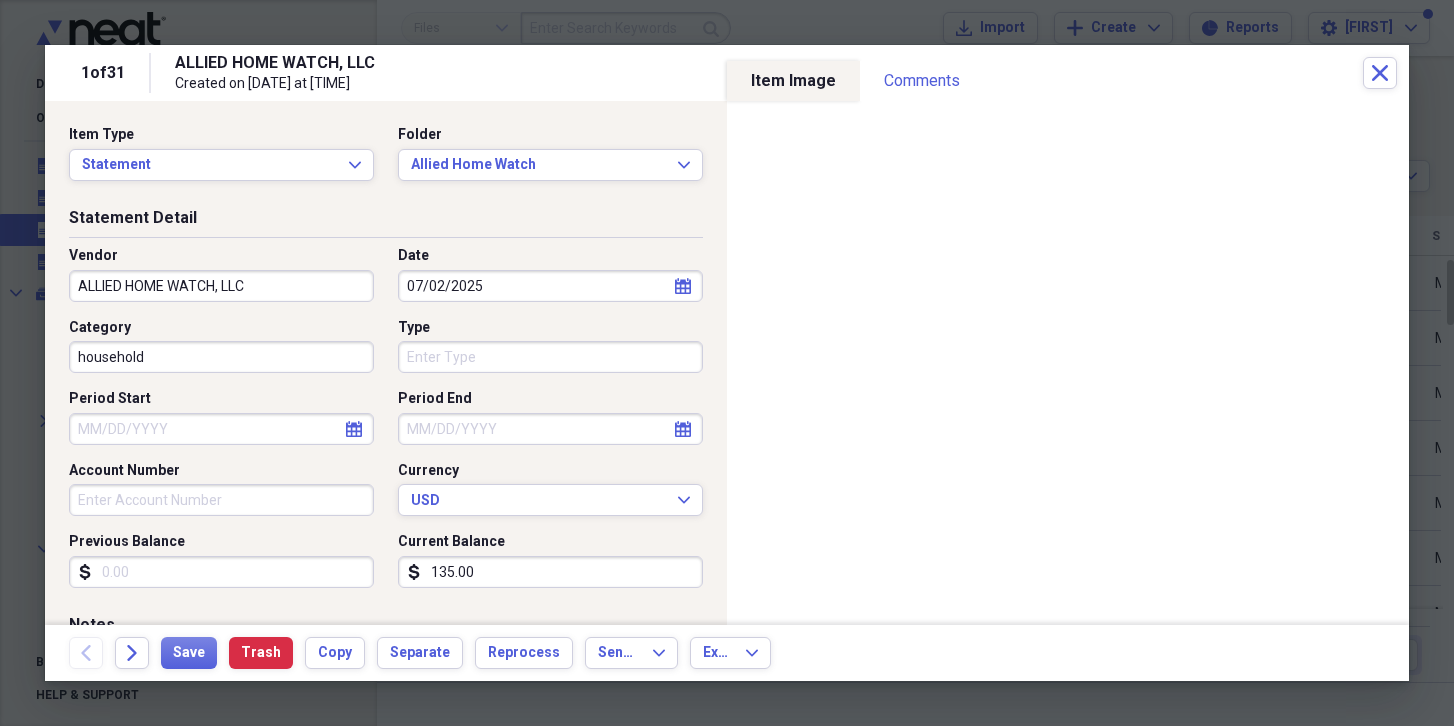 select on "6" 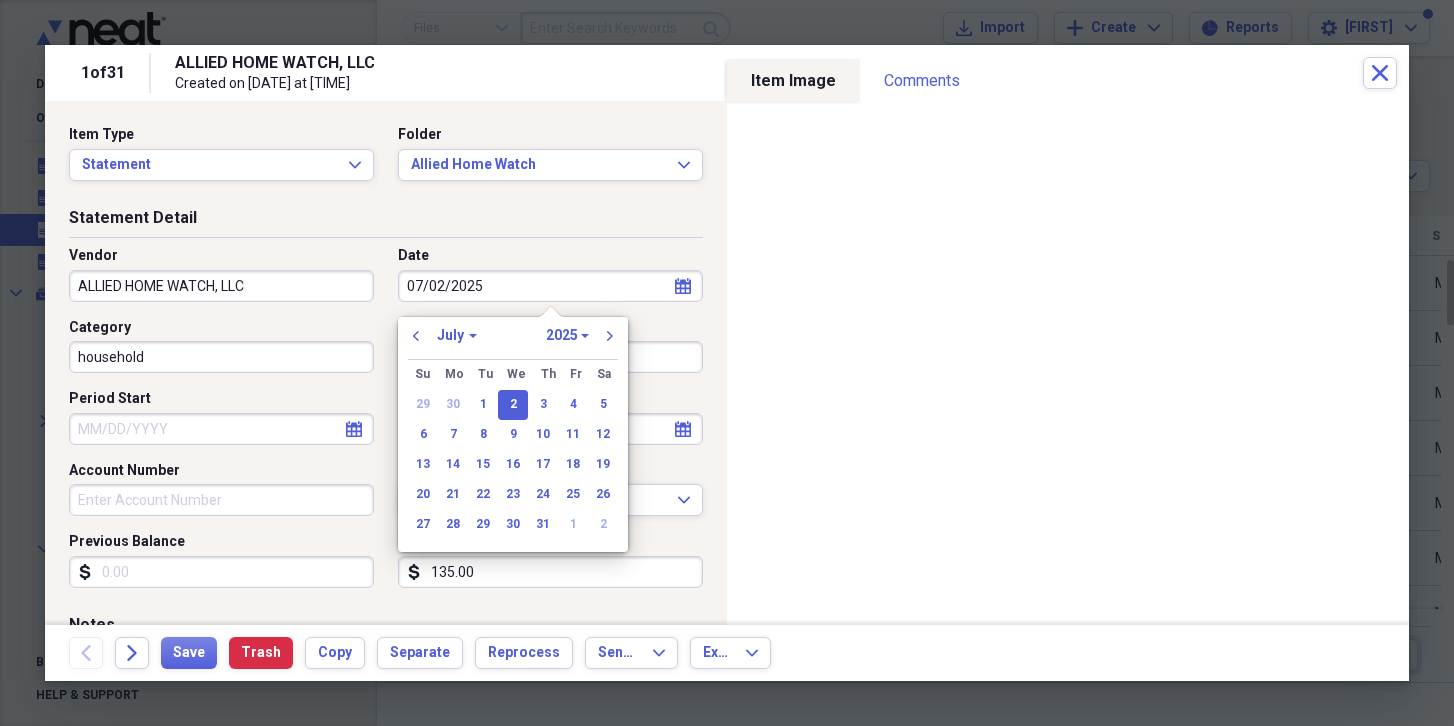 click on "07/02/2025" at bounding box center (550, 286) 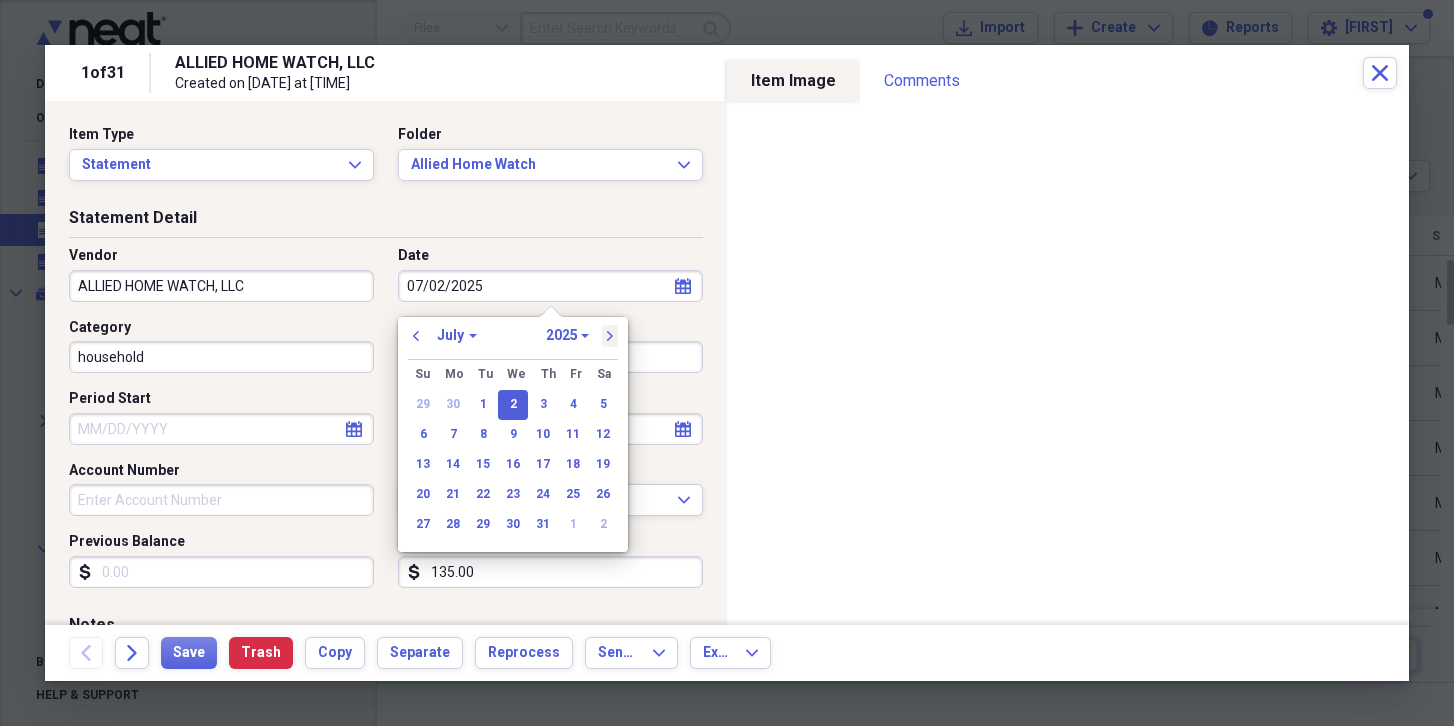 click on "next" at bounding box center (610, 336) 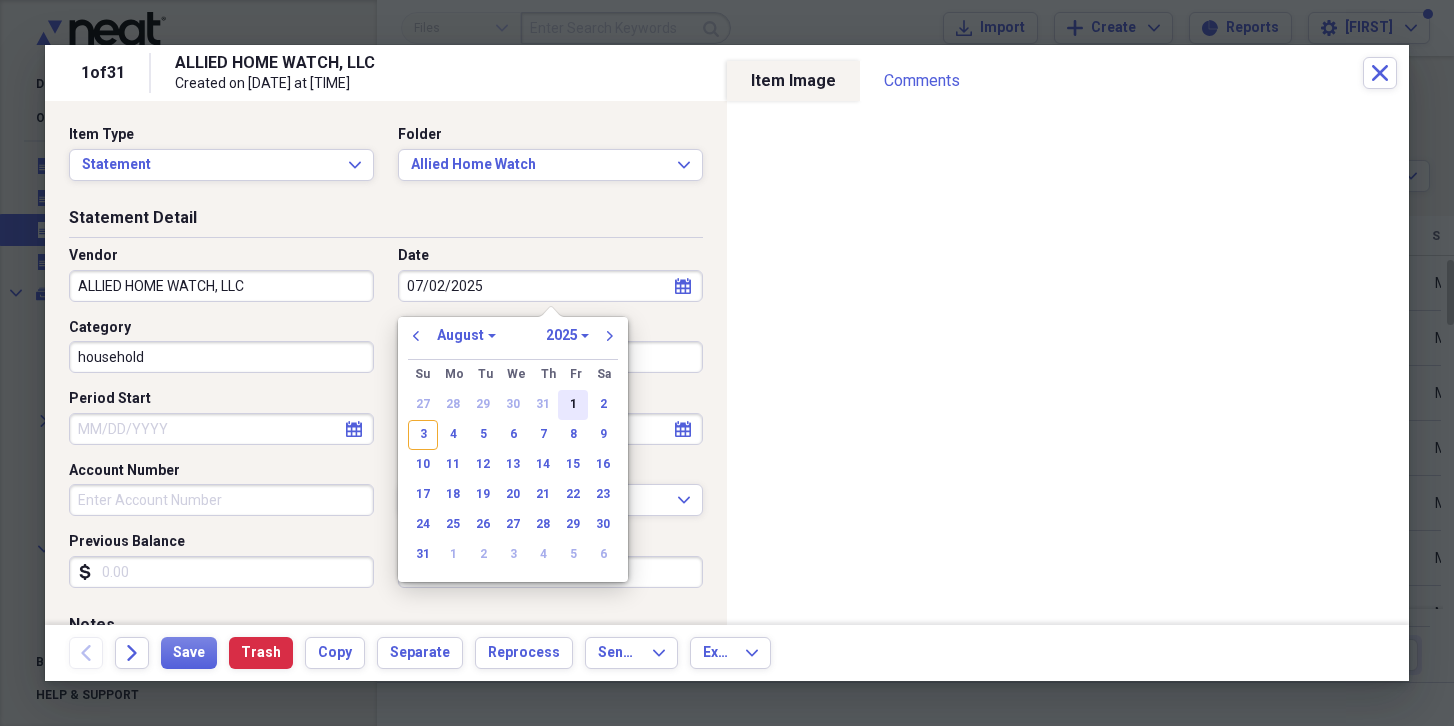 click on "1" at bounding box center [573, 405] 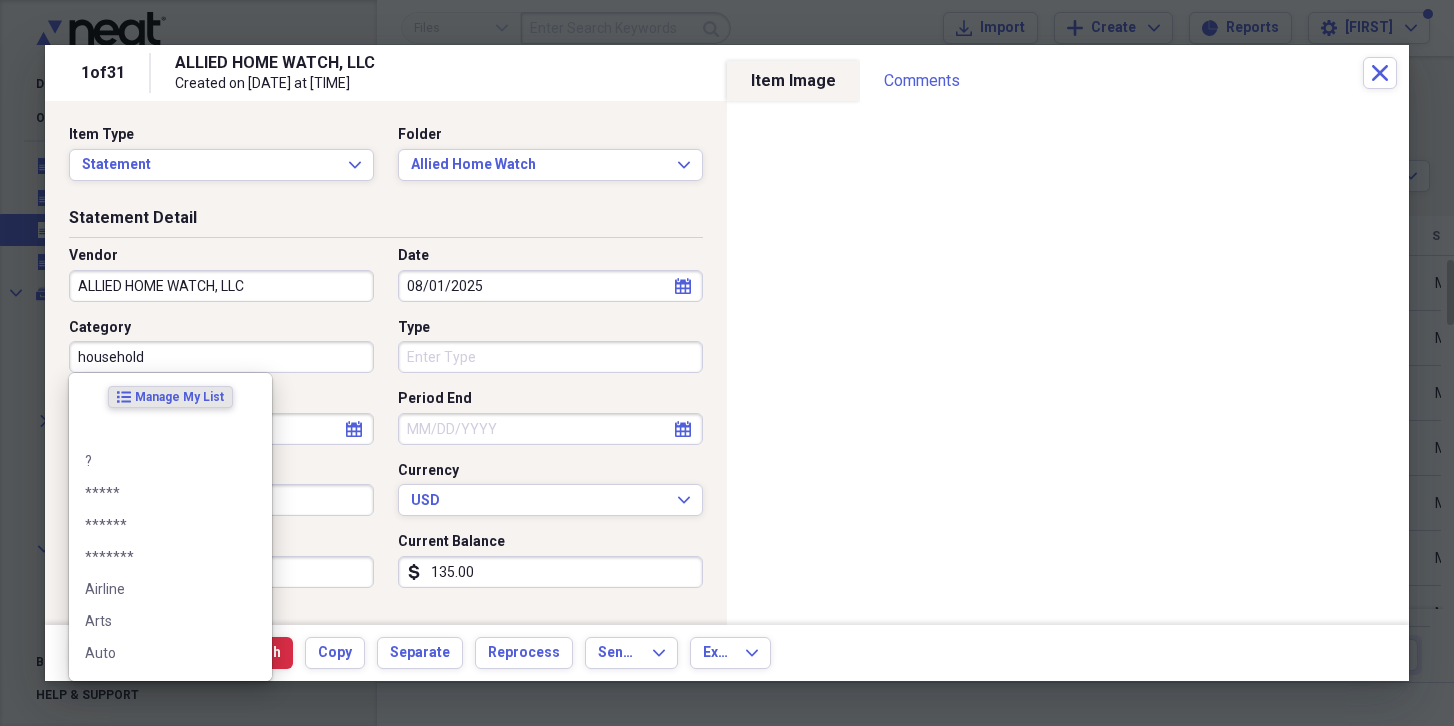 click on "household" at bounding box center (221, 357) 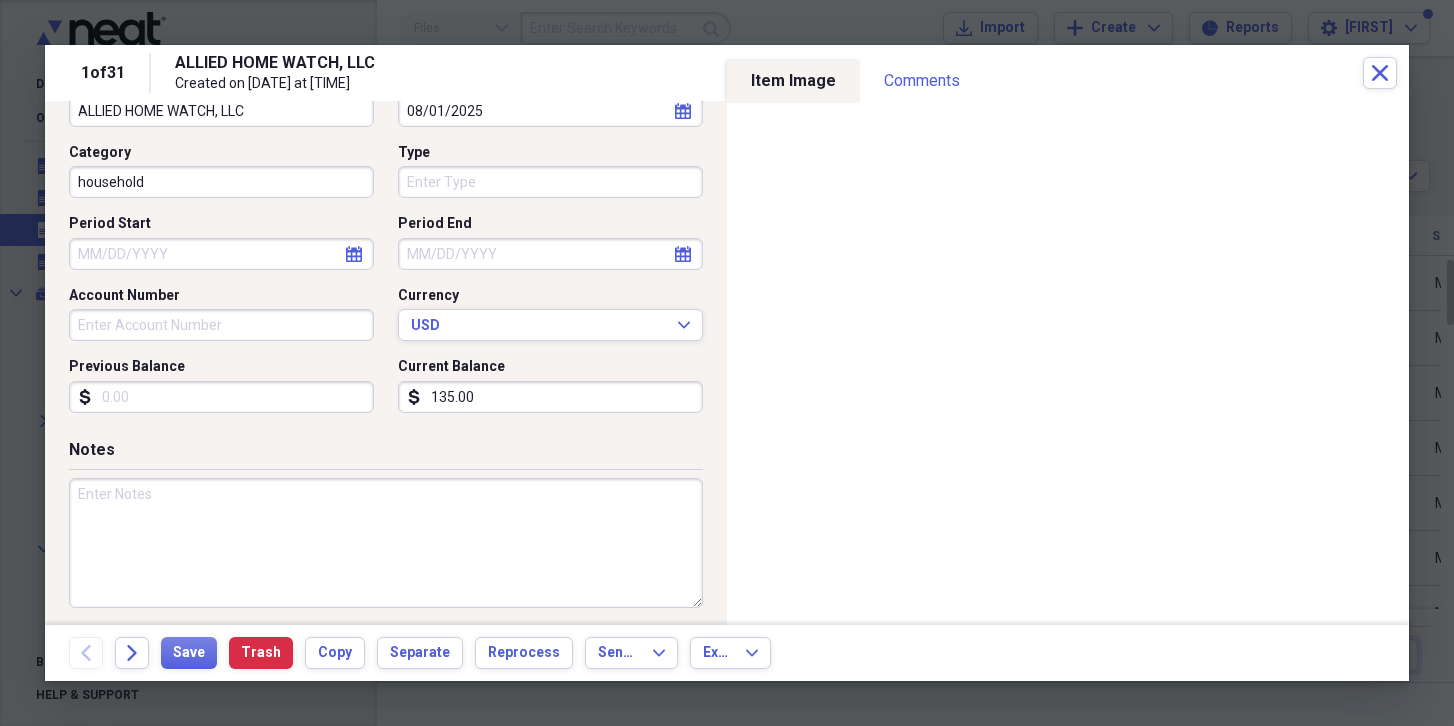 scroll, scrollTop: 184, scrollLeft: 0, axis: vertical 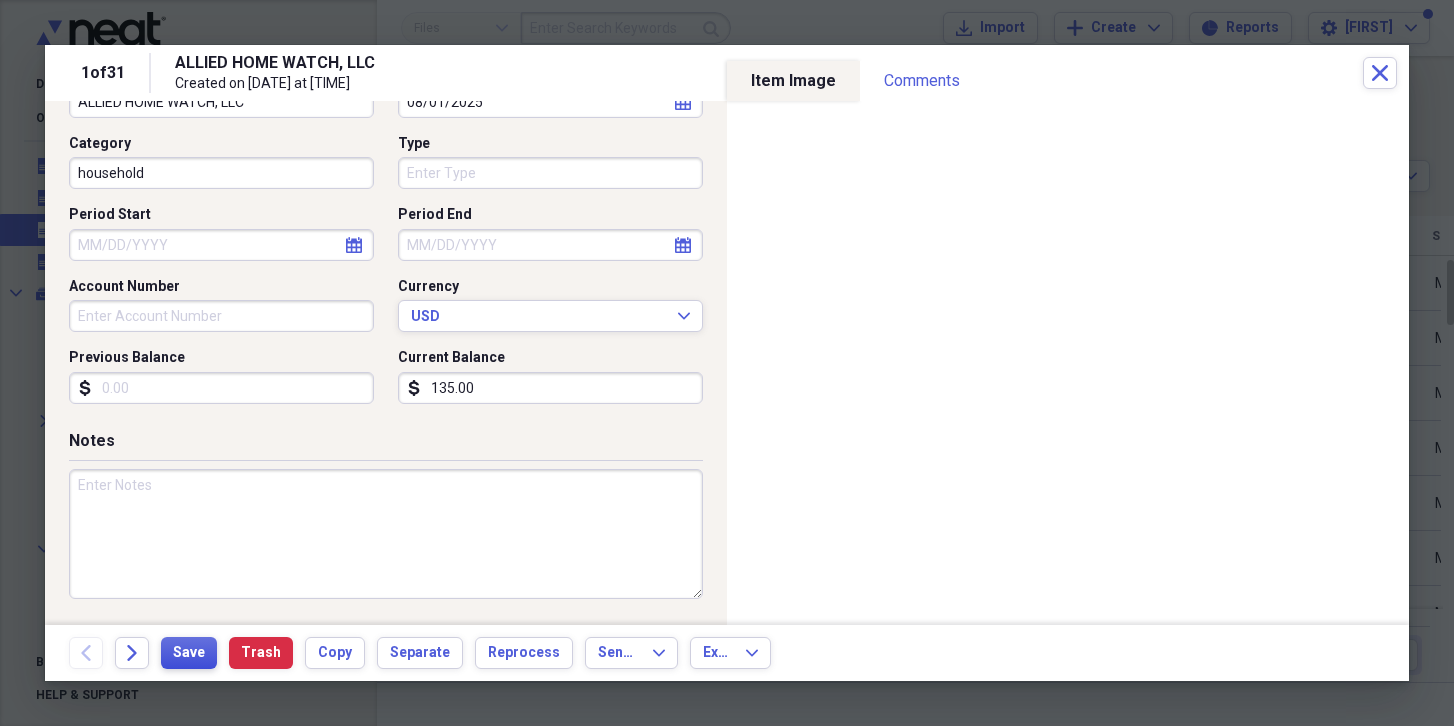 click on "Save" at bounding box center [189, 653] 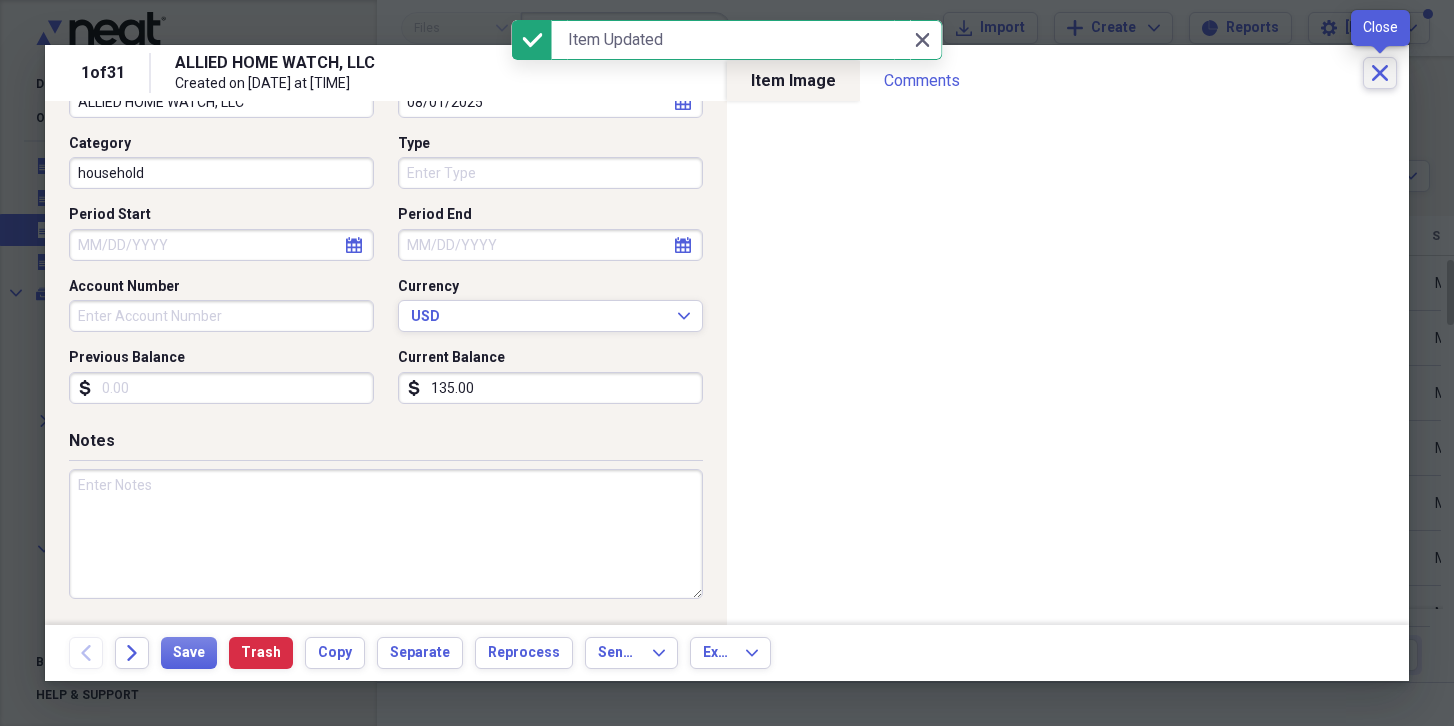 click 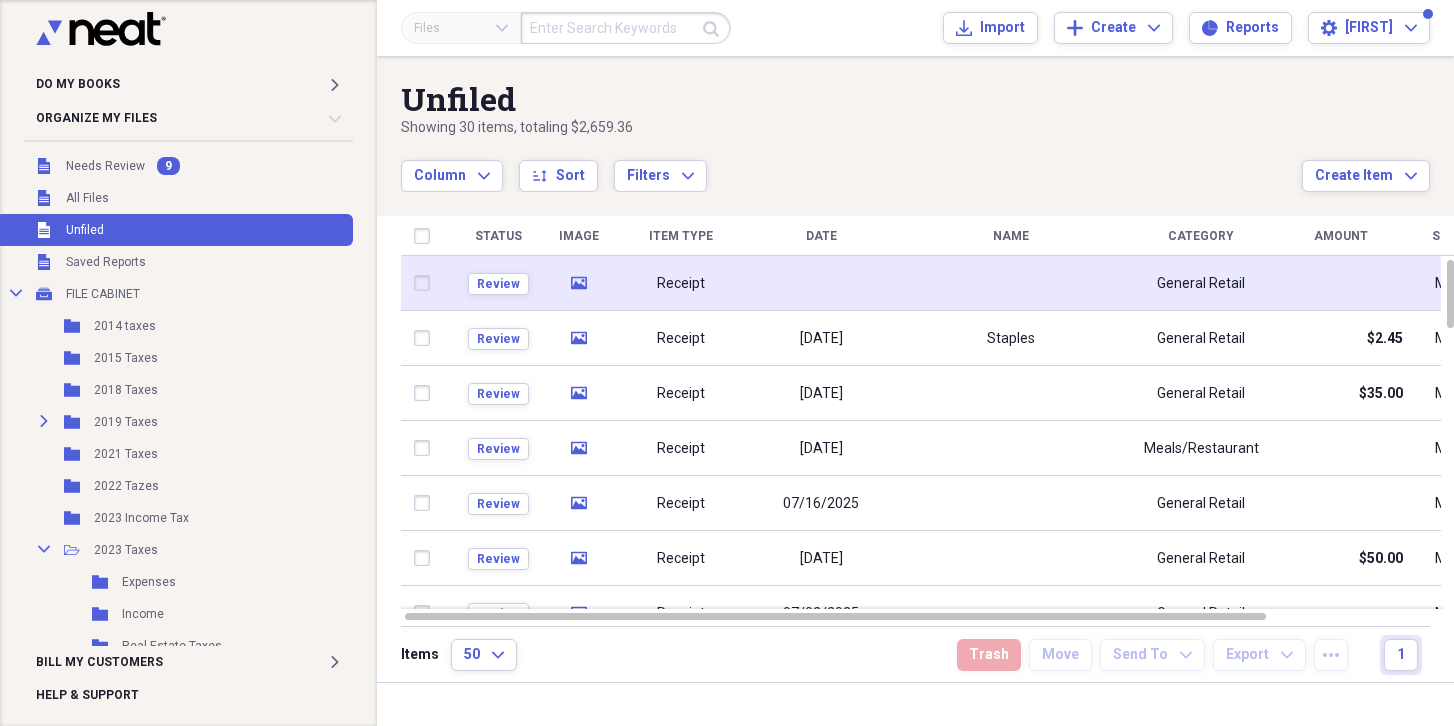 click at bounding box center (821, 283) 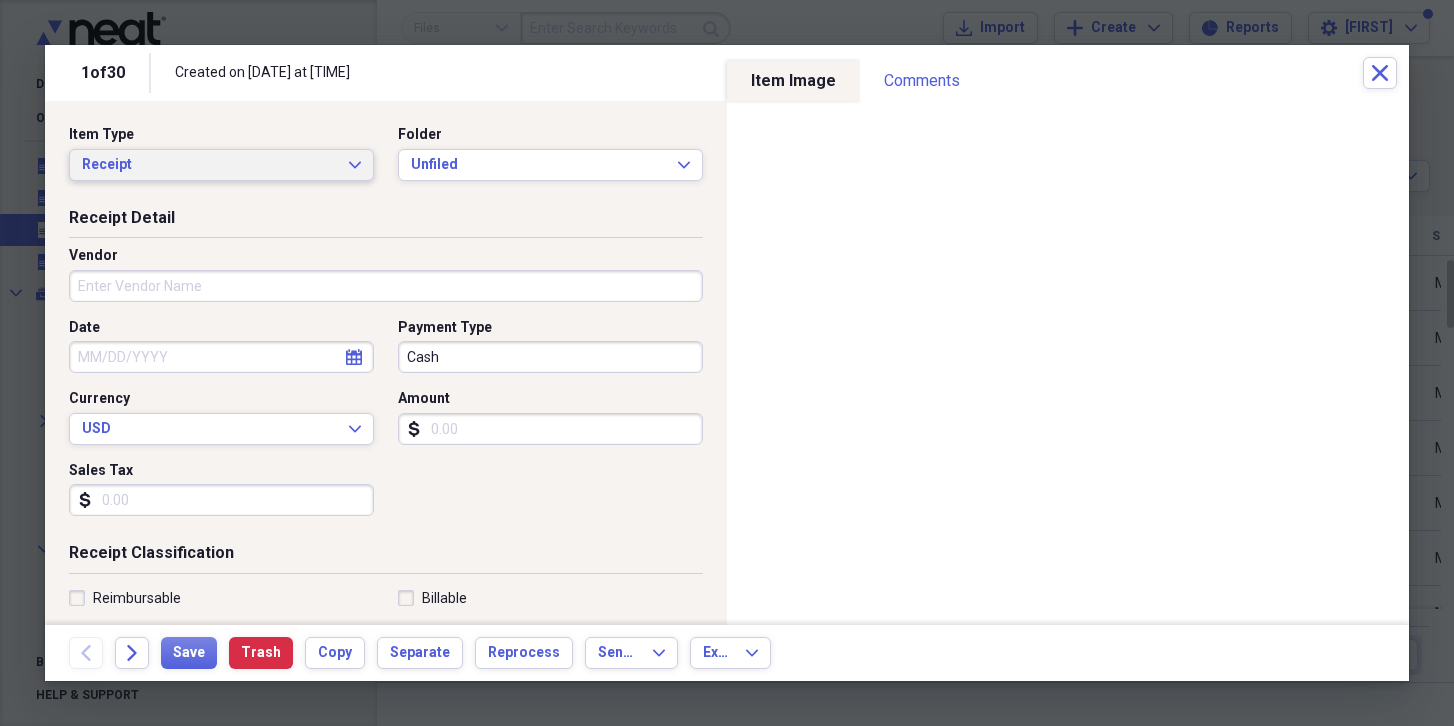 click on "Receipt" at bounding box center (209, 165) 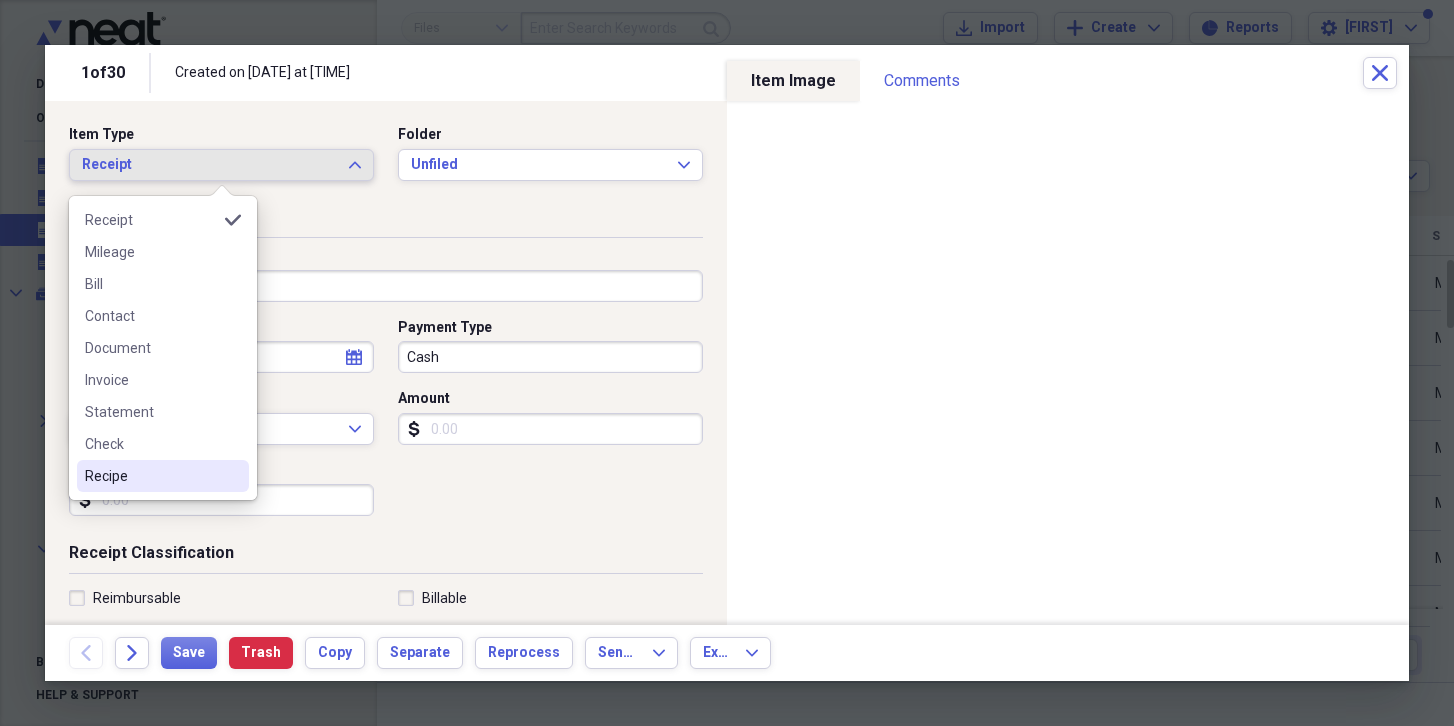 click on "Recipe" at bounding box center [151, 476] 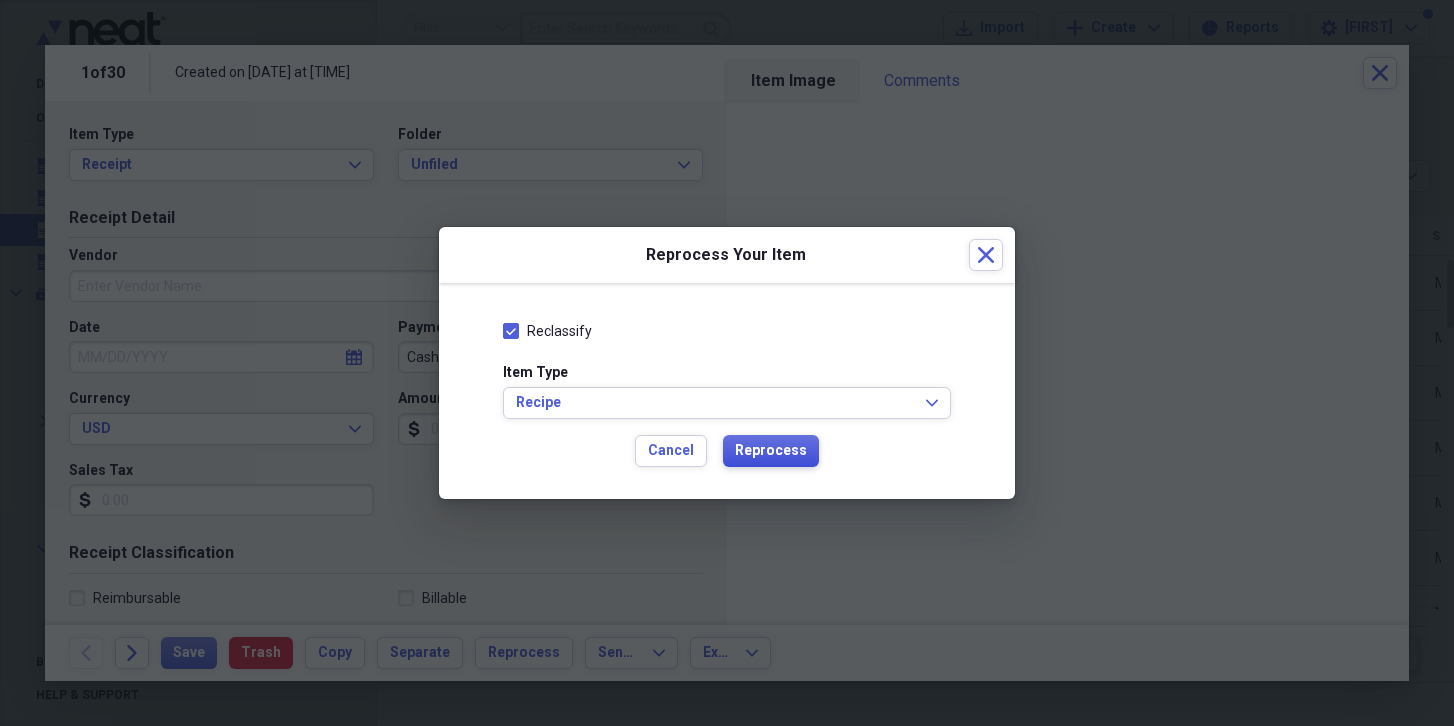 click on "Reprocess" at bounding box center (771, 451) 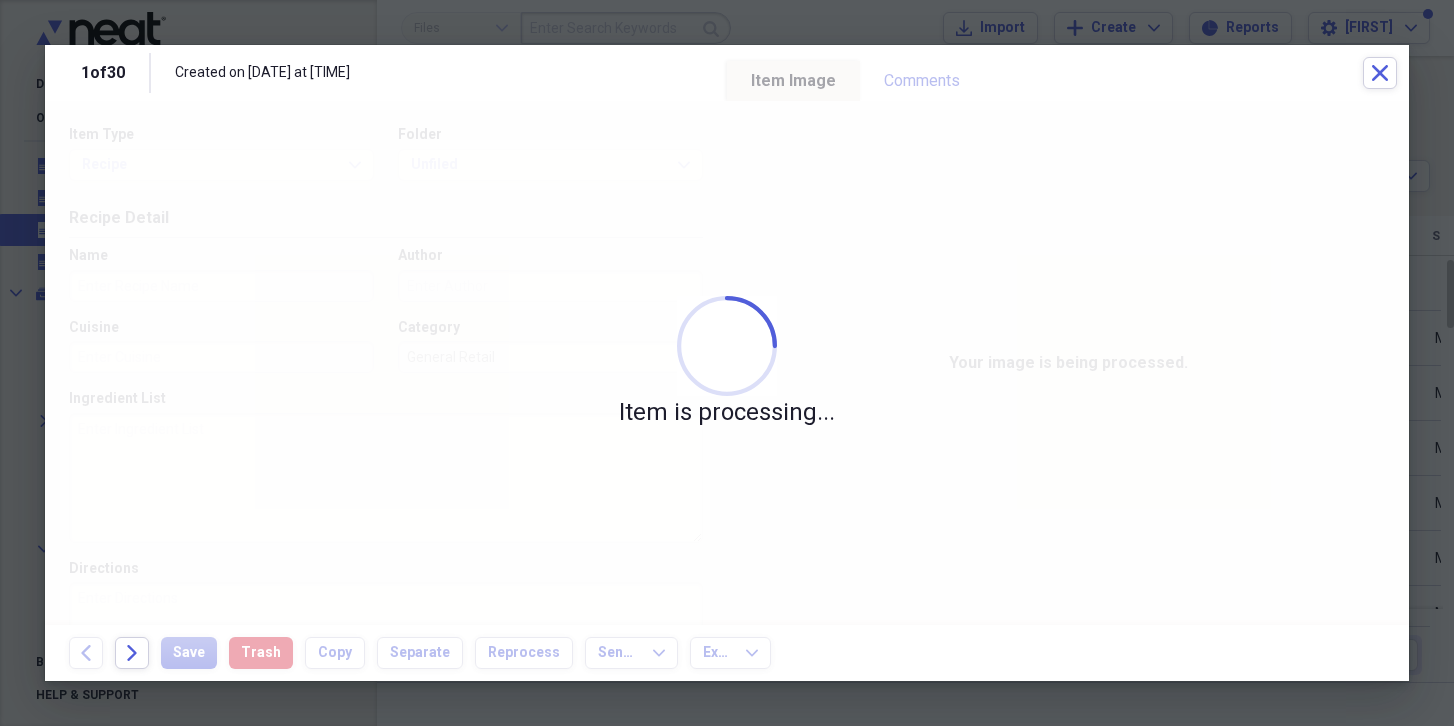 click at bounding box center [727, 363] 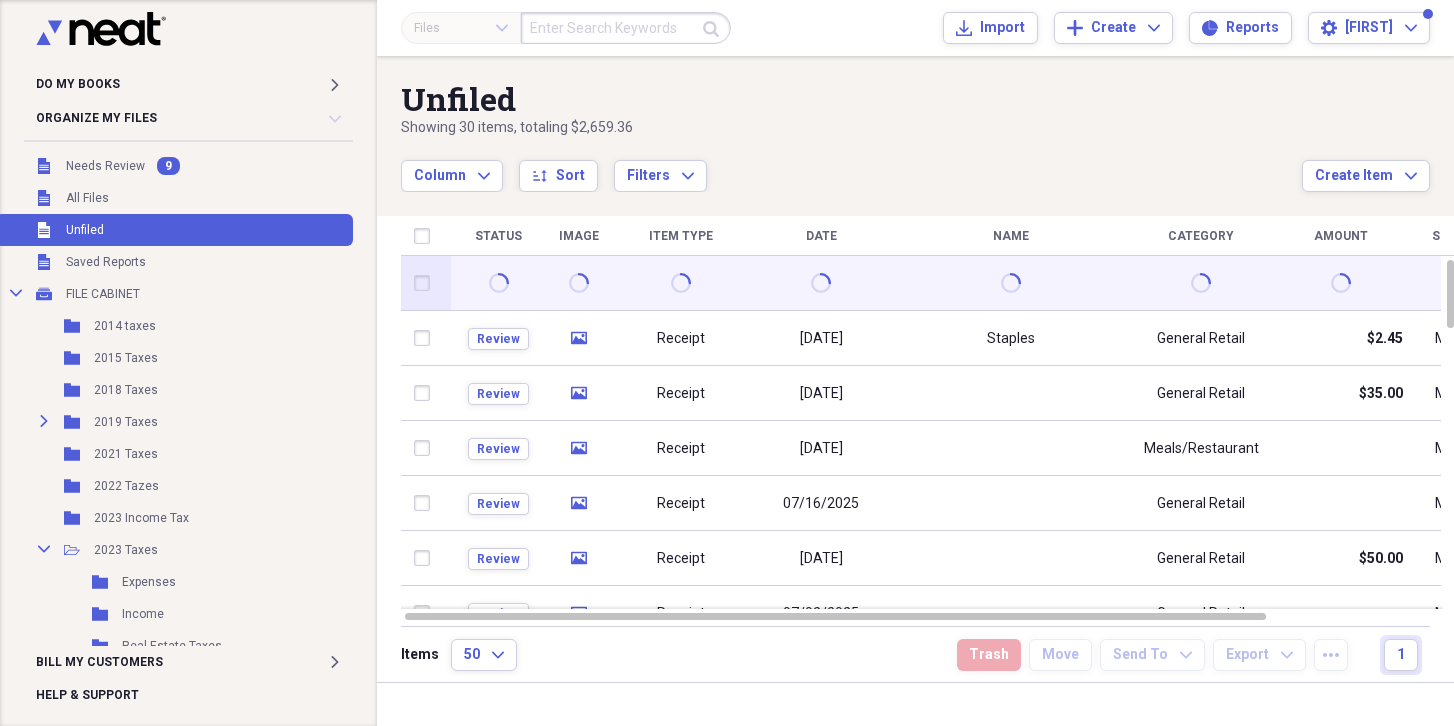 click at bounding box center [498, 283] 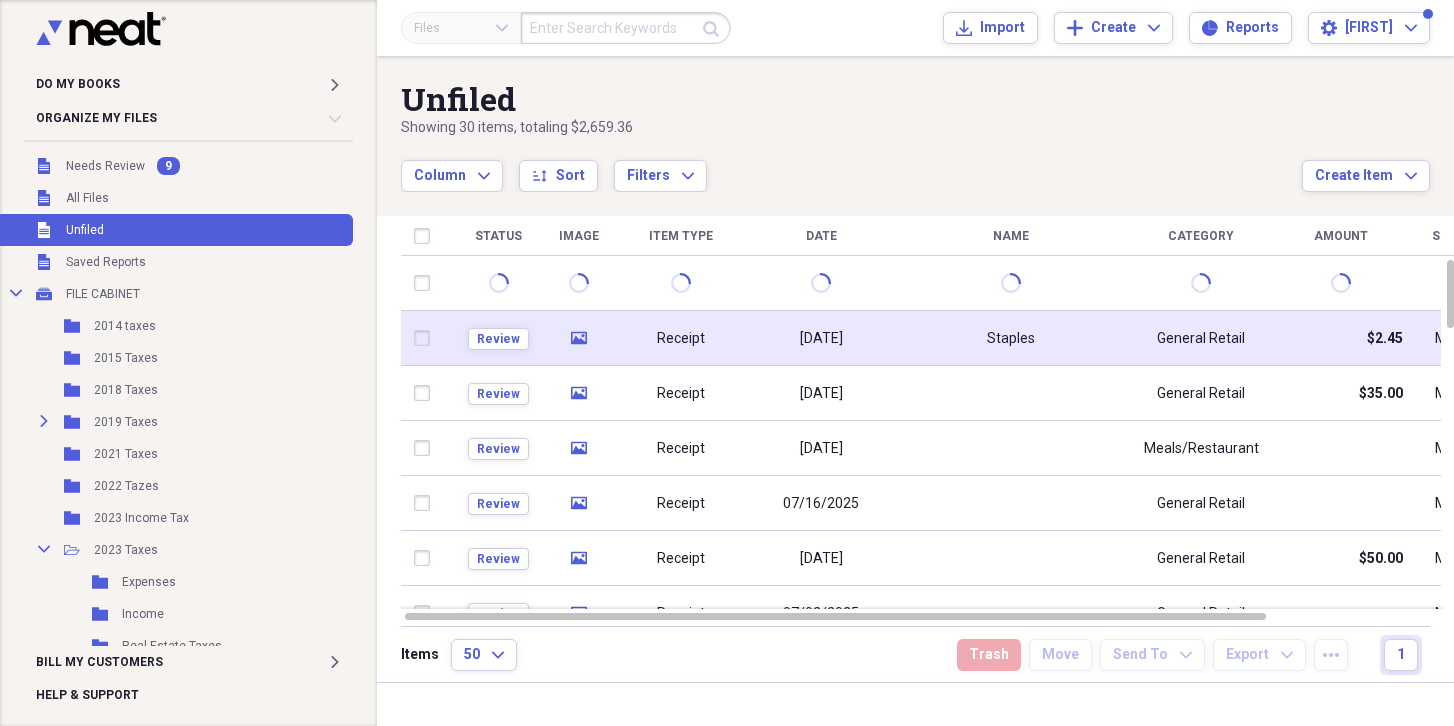 click on "media" at bounding box center (578, 338) 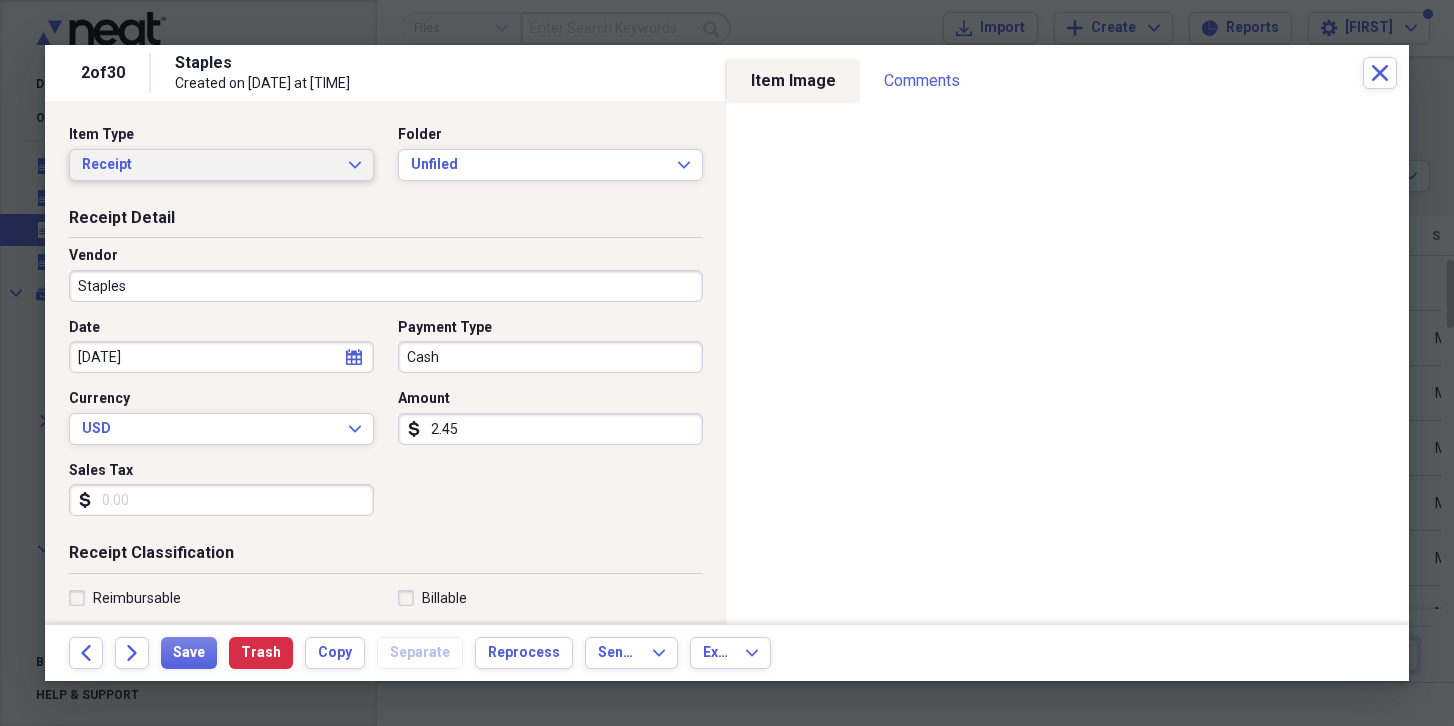 click on "Receipt" at bounding box center [209, 165] 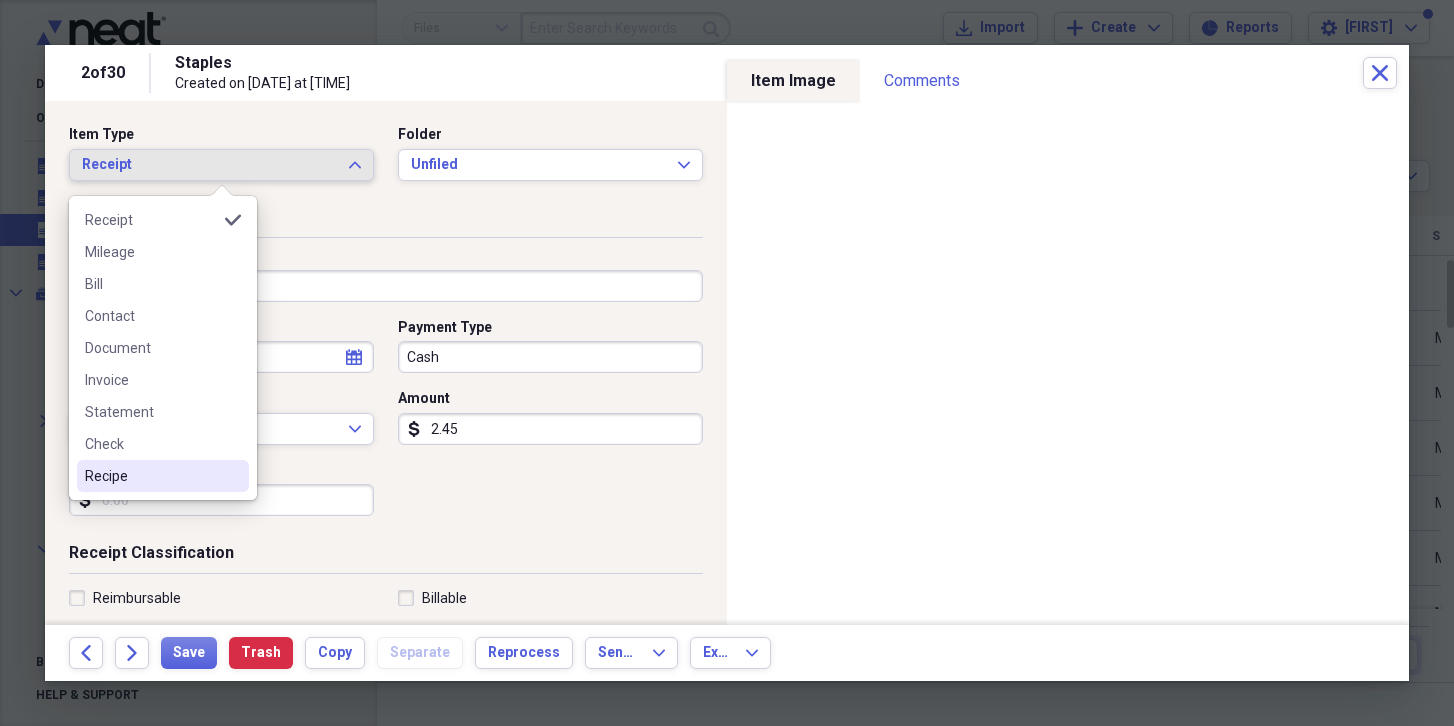 click on "Recipe" at bounding box center [151, 476] 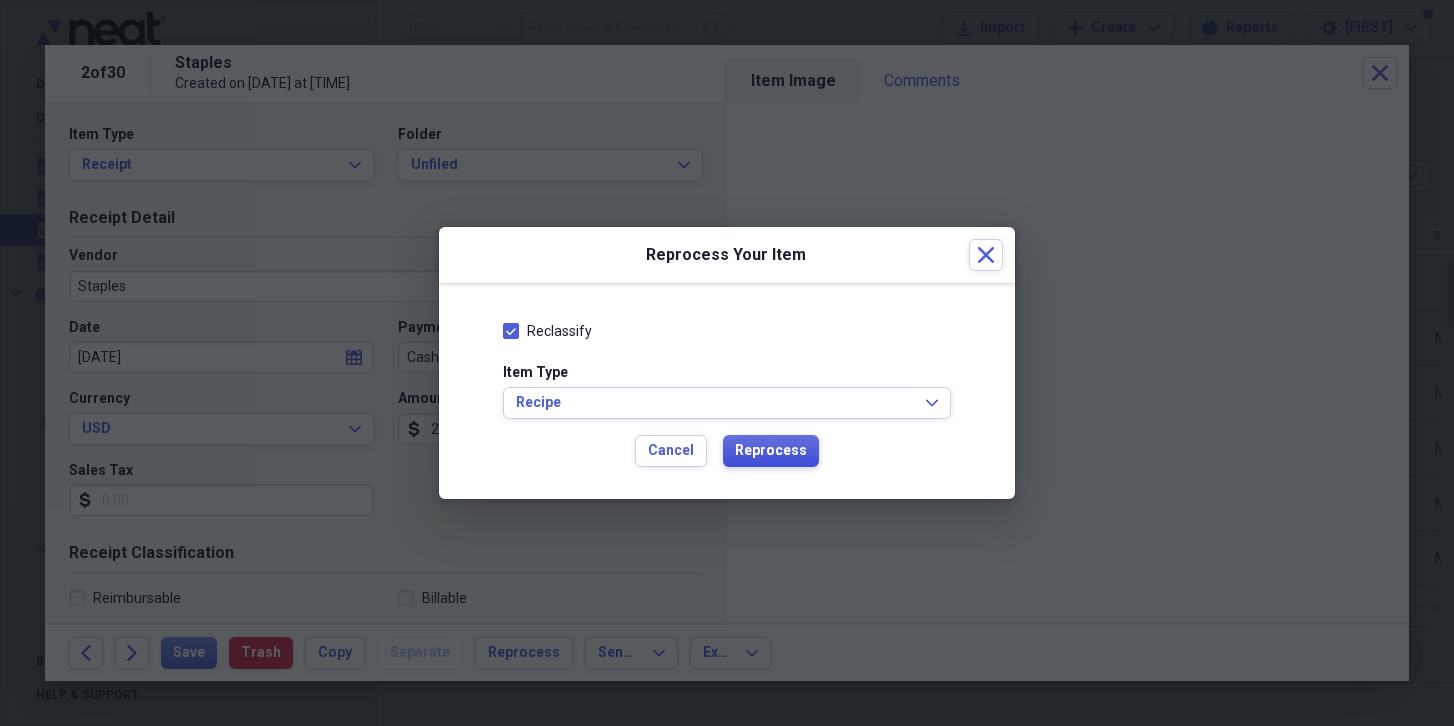 click on "Reprocess" at bounding box center [771, 451] 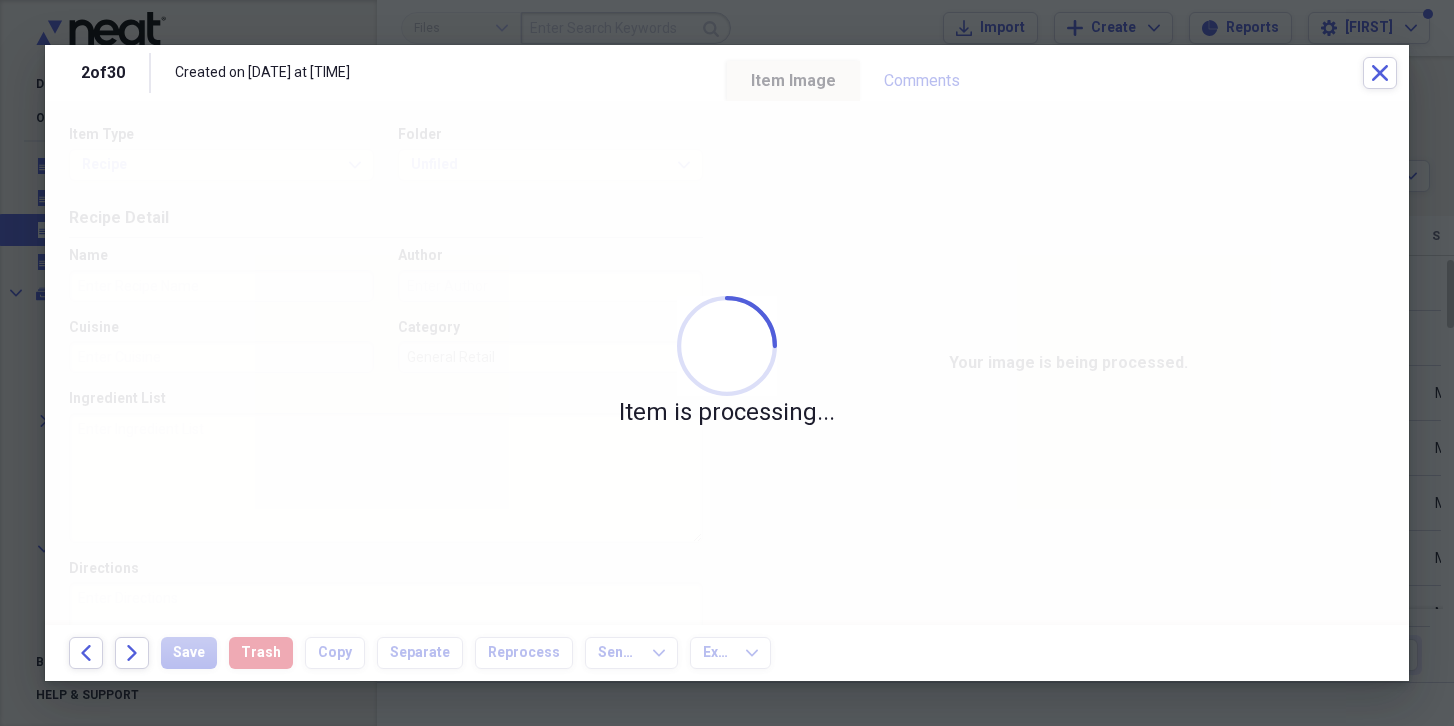 click at bounding box center (727, 363) 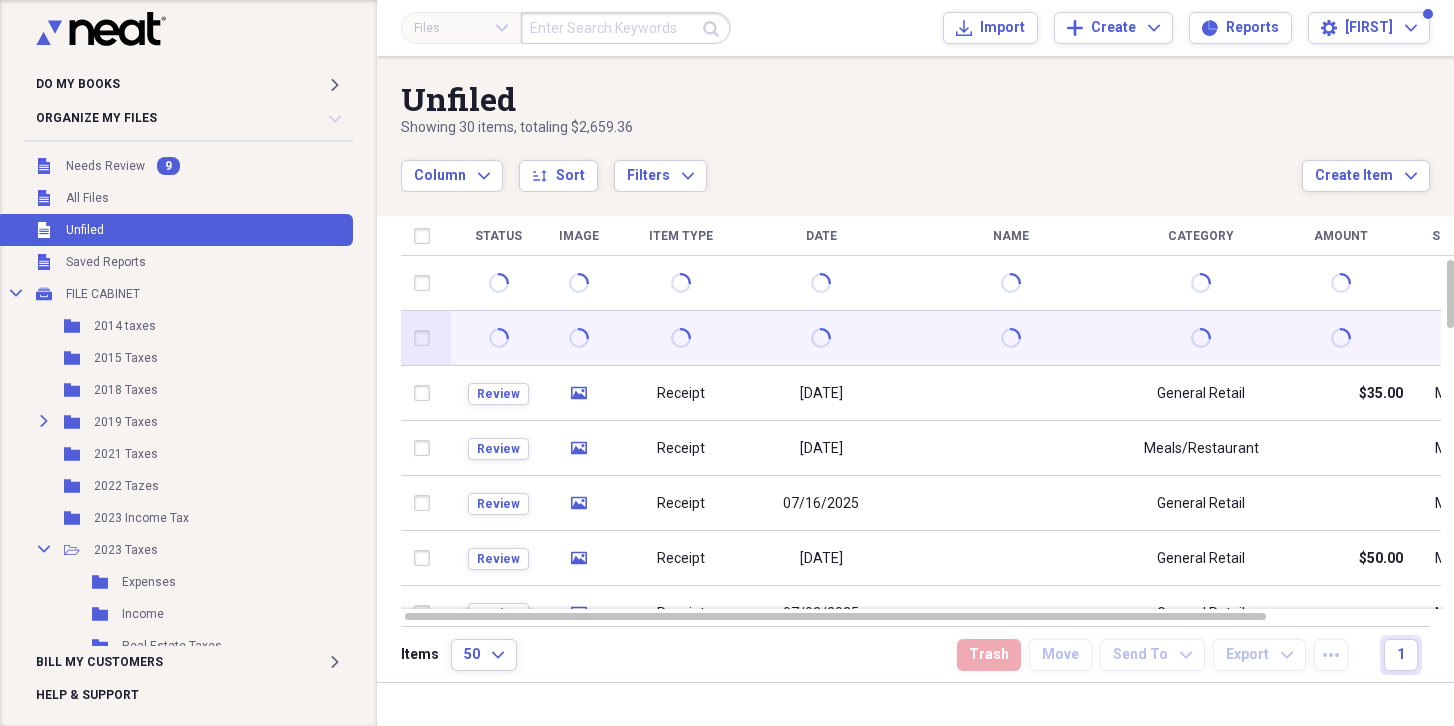 click at bounding box center (498, 338) 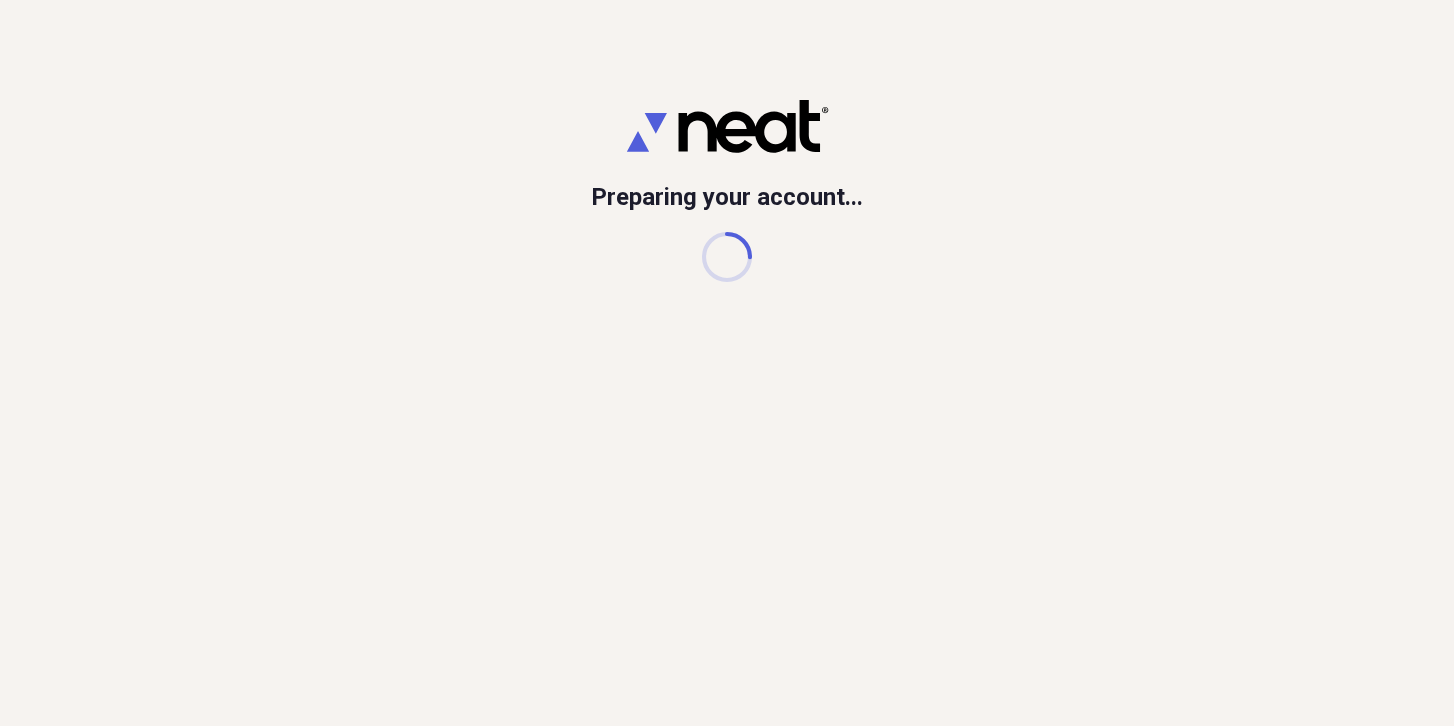 scroll, scrollTop: 0, scrollLeft: 0, axis: both 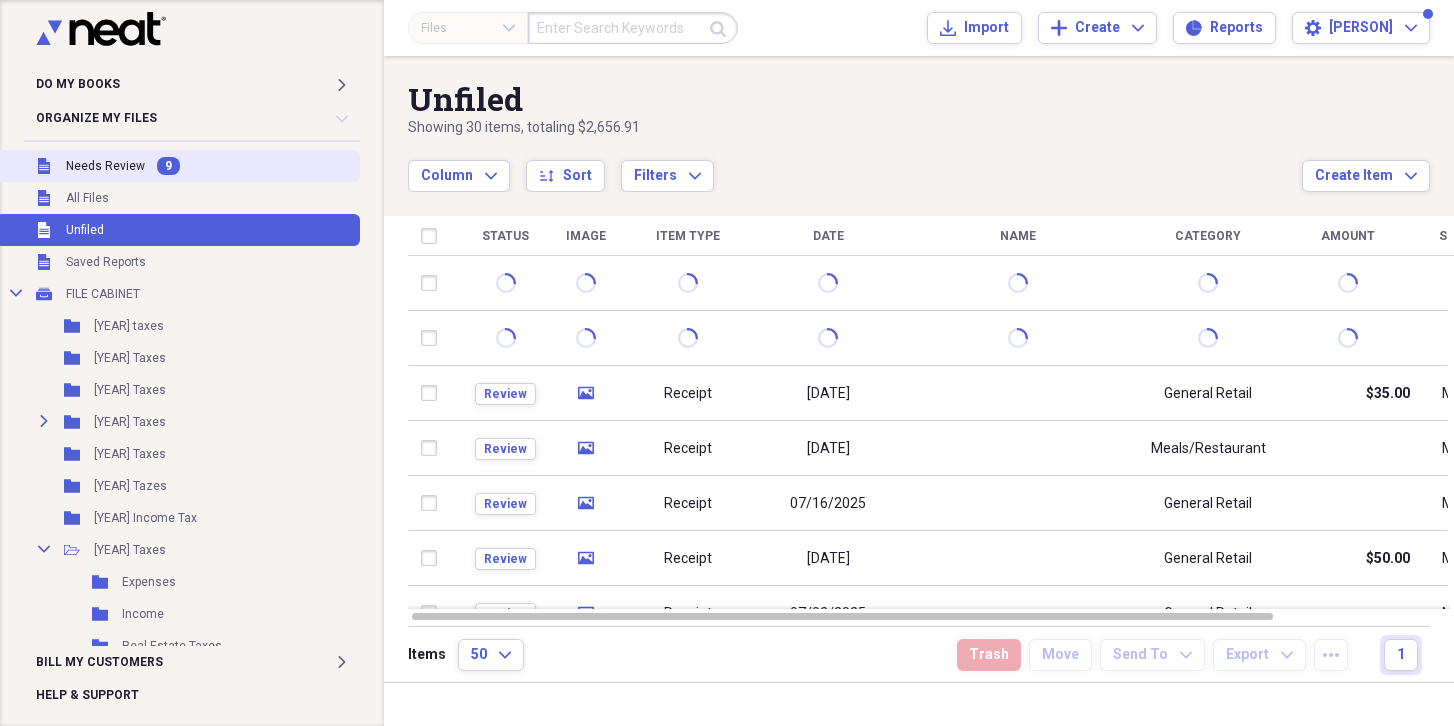 click on "Needs Review" at bounding box center [105, 166] 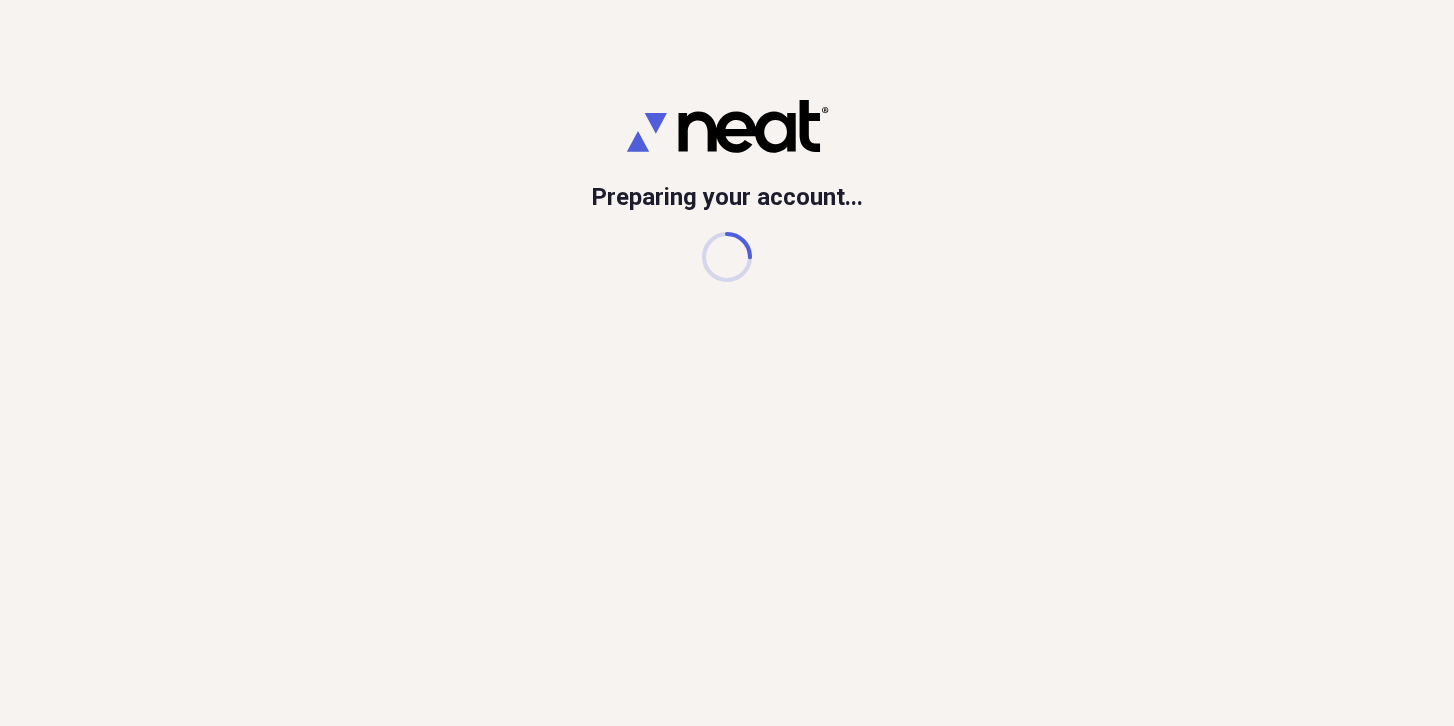 scroll, scrollTop: 0, scrollLeft: 0, axis: both 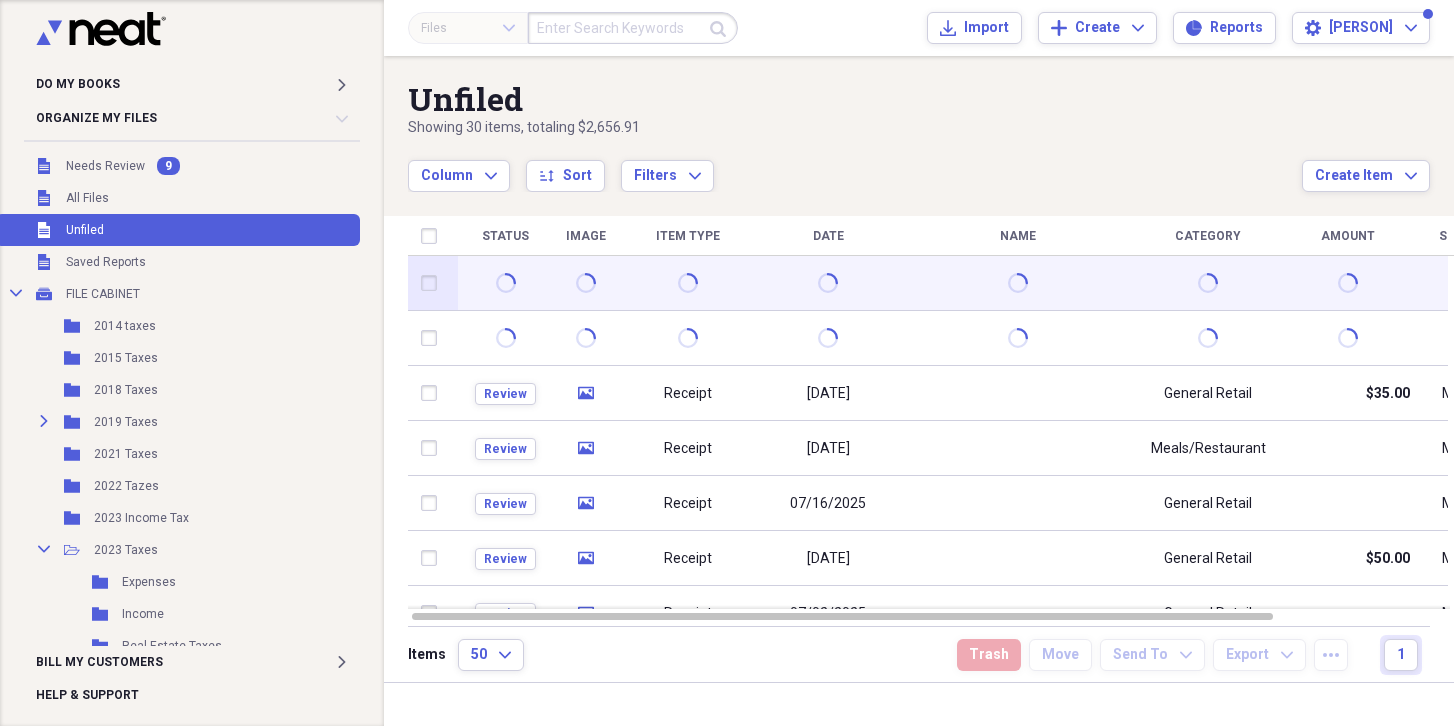 click at bounding box center (505, 283) 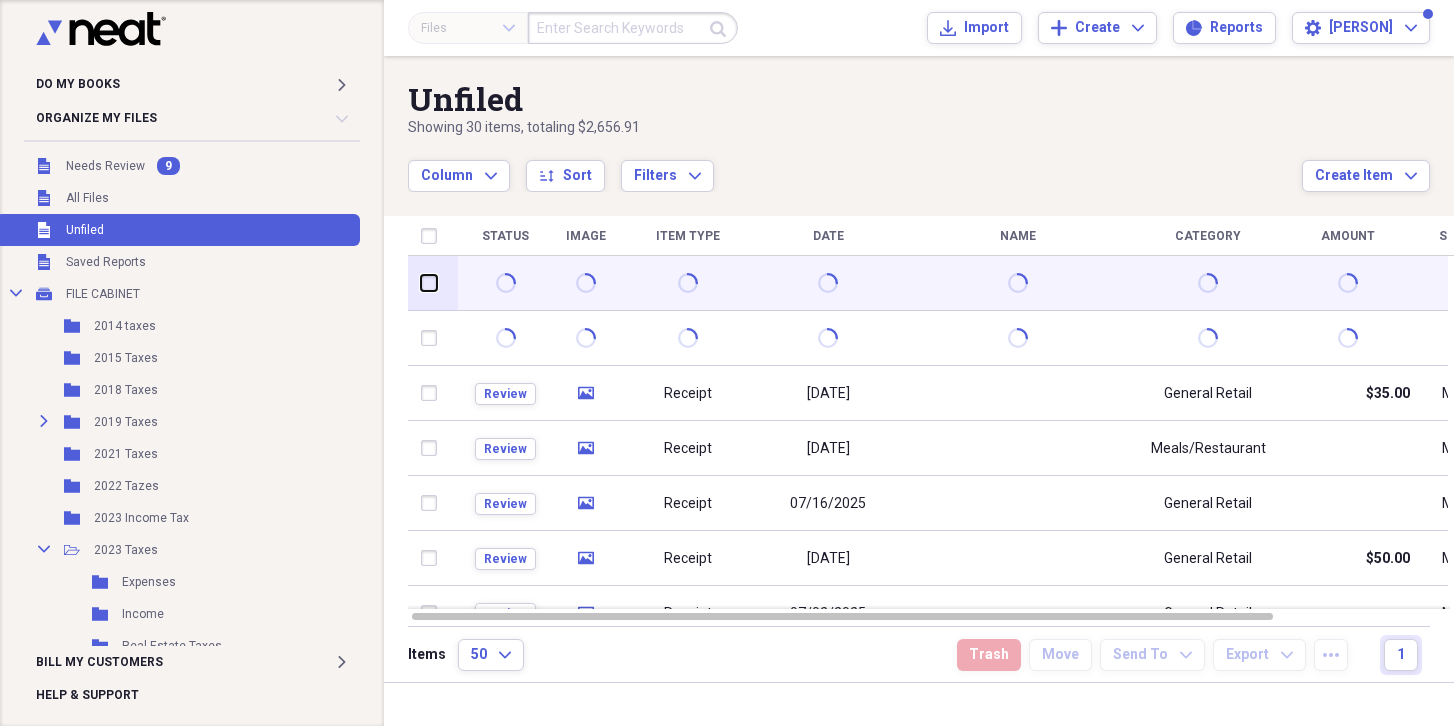 click at bounding box center [421, 283] 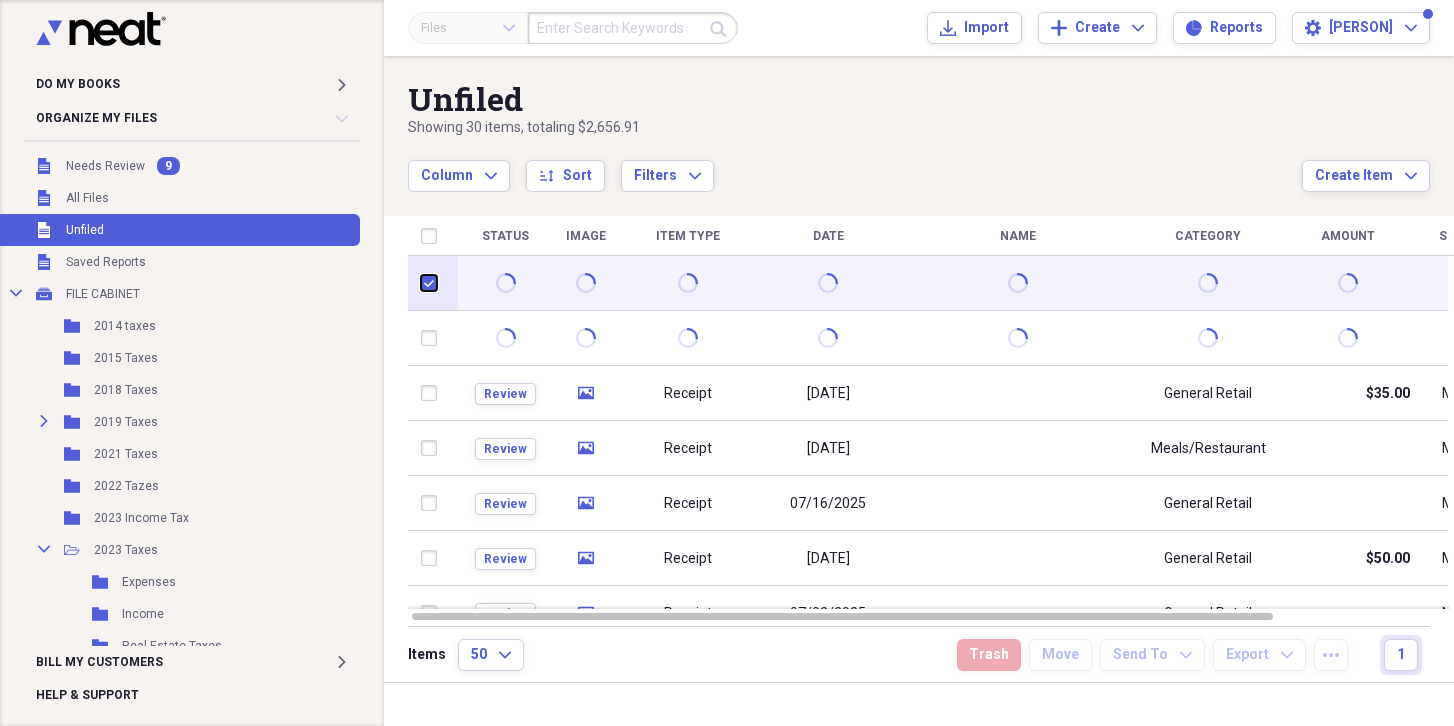 checkbox on "true" 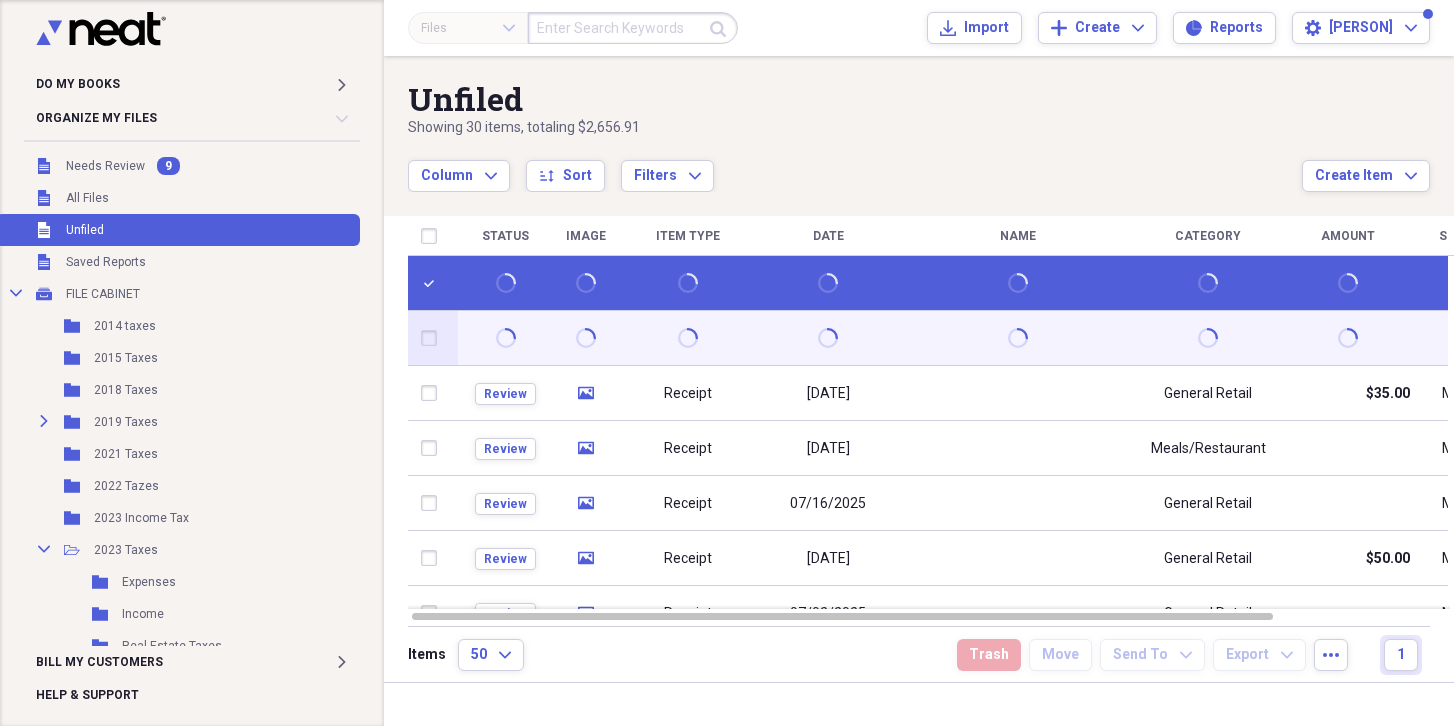 click at bounding box center [433, 338] 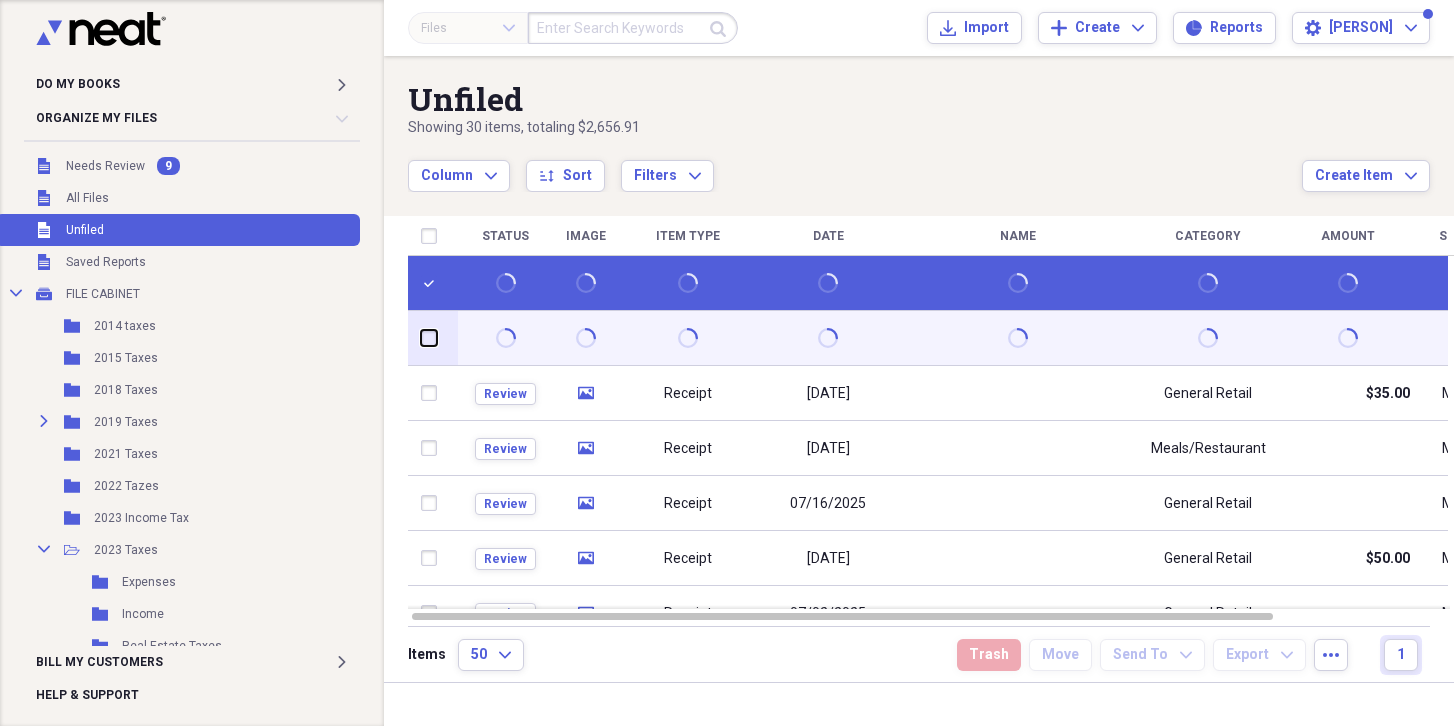click at bounding box center (421, 338) 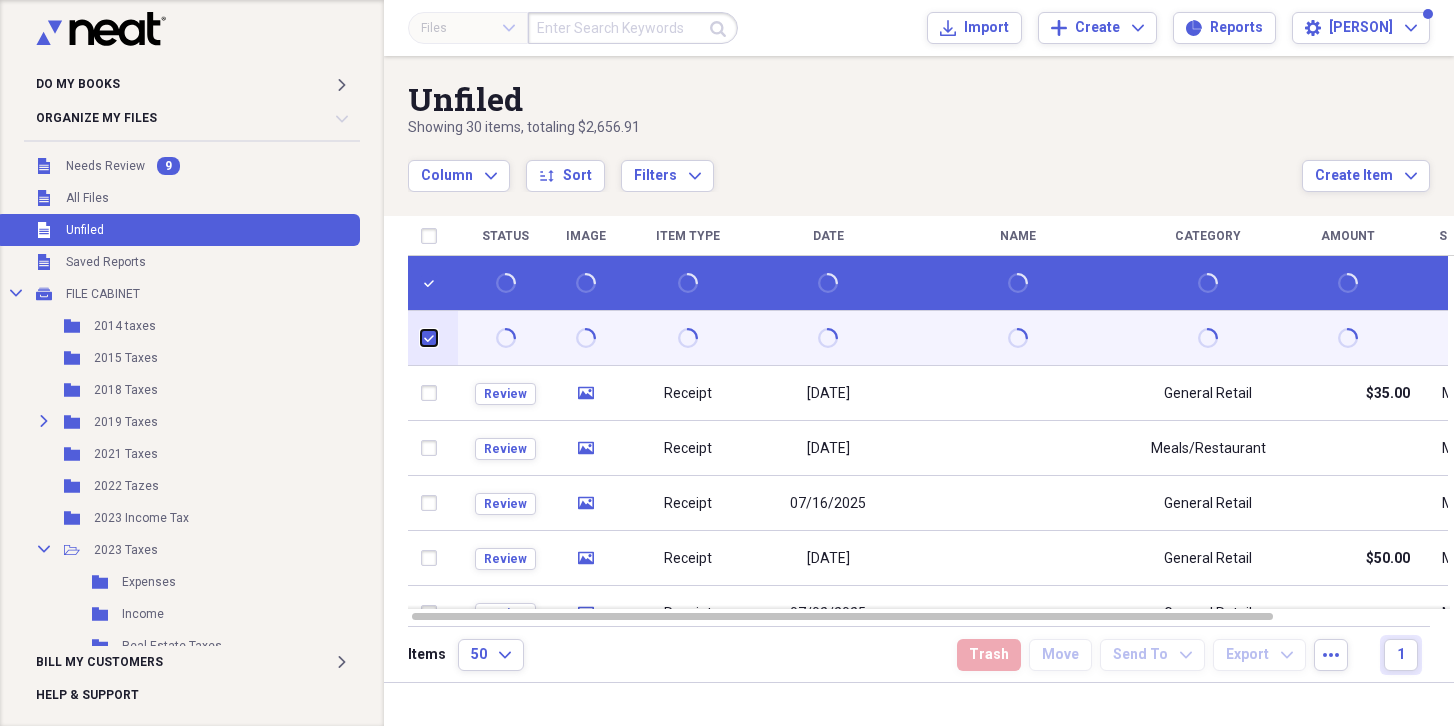 checkbox on "true" 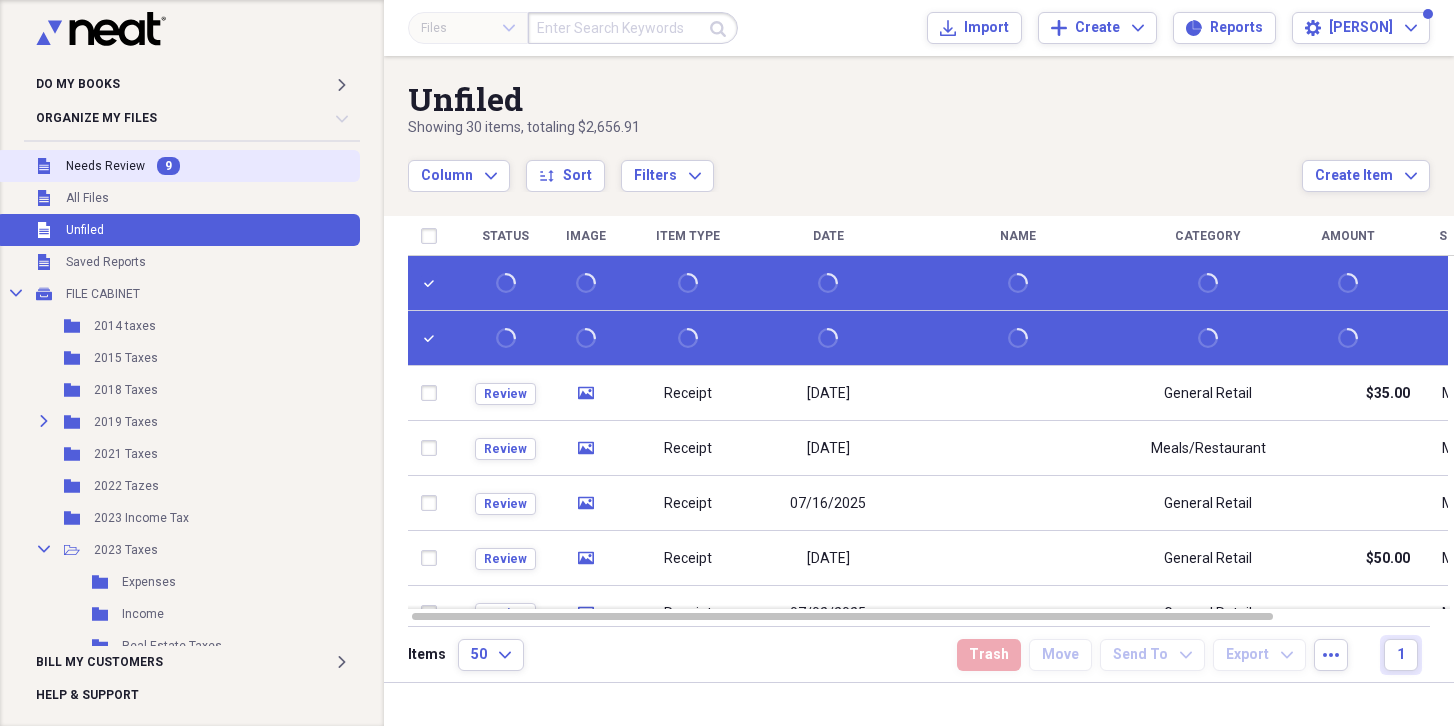click on "Unfiled Needs Review 9" at bounding box center (178, 166) 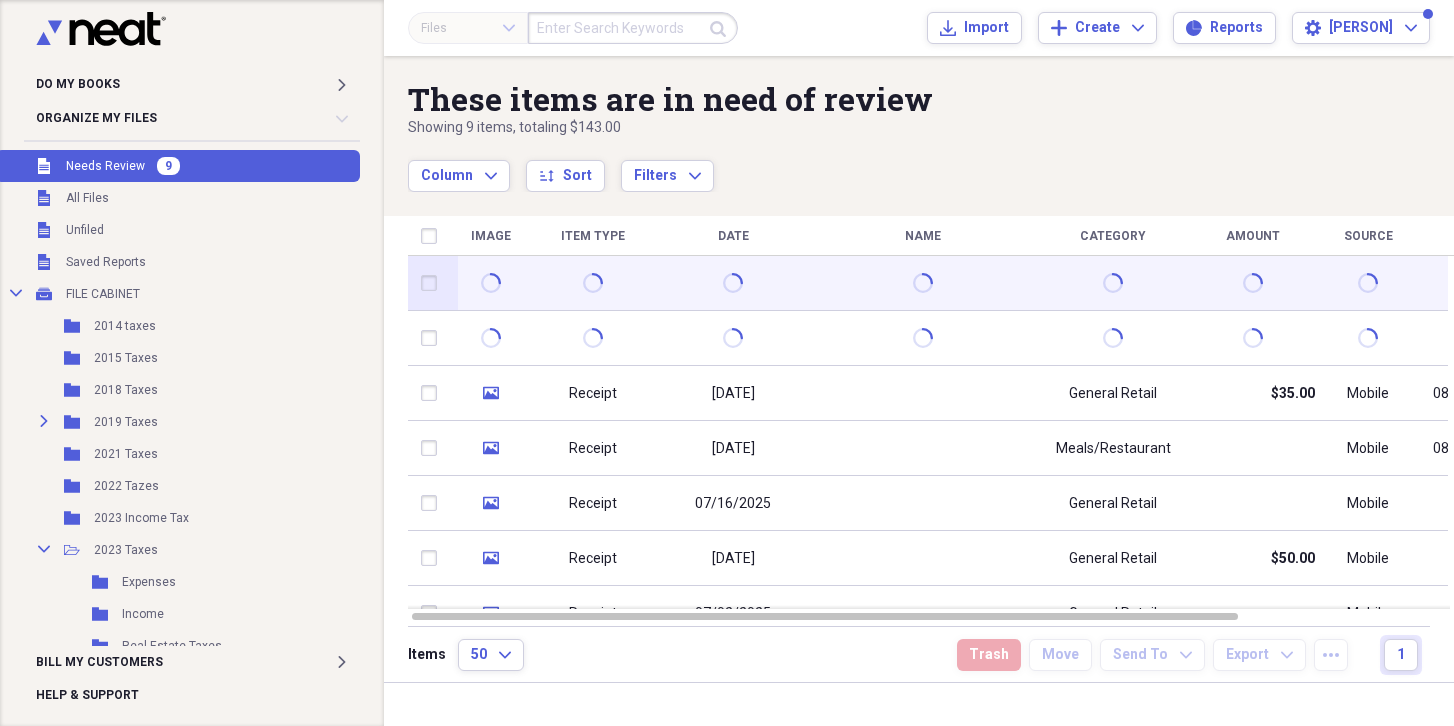 click at bounding box center (433, 283) 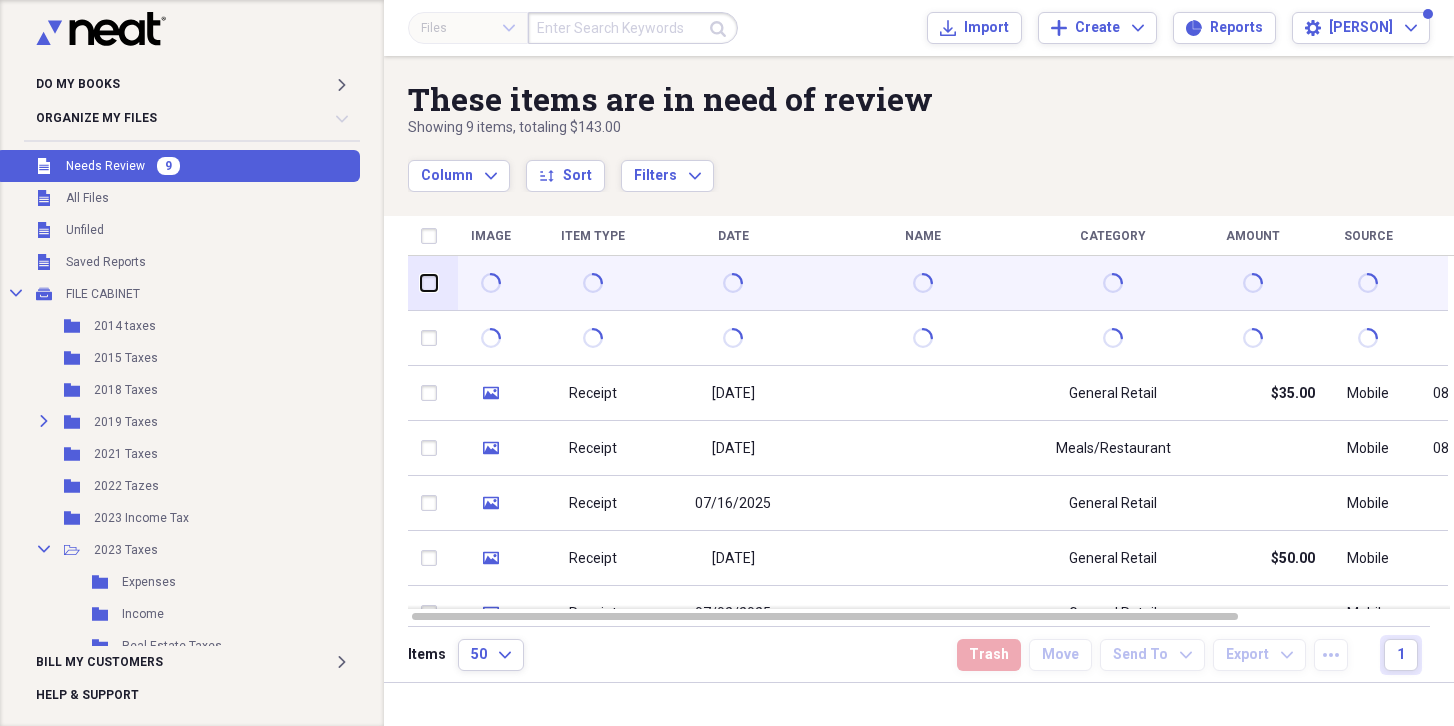 click at bounding box center [421, 283] 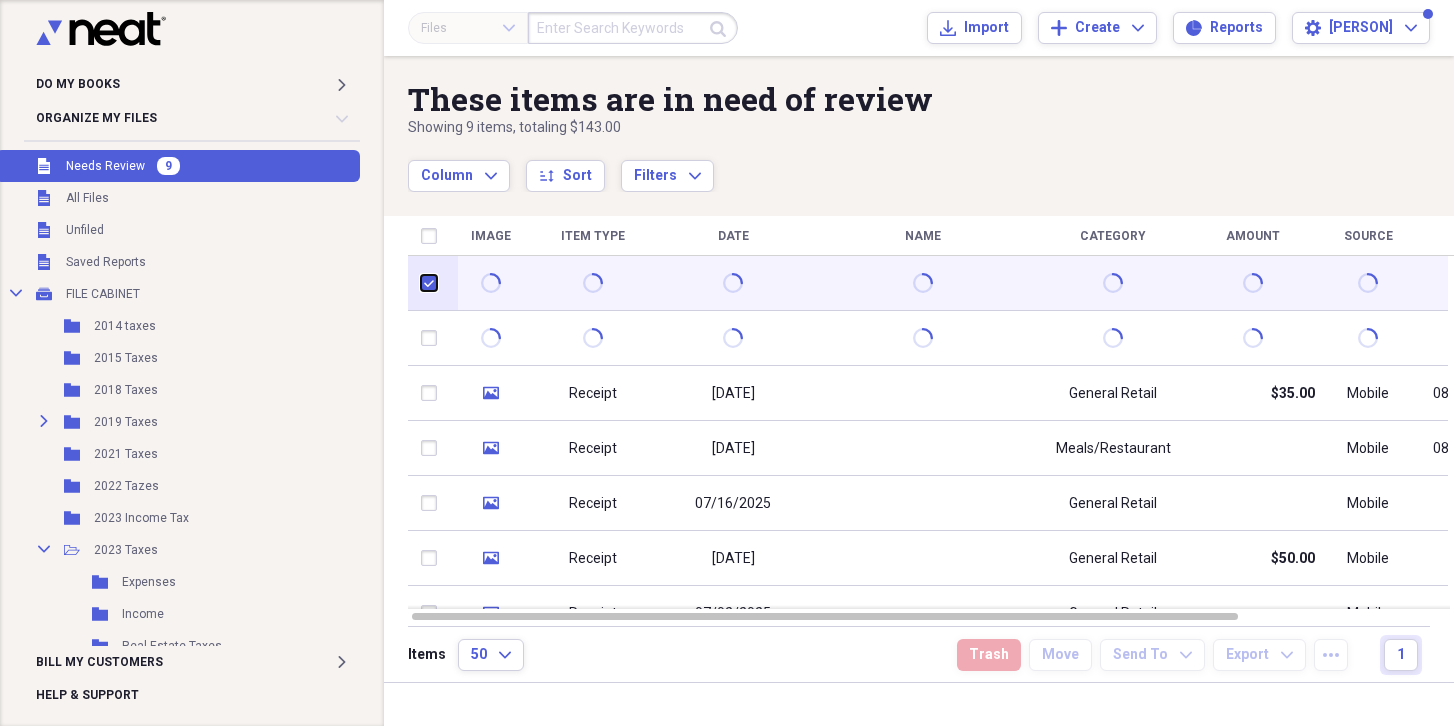 checkbox on "true" 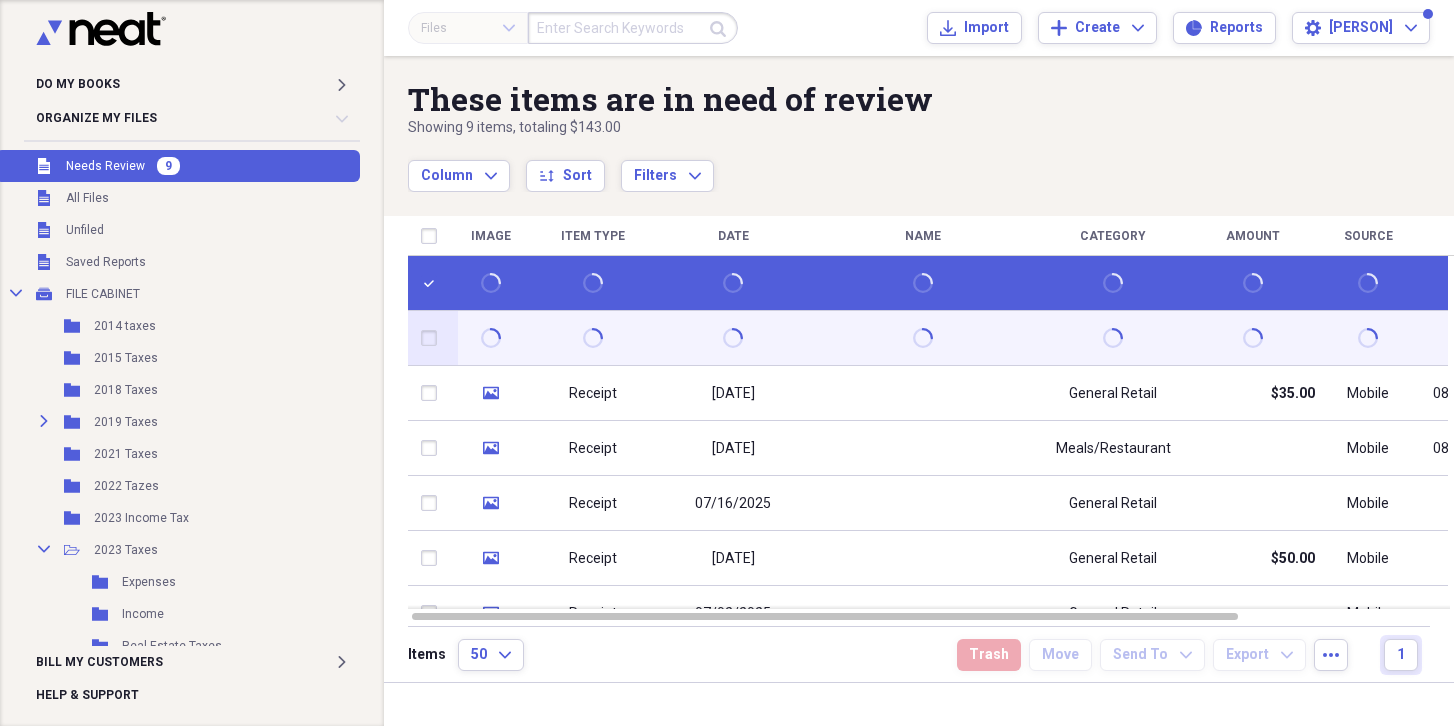 click at bounding box center [433, 338] 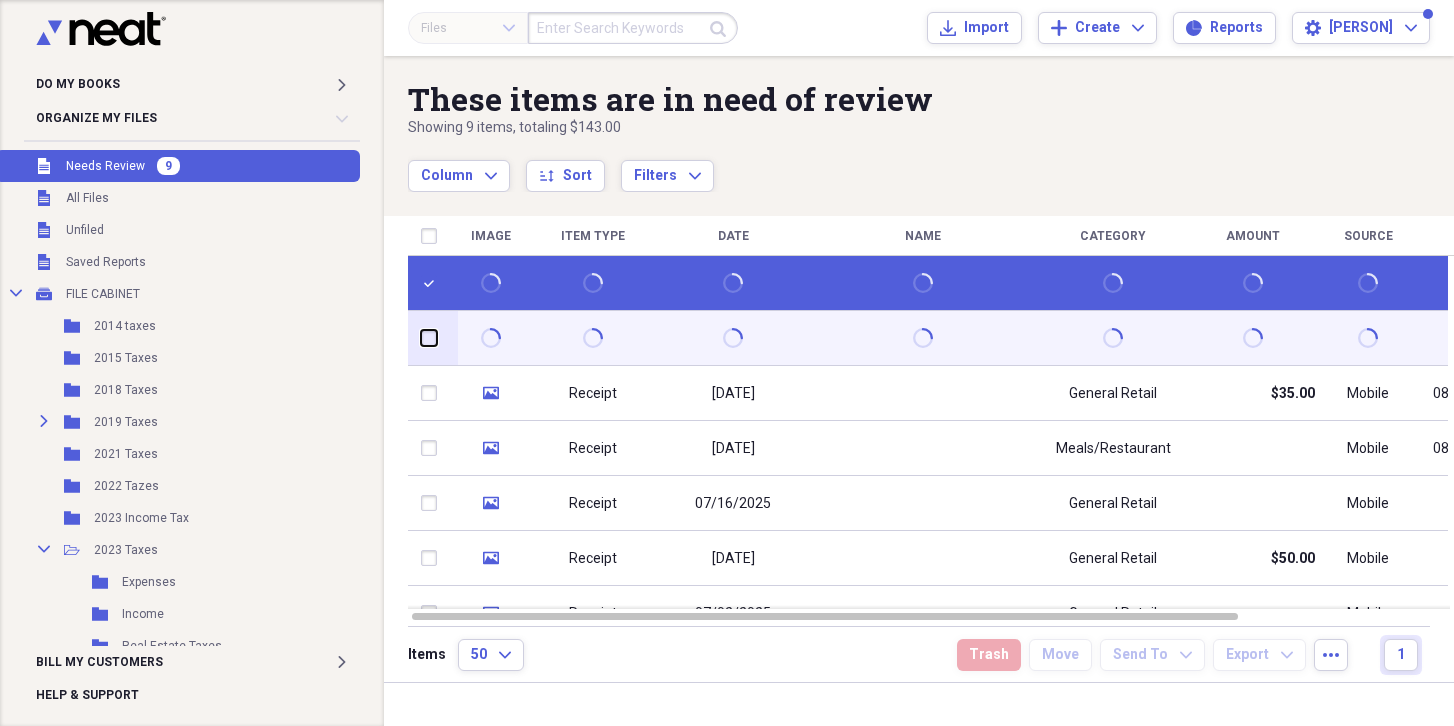 click at bounding box center (421, 338) 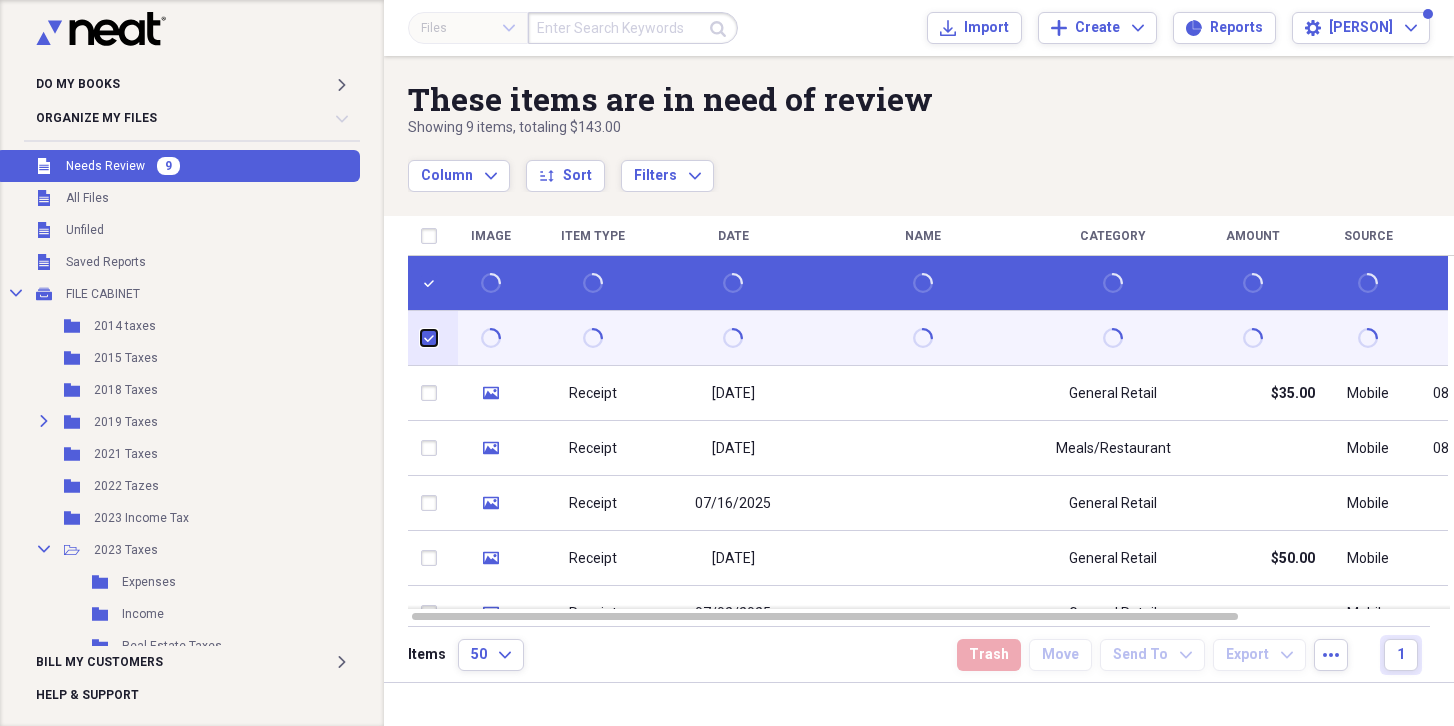 checkbox on "true" 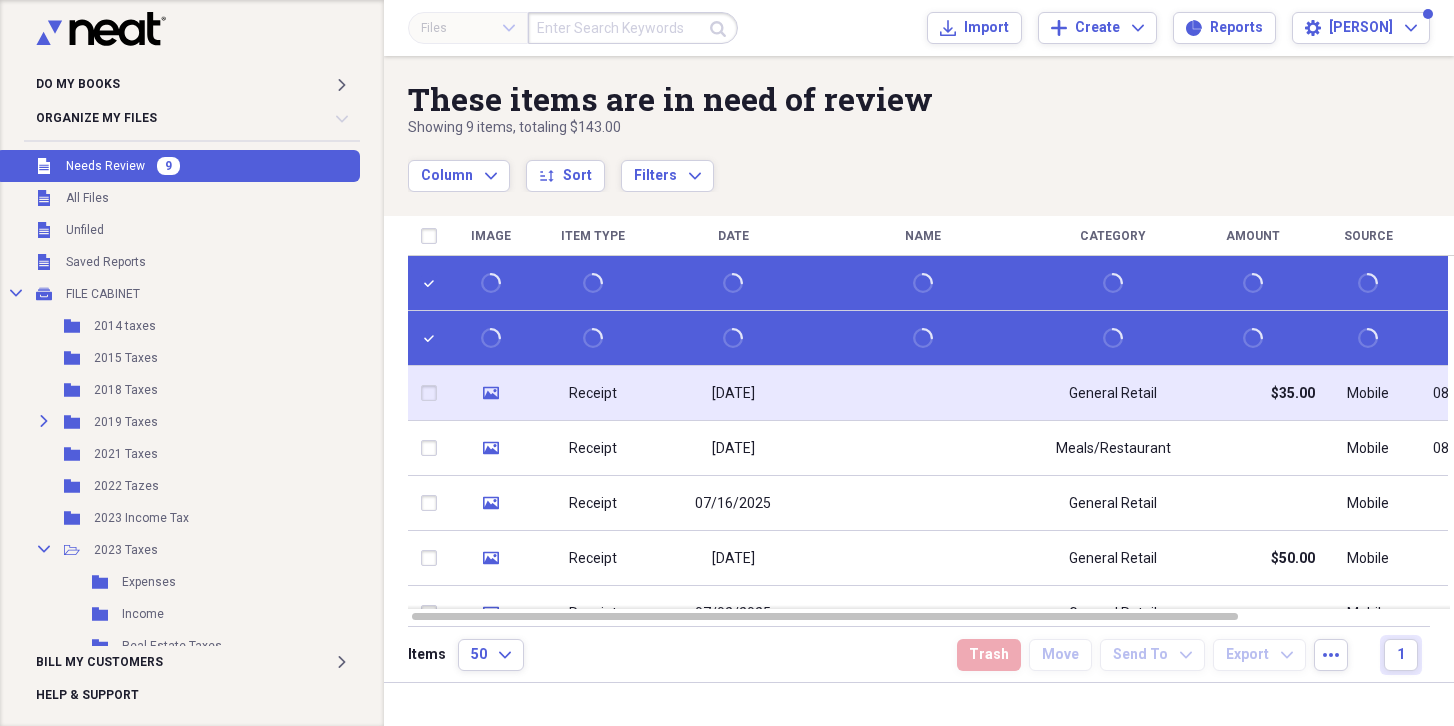 click at bounding box center [433, 393] 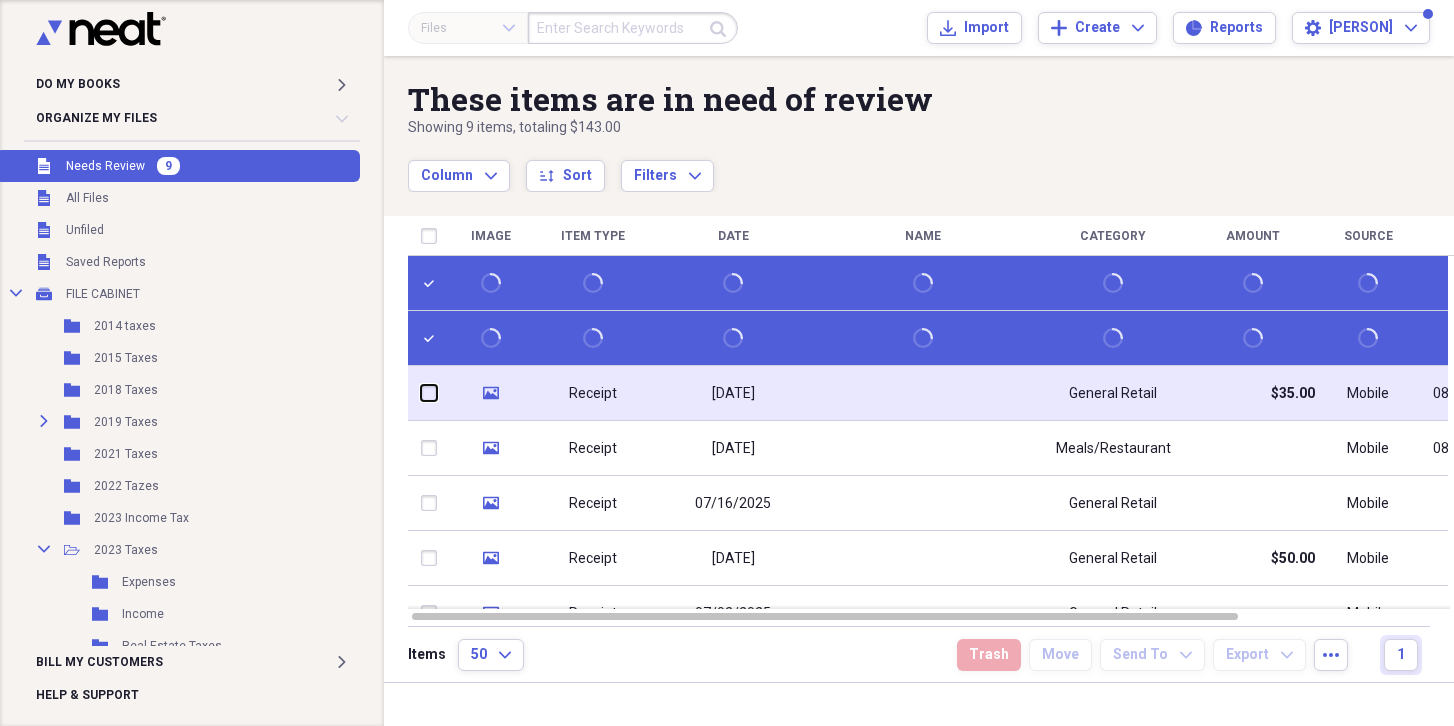 click at bounding box center [421, 393] 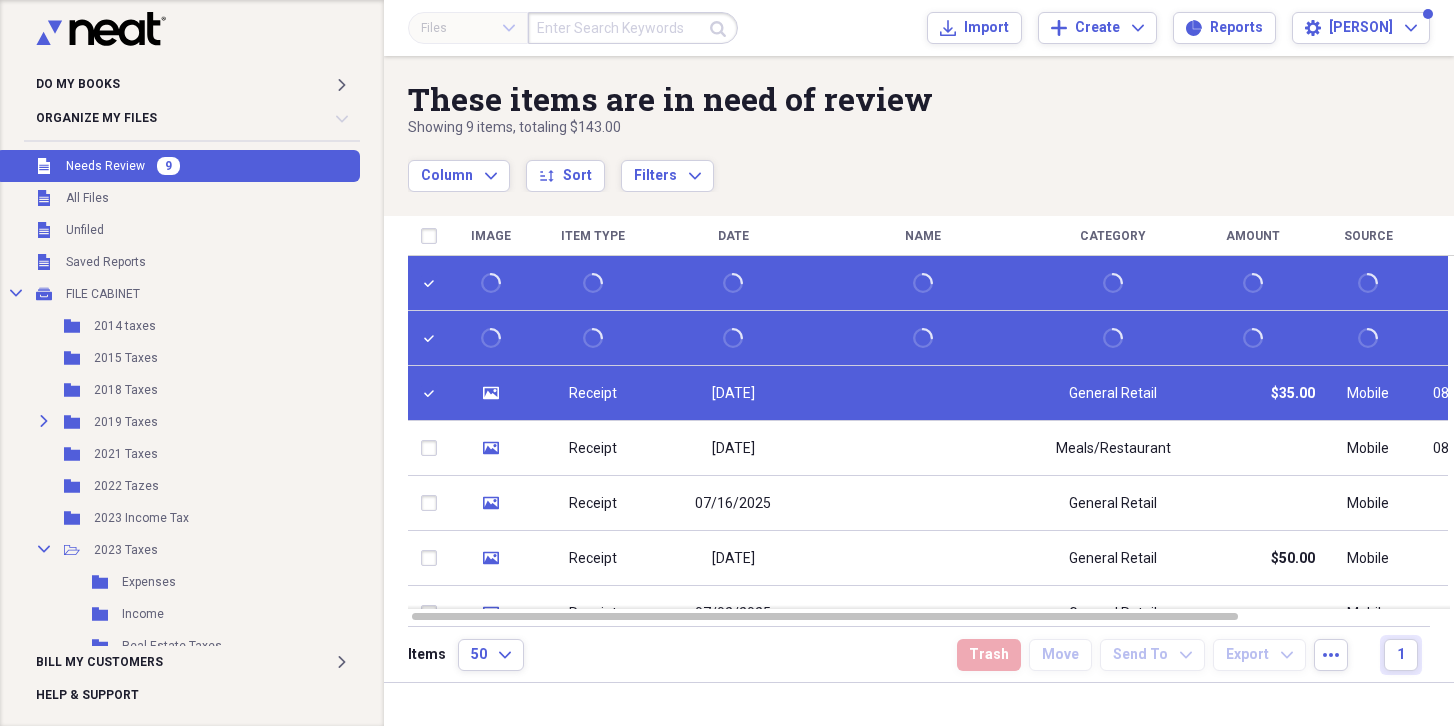 click at bounding box center [433, 393] 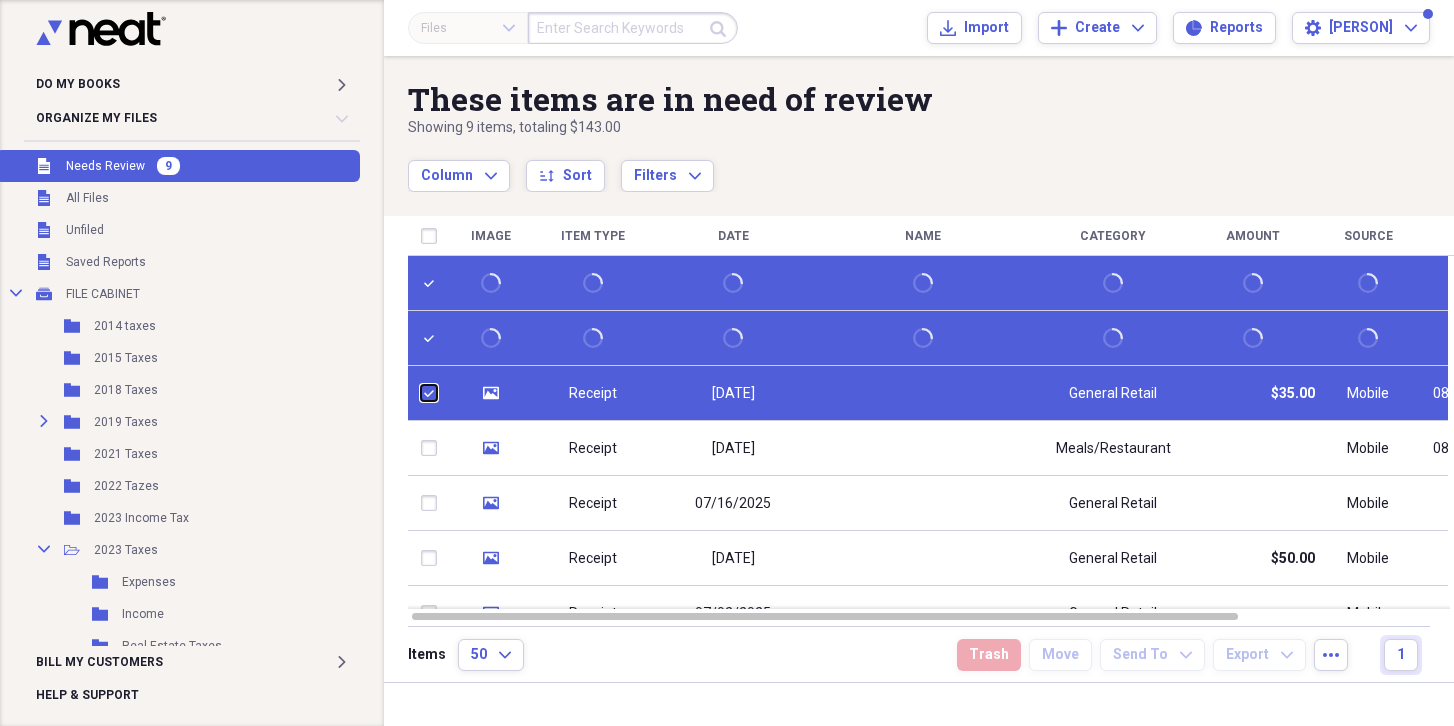 click at bounding box center (421, 393) 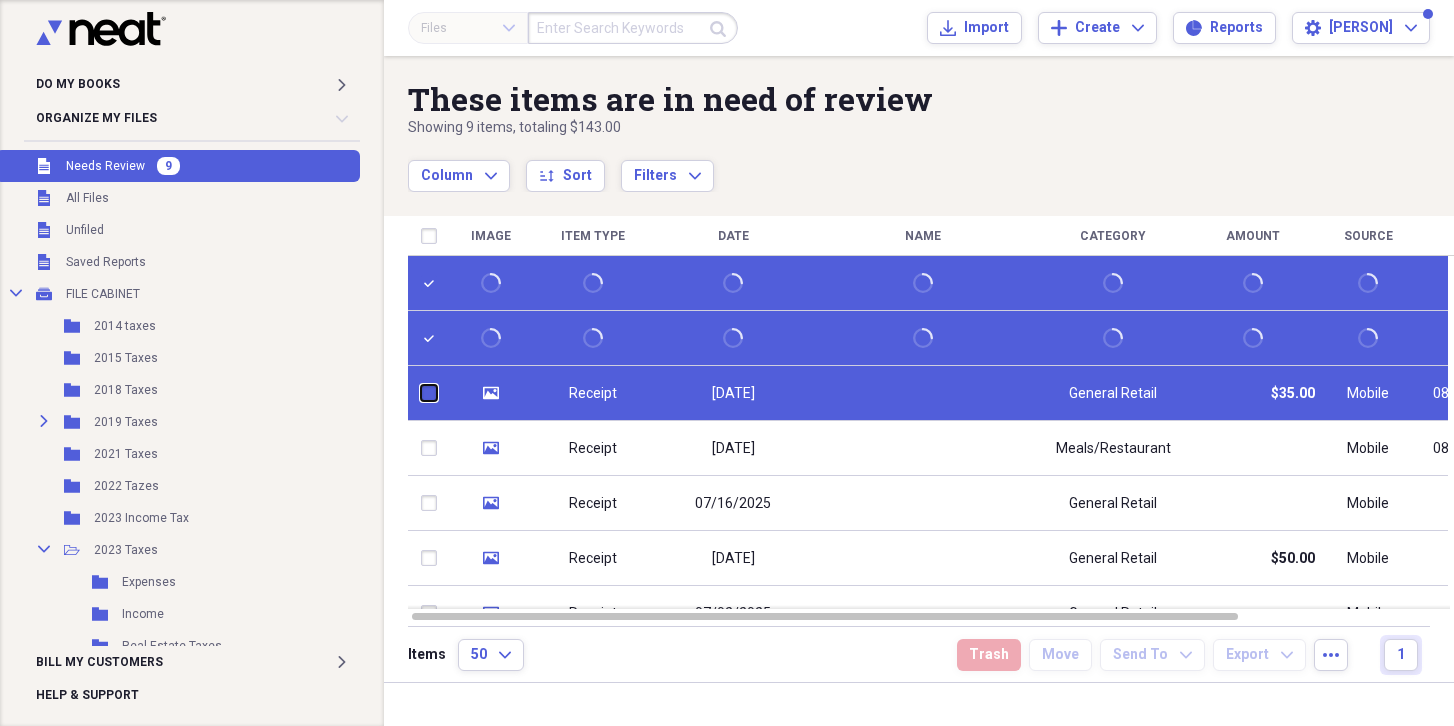 checkbox on "false" 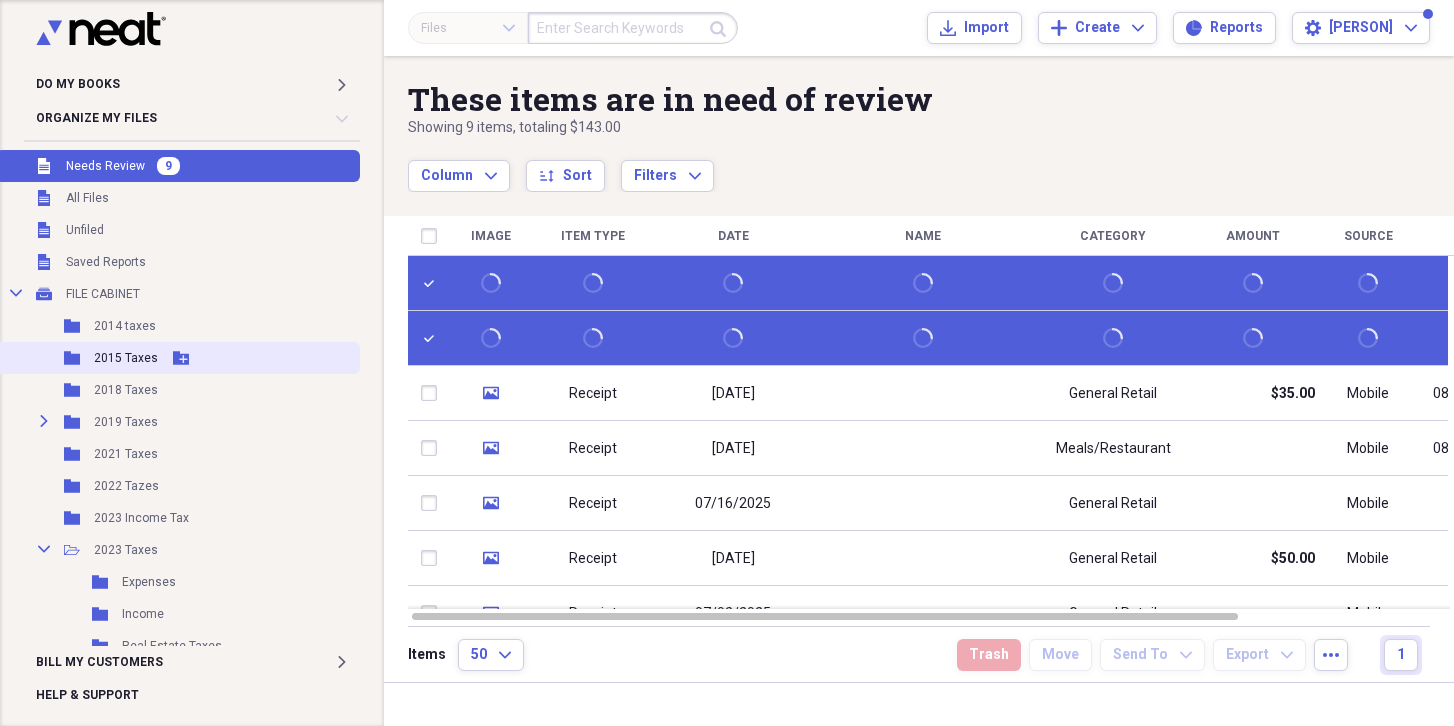click on "Folder 2015 Taxes Add Folder" at bounding box center [178, 358] 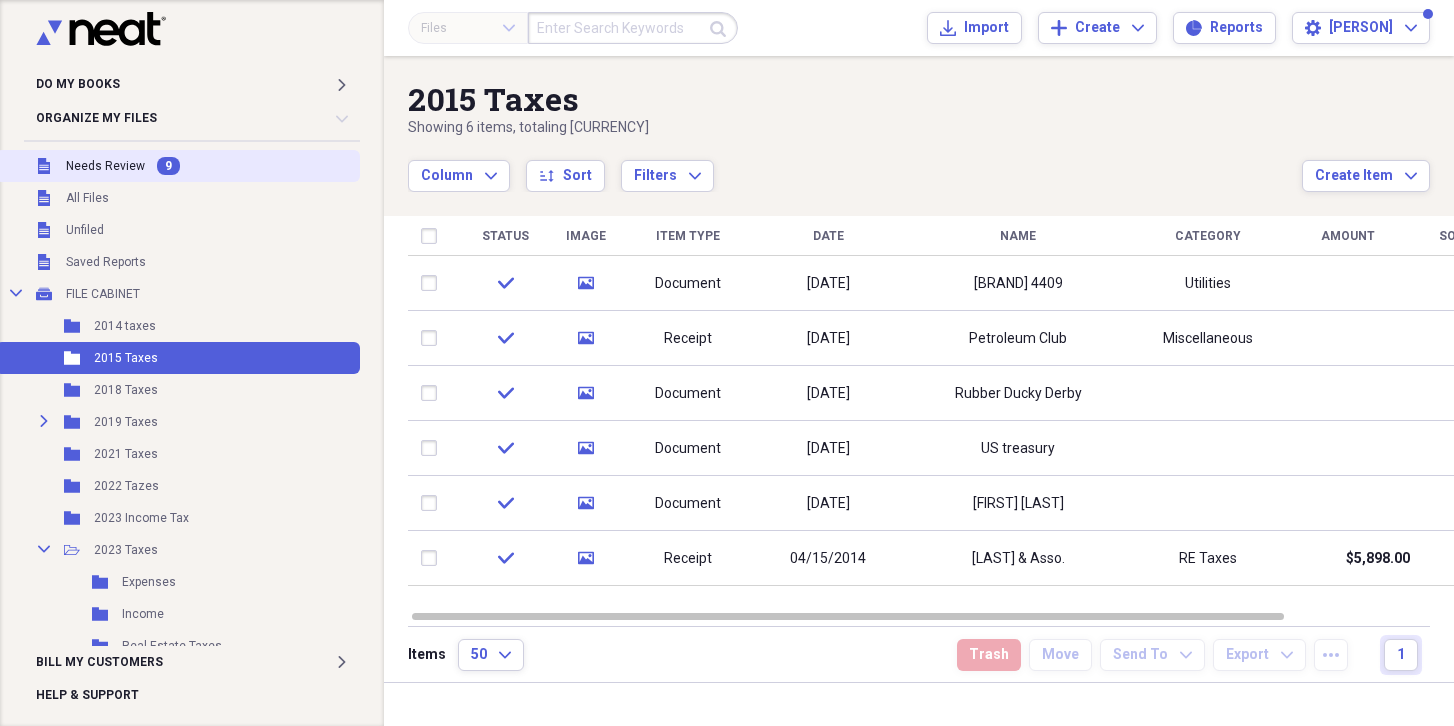 click on "Needs Review" at bounding box center (105, 166) 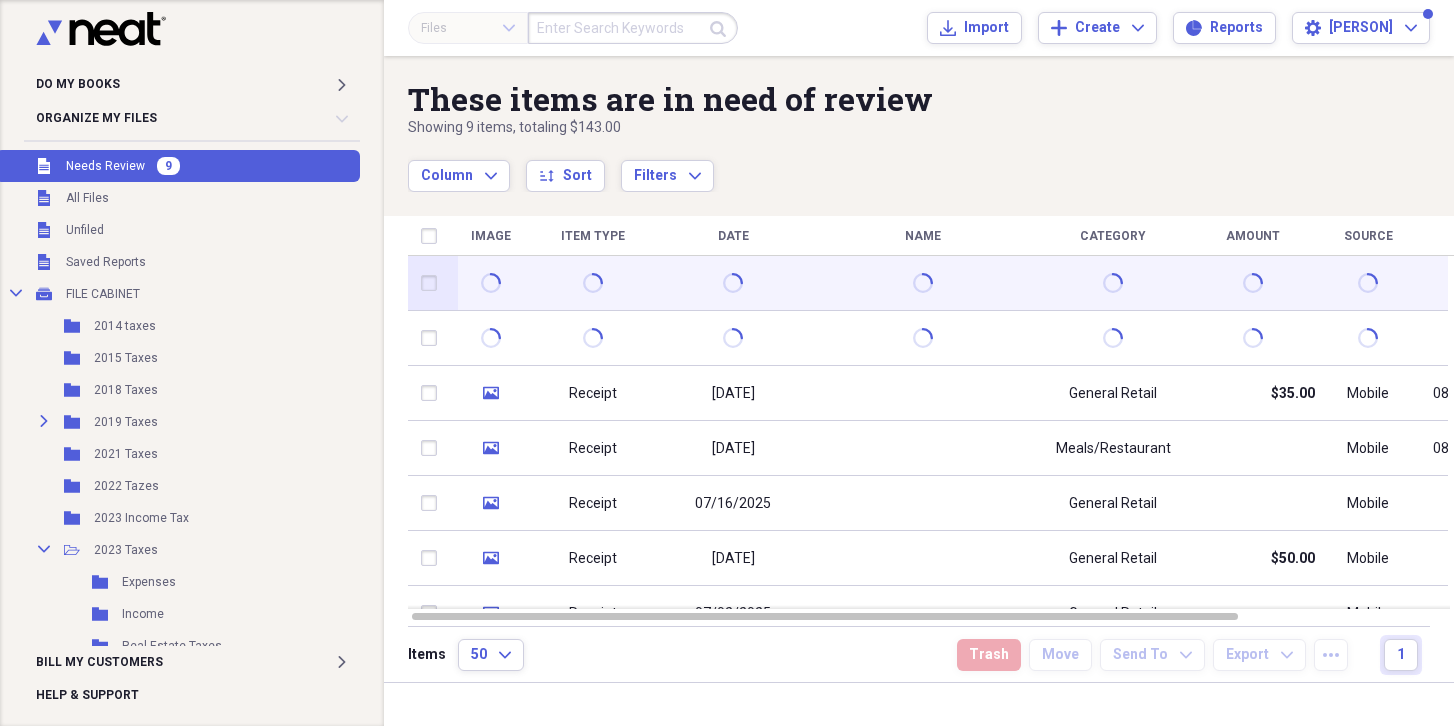 click at bounding box center [433, 283] 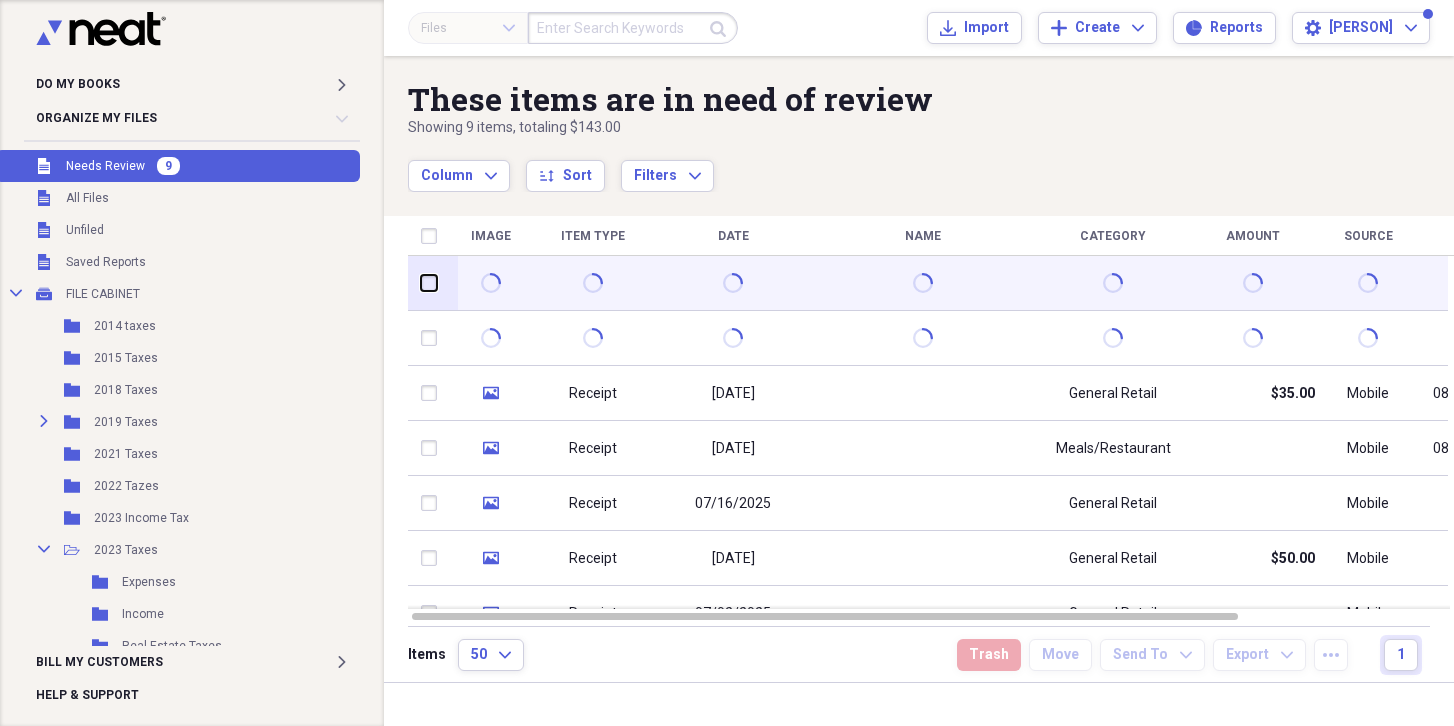 click at bounding box center [421, 283] 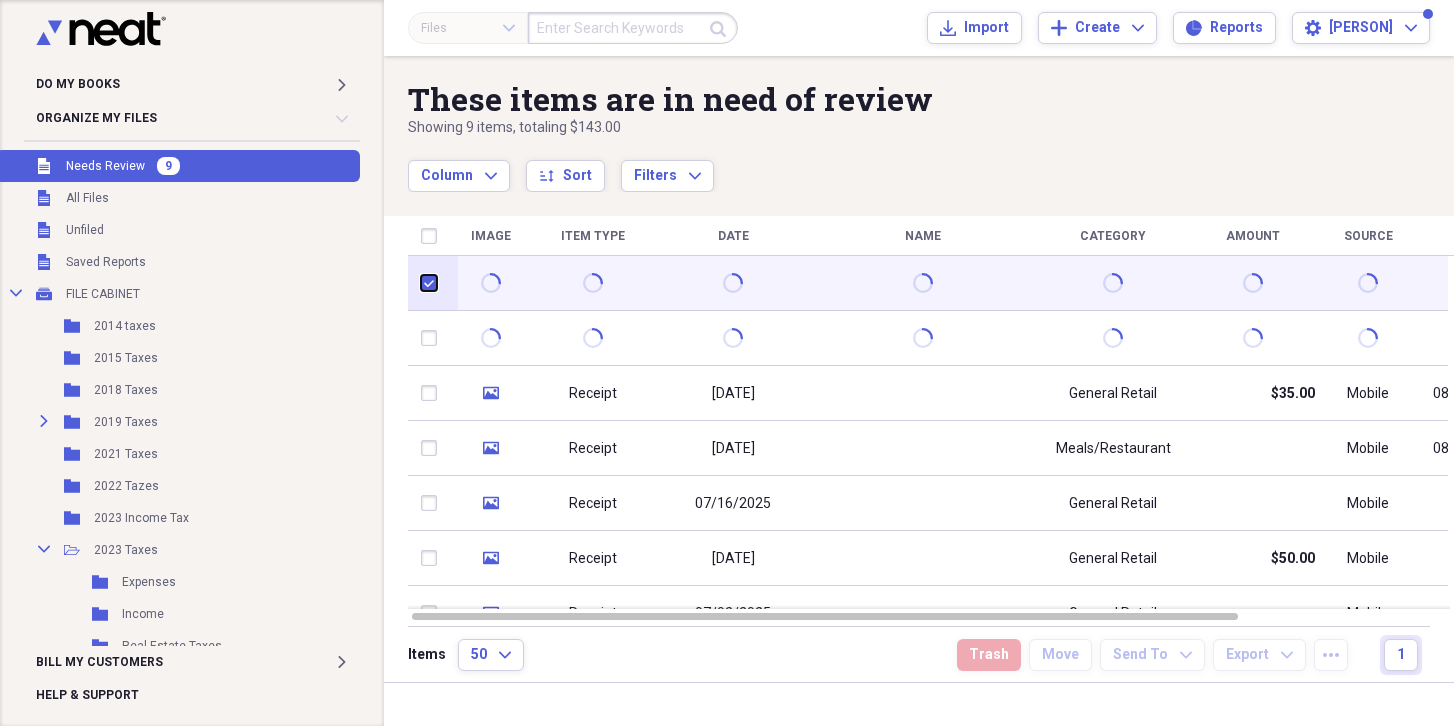 checkbox on "true" 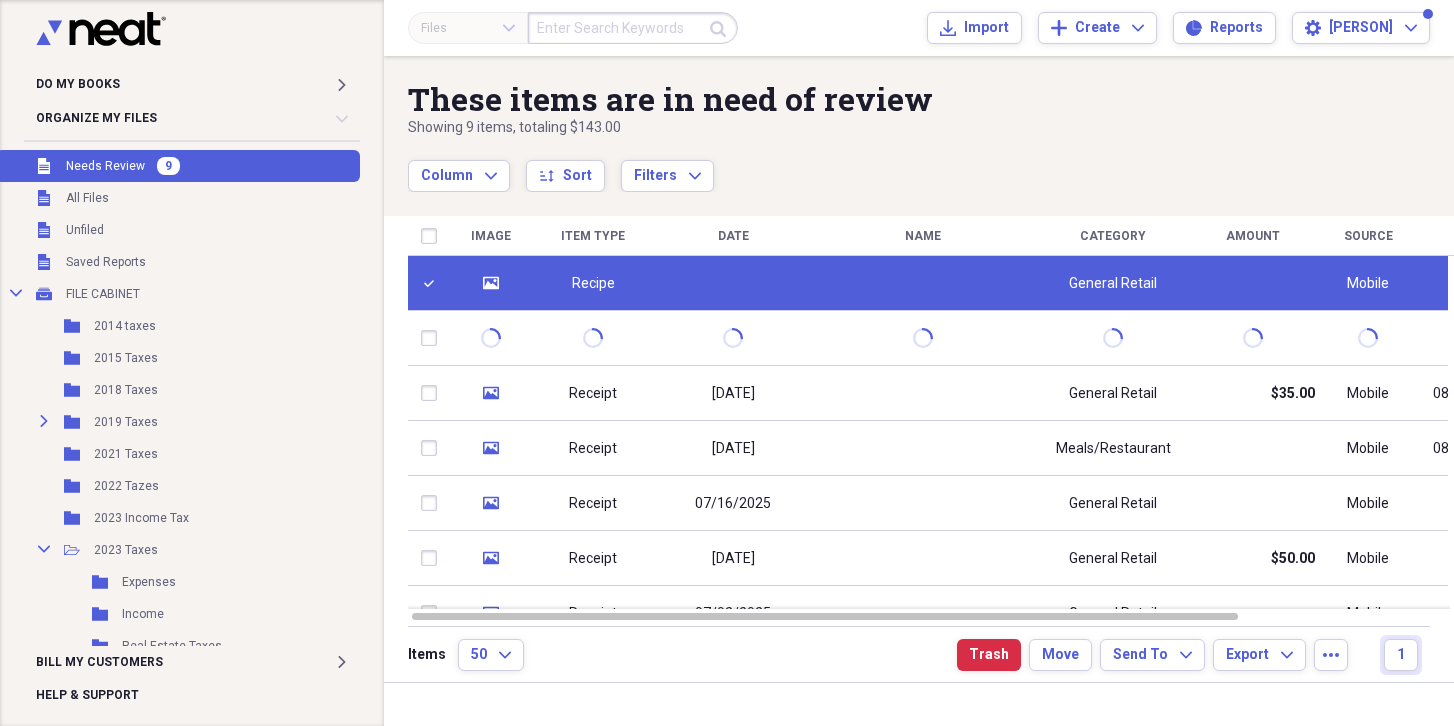 click on "Recipe" at bounding box center [593, 283] 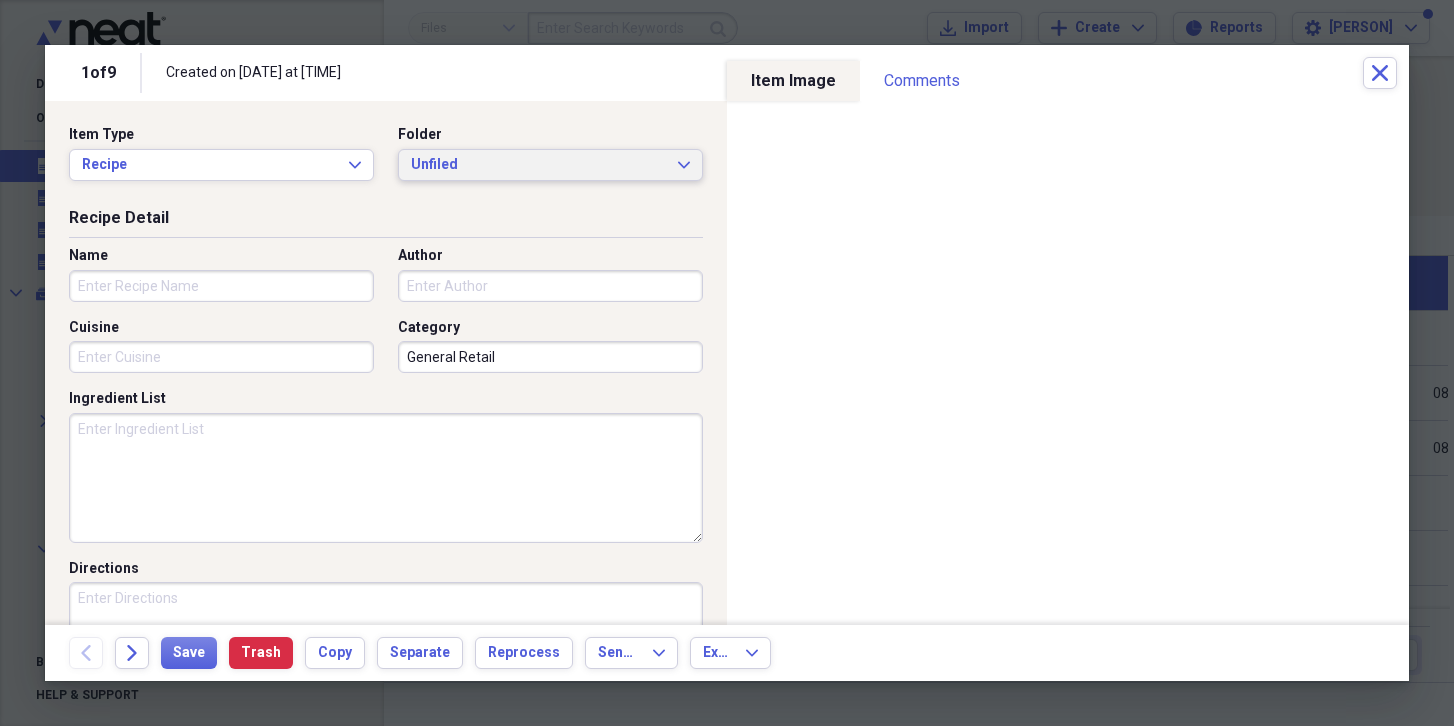 click on "Unfiled" at bounding box center (538, 165) 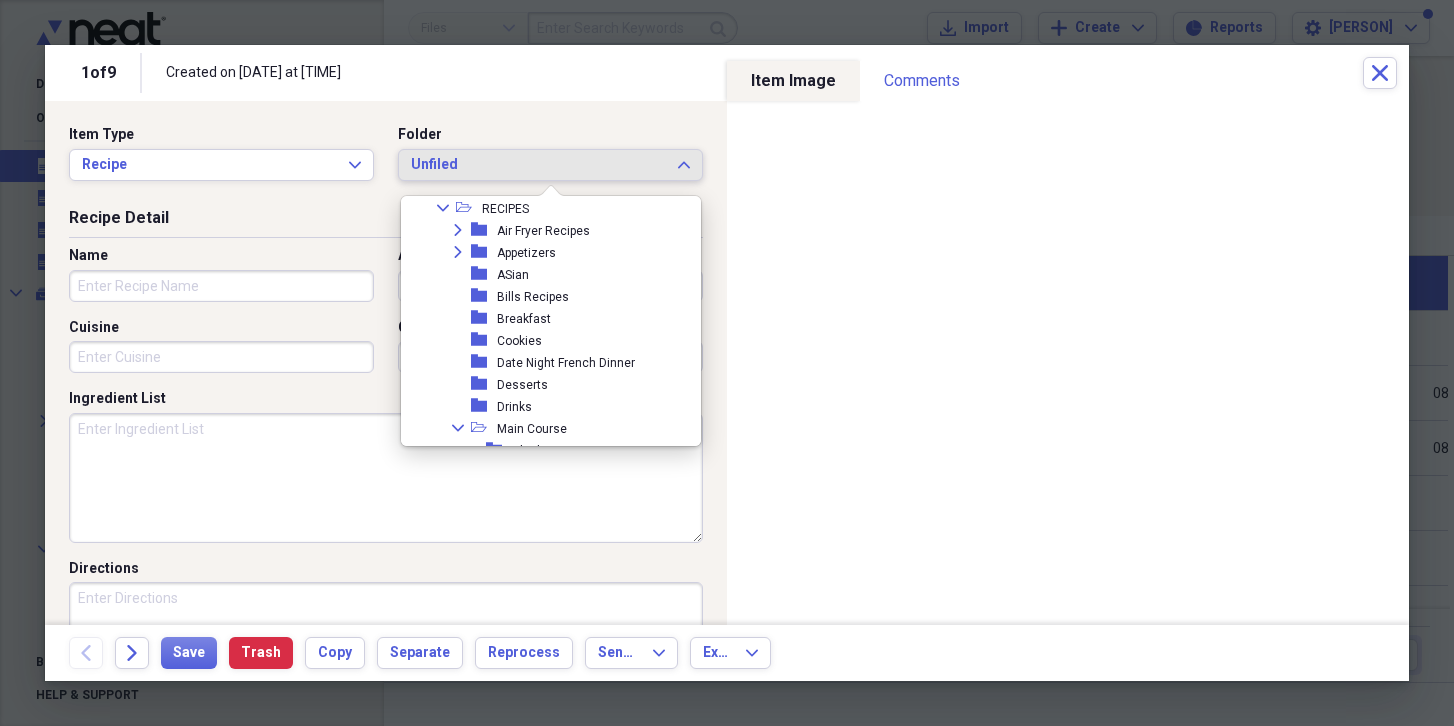 scroll, scrollTop: 1581, scrollLeft: 0, axis: vertical 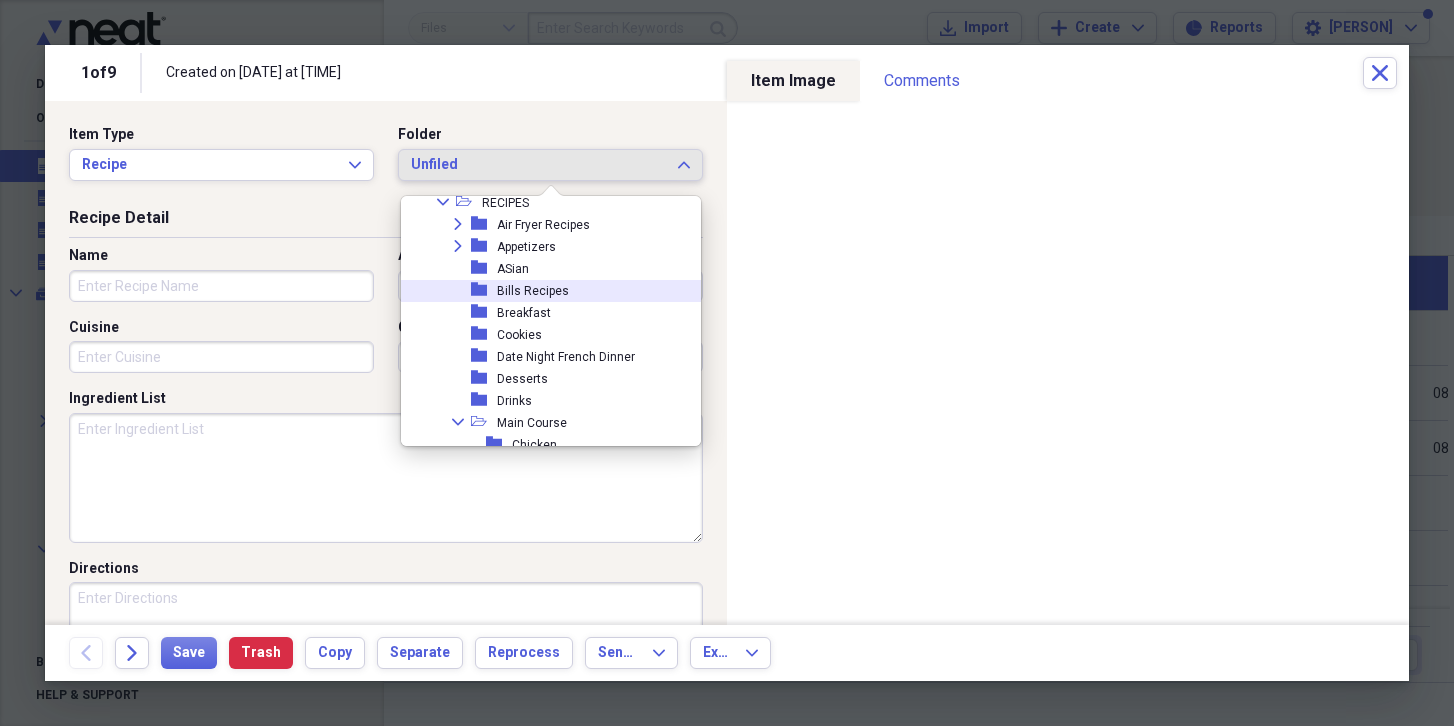 click on "Bills Recipes" at bounding box center [533, 291] 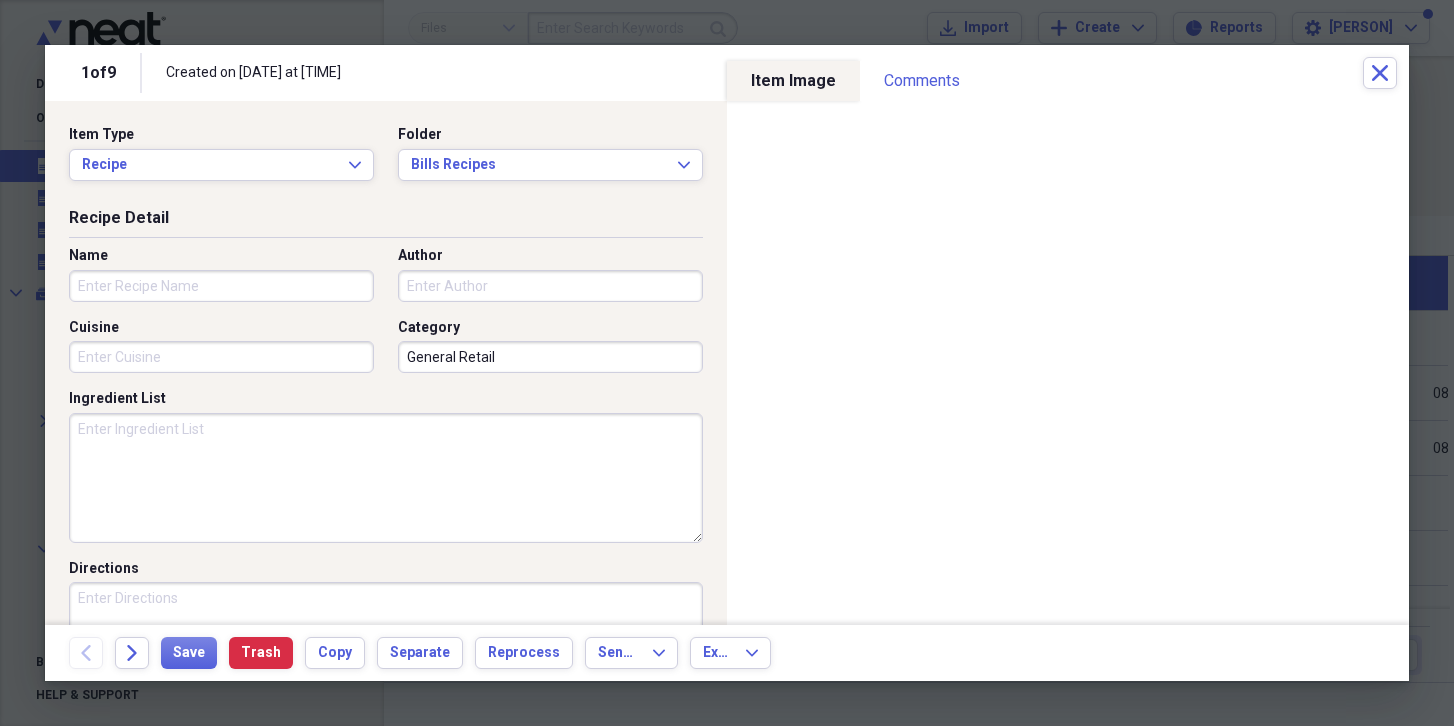 click on "Name" at bounding box center [221, 286] 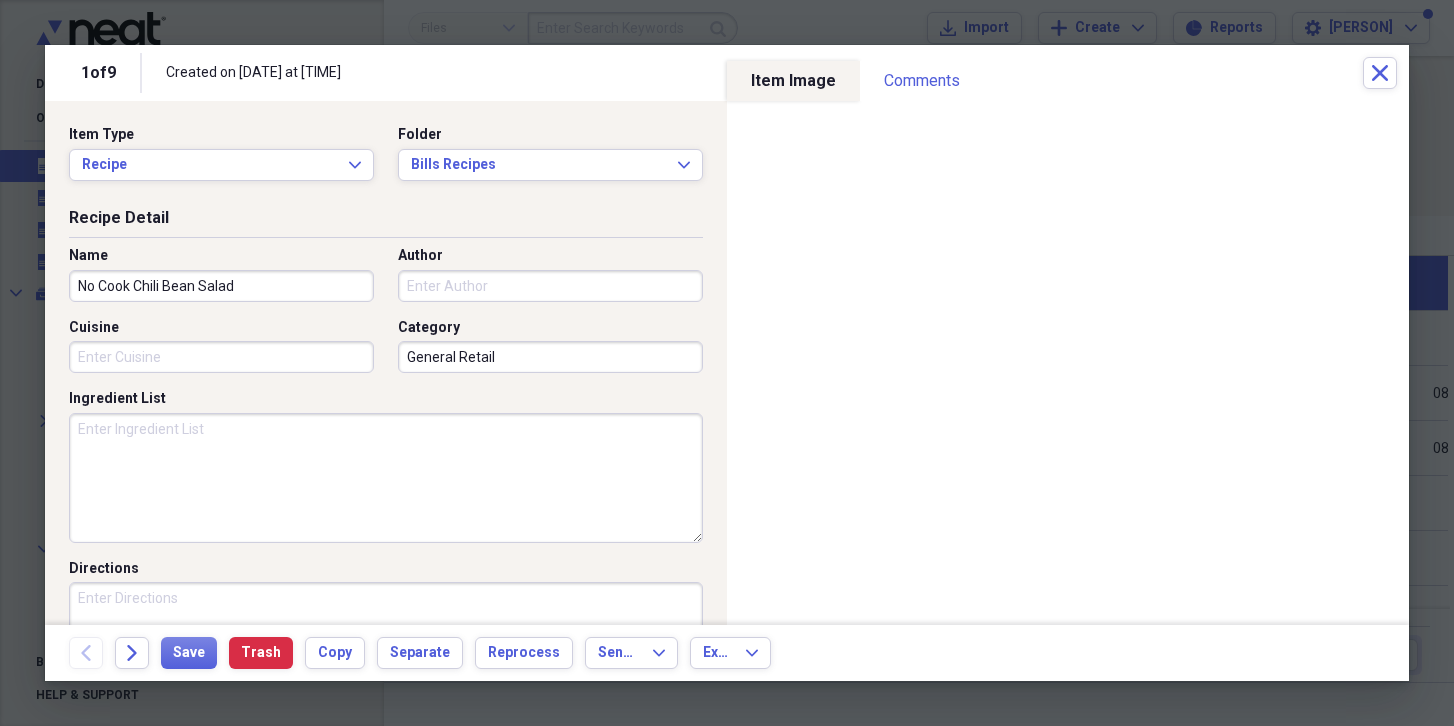 type on "No Cook Chili Bean Salad" 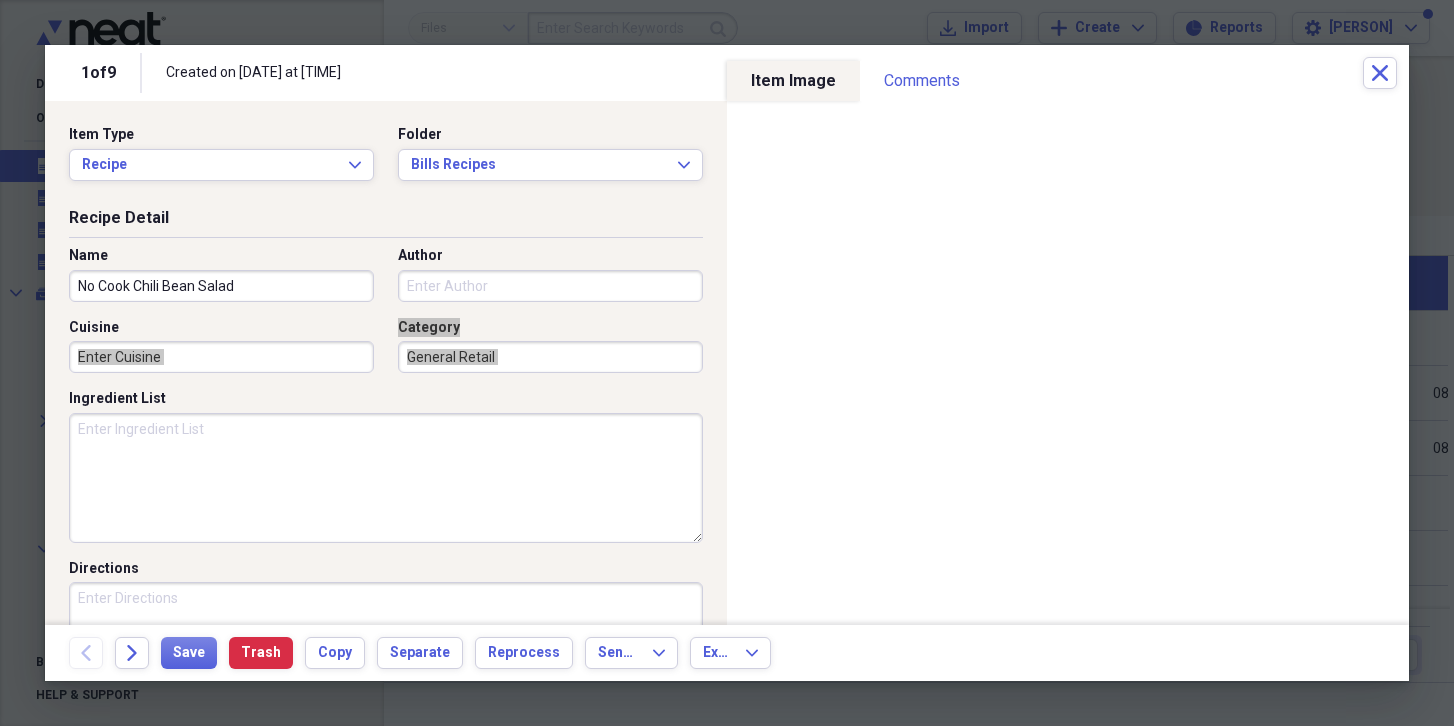 drag, startPoint x: 504, startPoint y: 389, endPoint x: 361, endPoint y: 337, distance: 152.1611 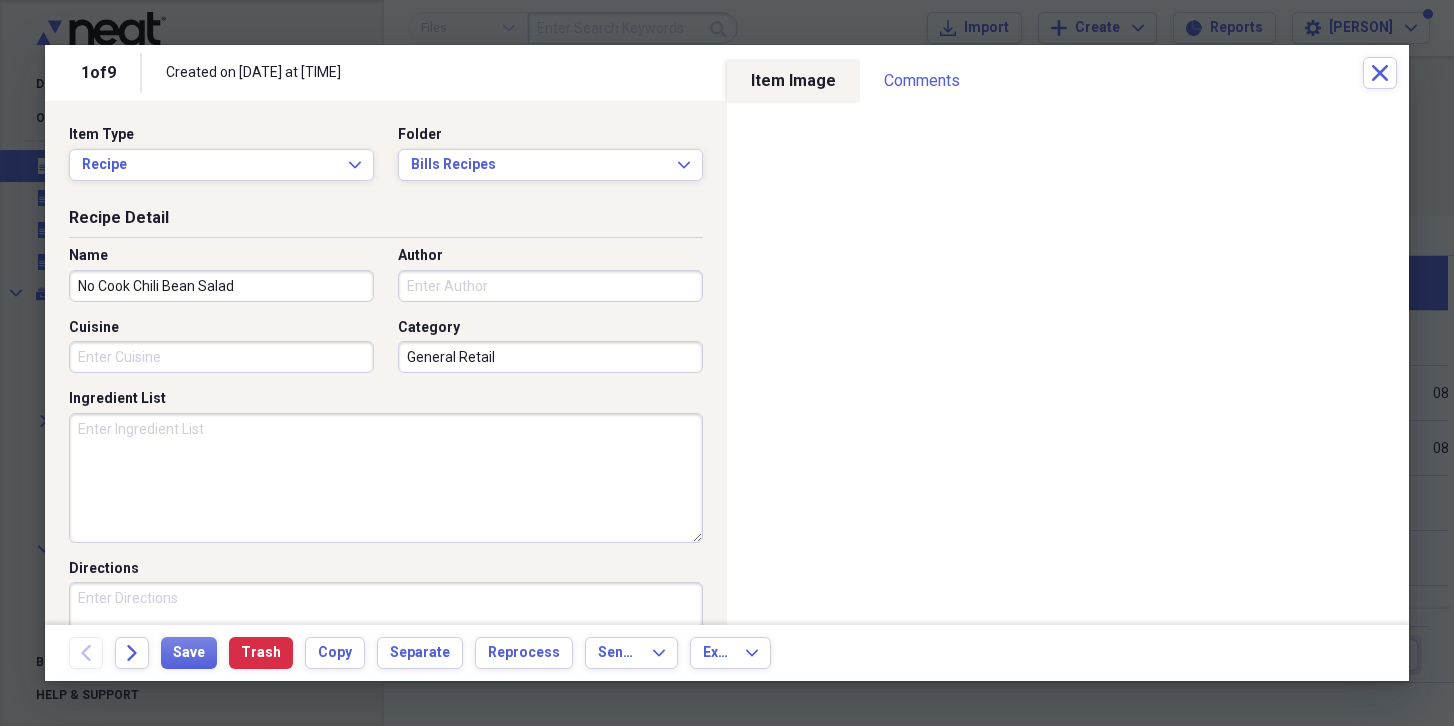 drag, startPoint x: 504, startPoint y: 358, endPoint x: 346, endPoint y: 350, distance: 158.20241 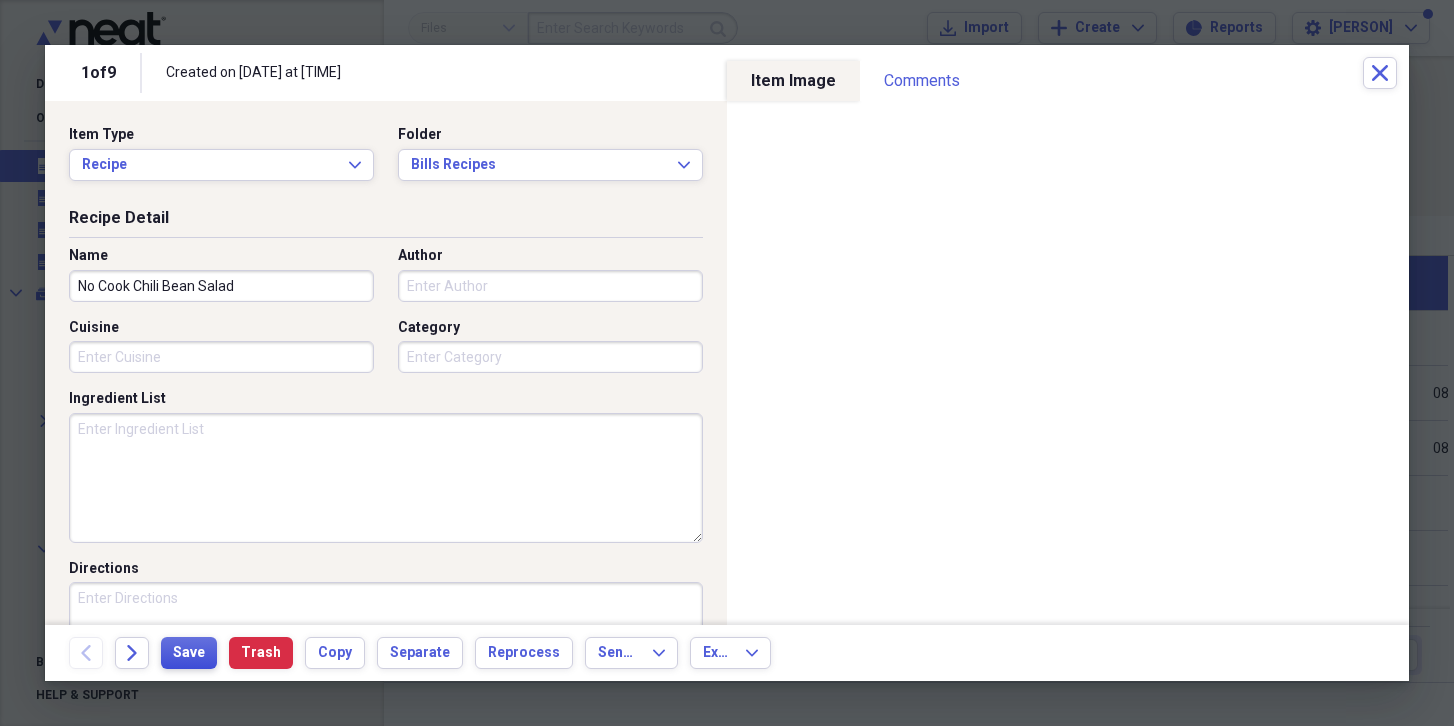 type 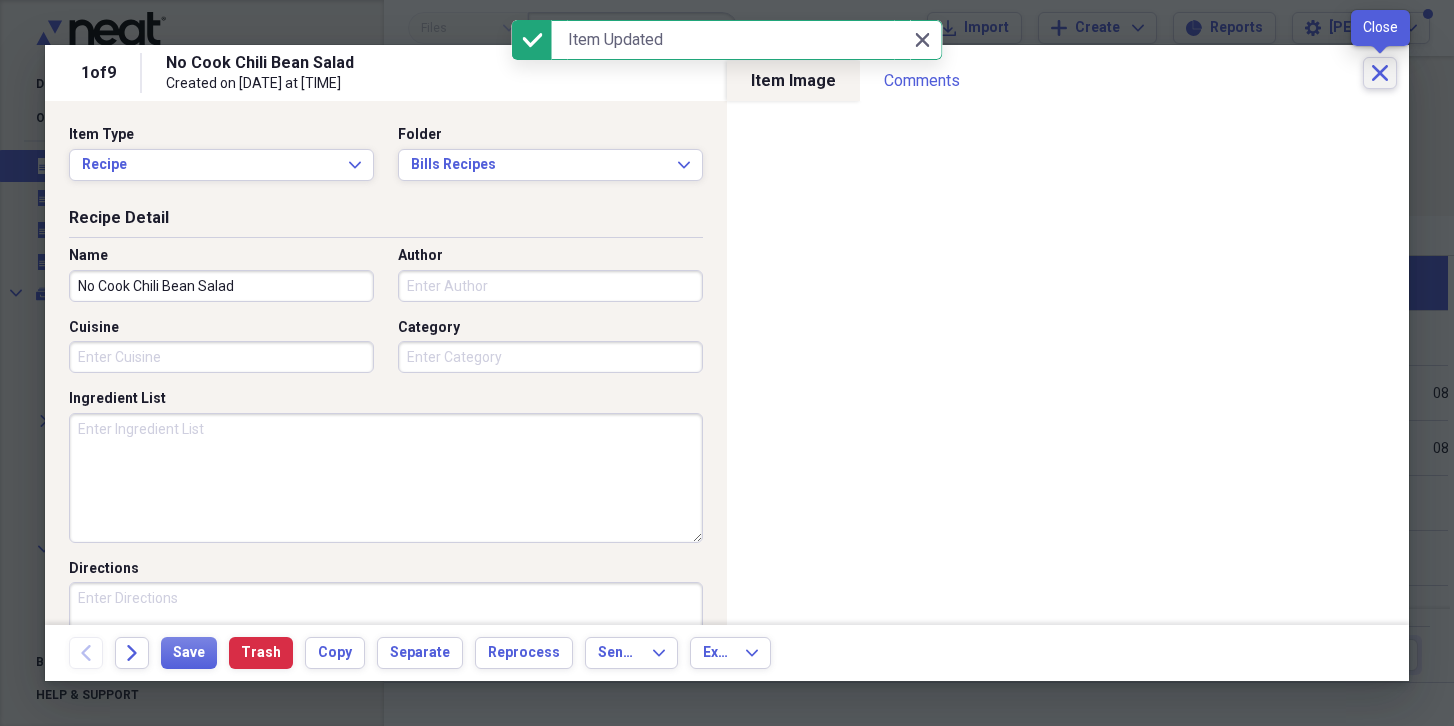 click on "Close" 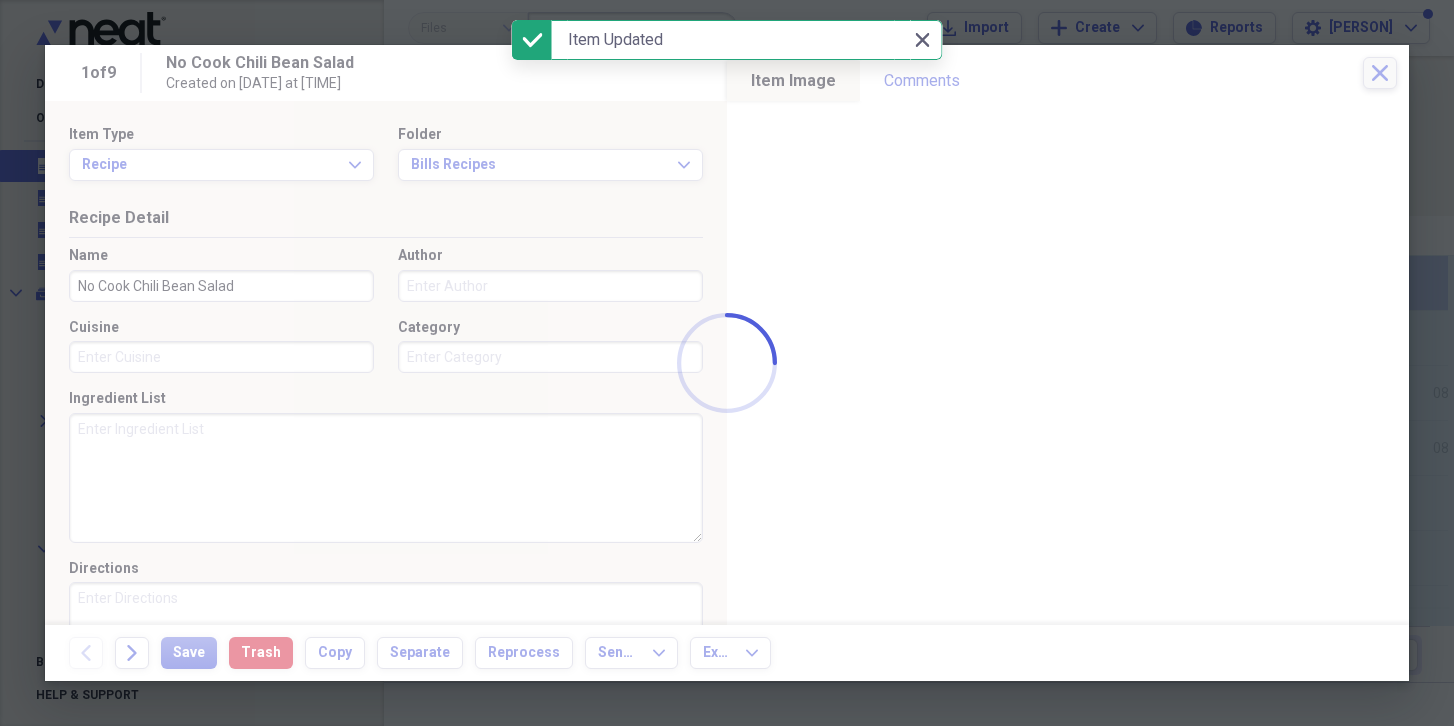 checkbox on "false" 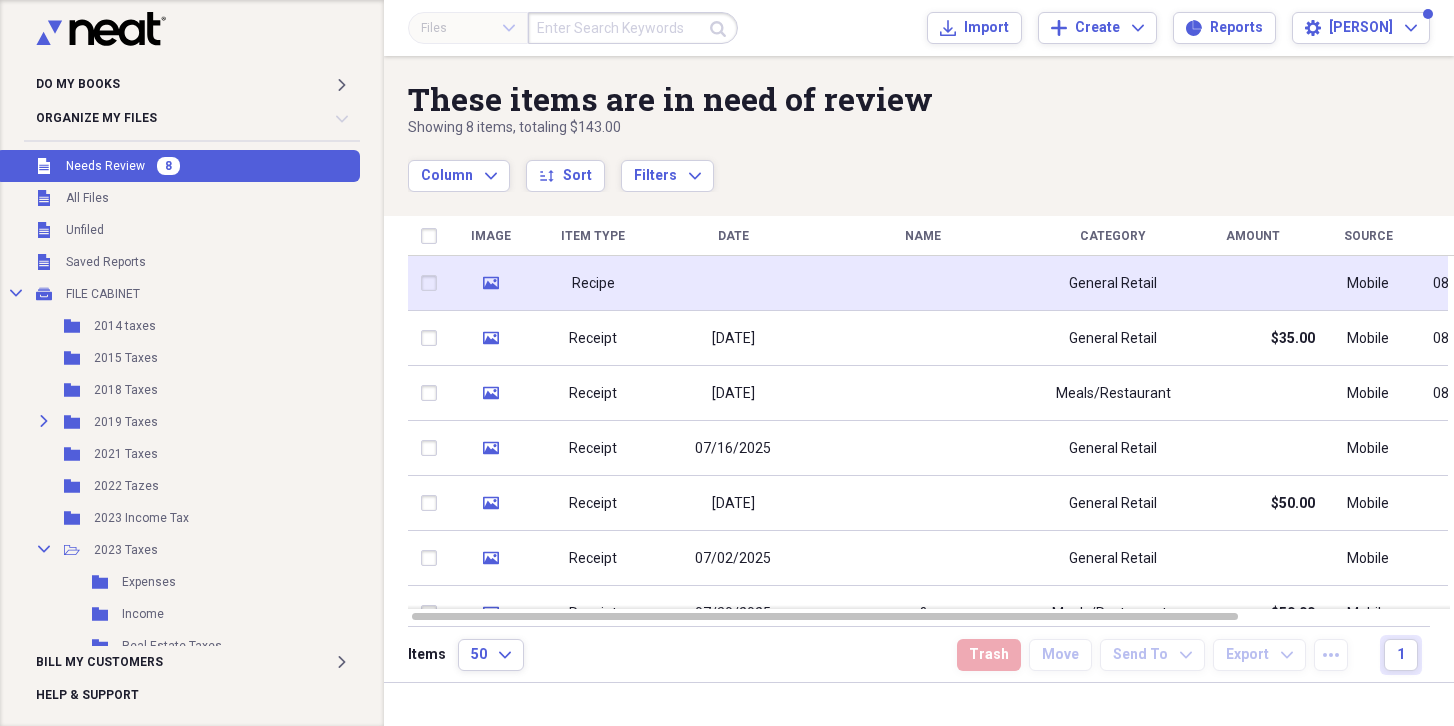 click at bounding box center (733, 283) 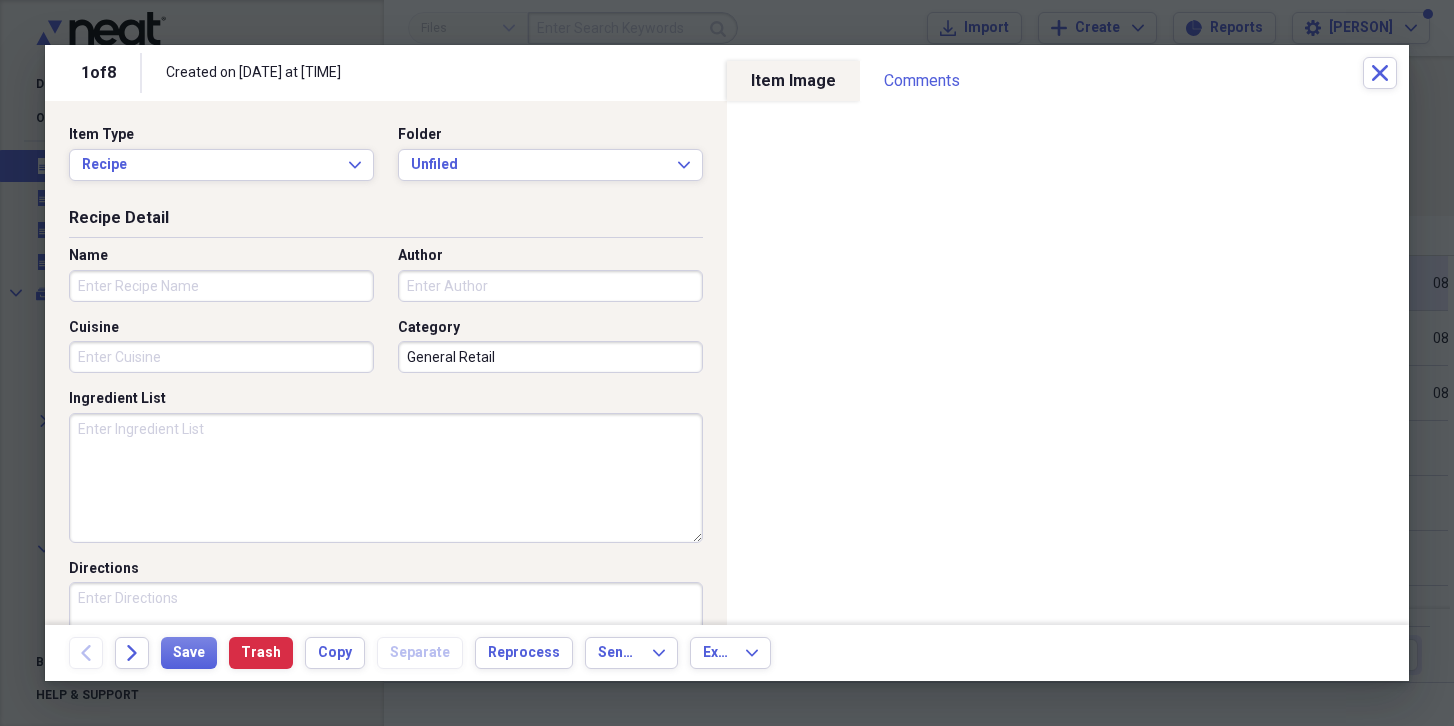 click on "Author" at bounding box center [550, 286] 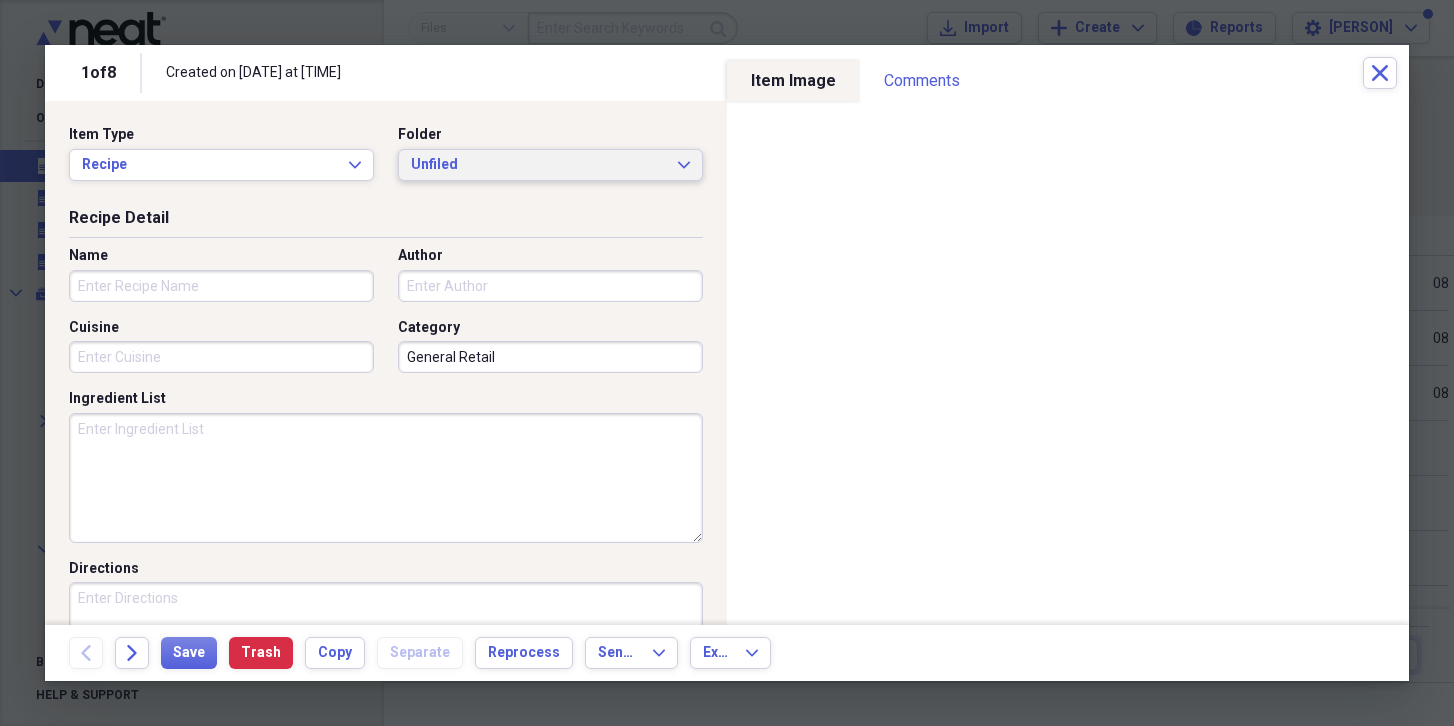 click on "Unfiled" at bounding box center (538, 165) 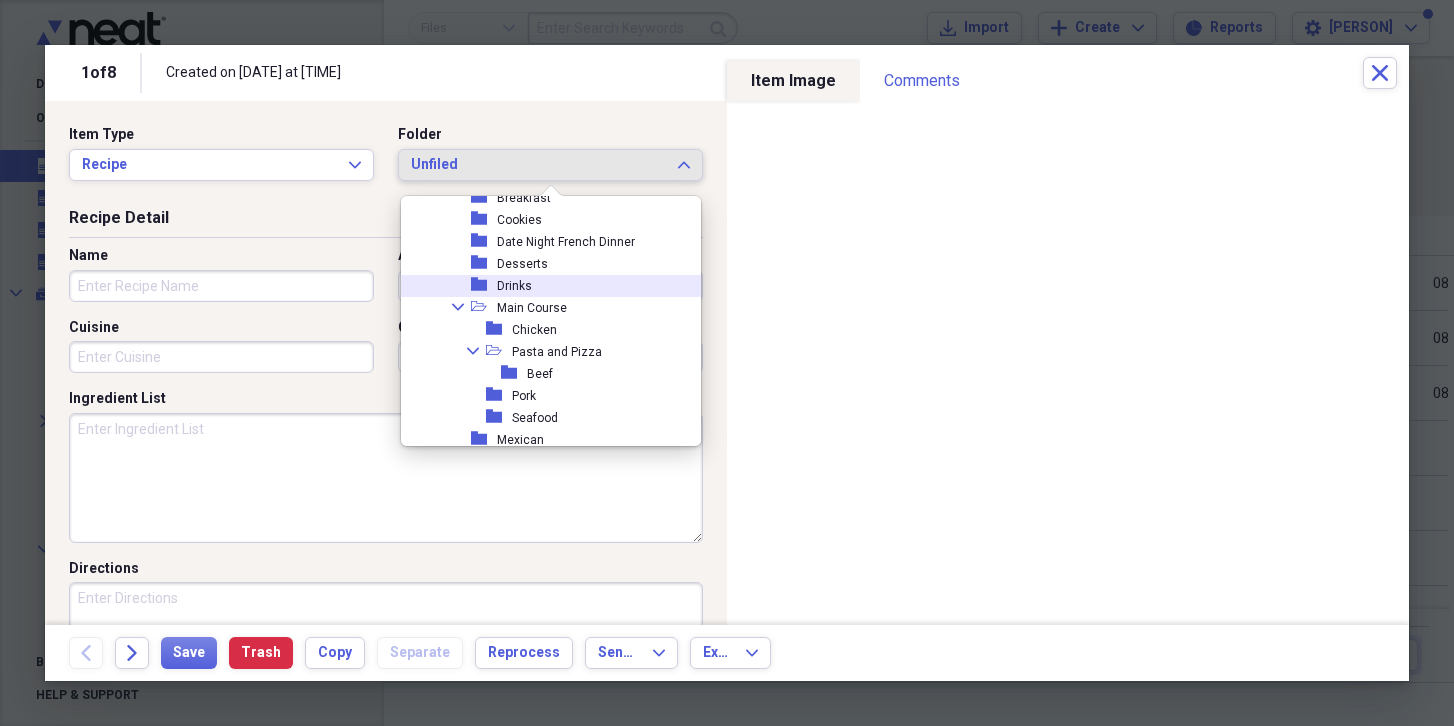 scroll, scrollTop: 1701, scrollLeft: 0, axis: vertical 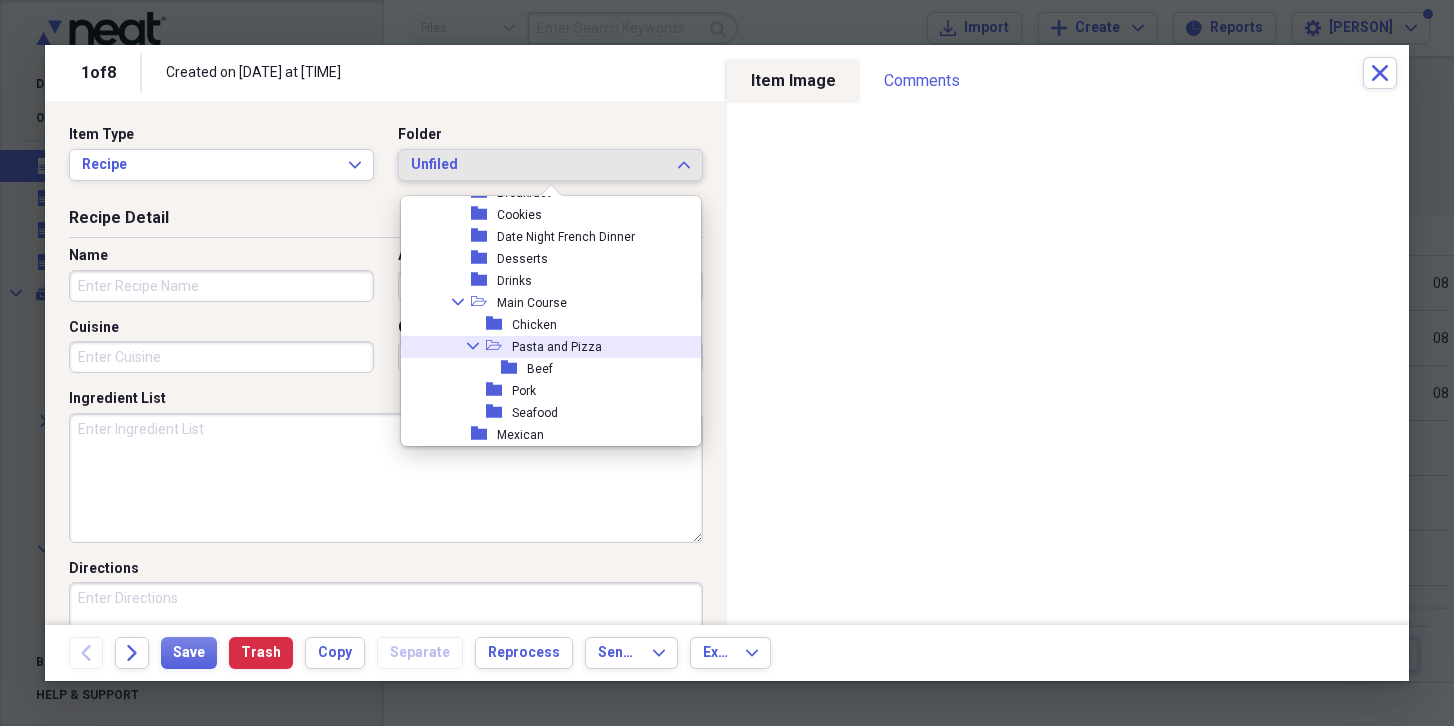 click on "Pasta and Pizza" at bounding box center (557, 347) 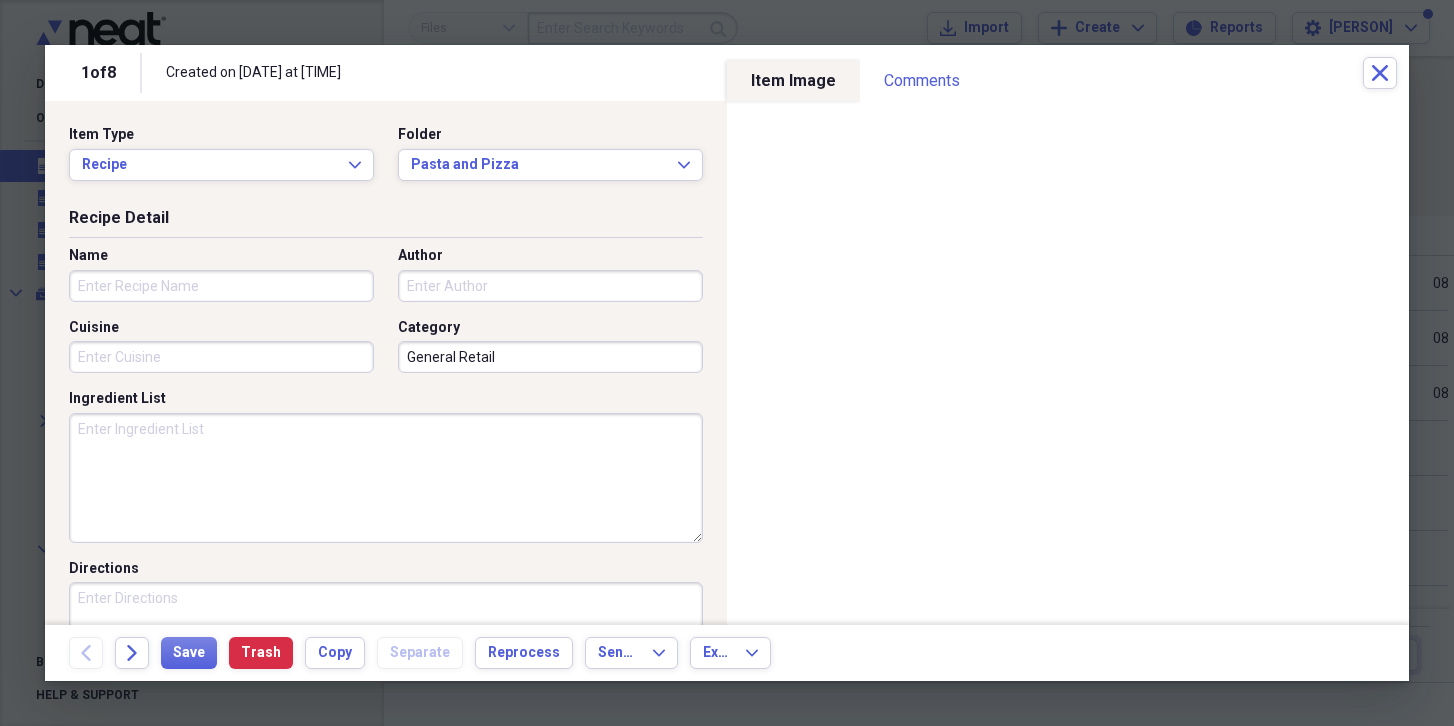 click on "Name" at bounding box center [221, 286] 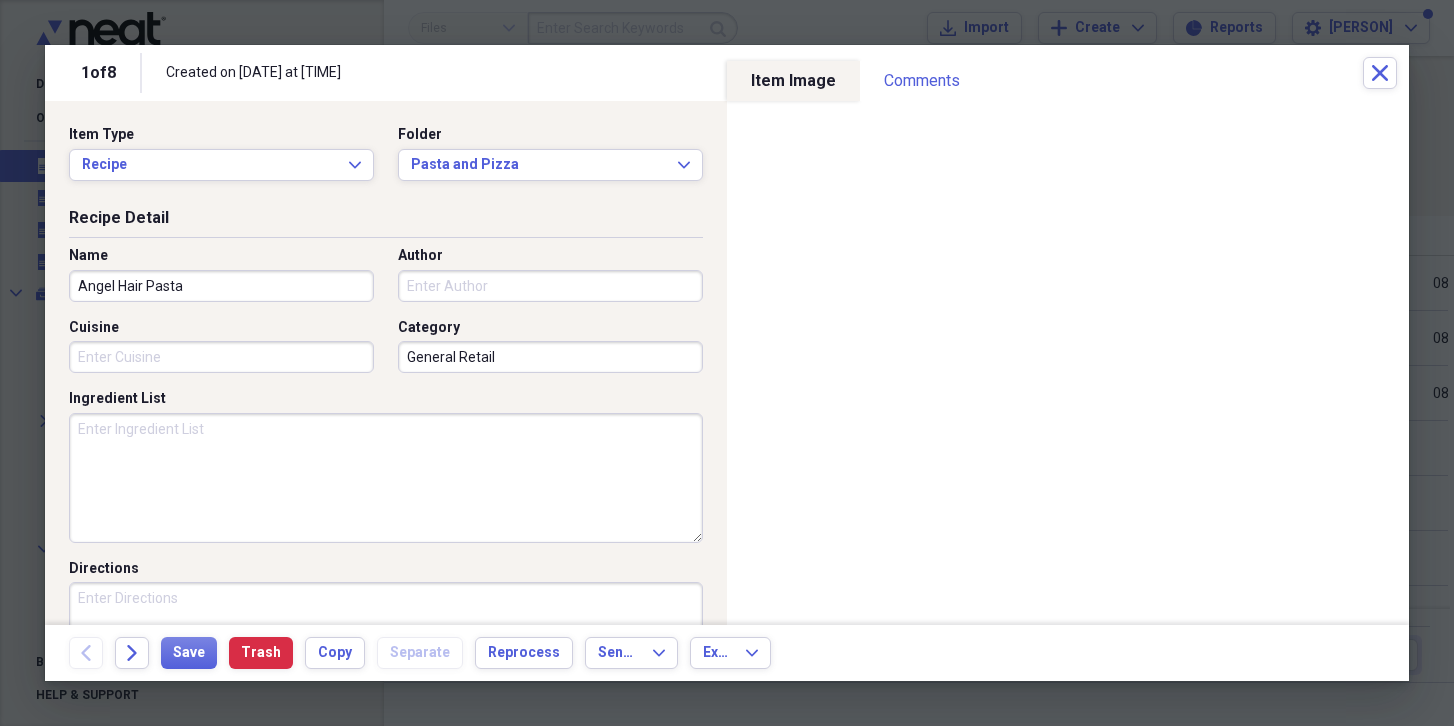 type on "Angel Hair Pasta" 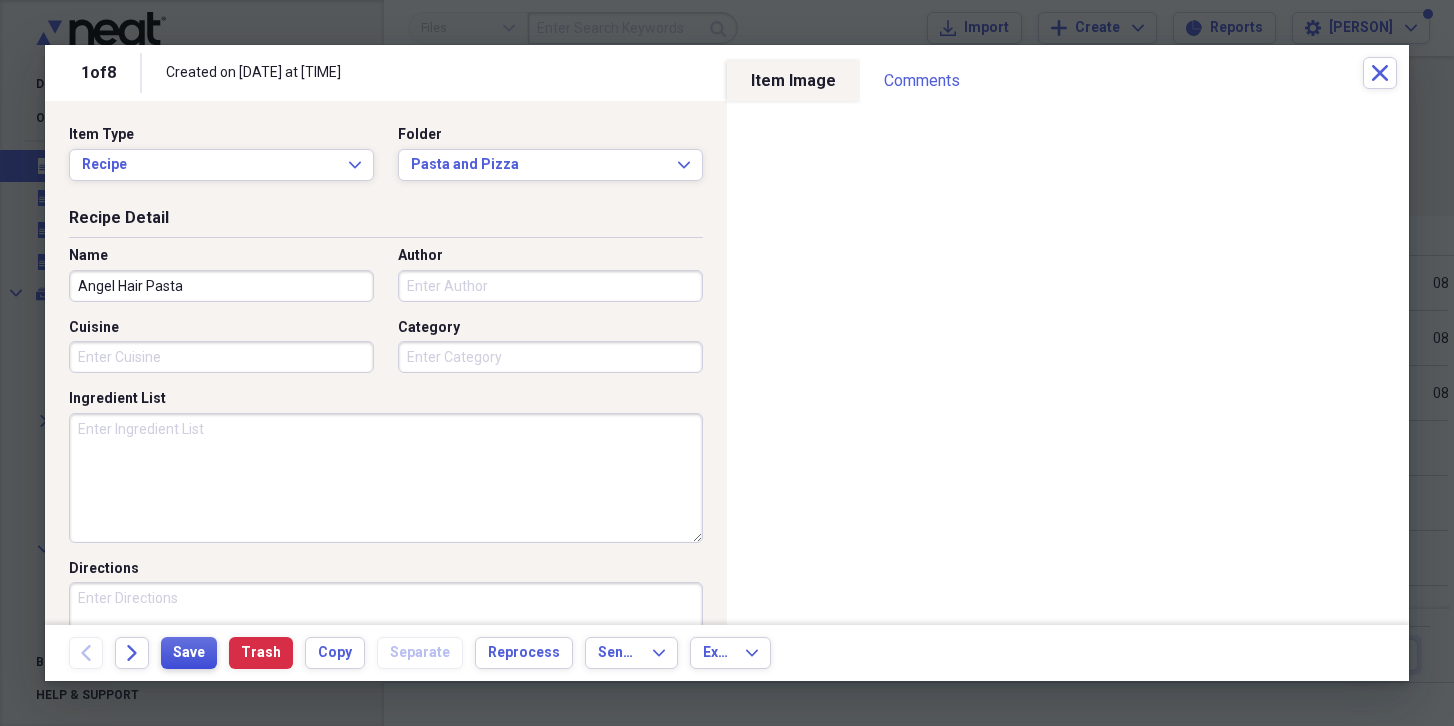 type 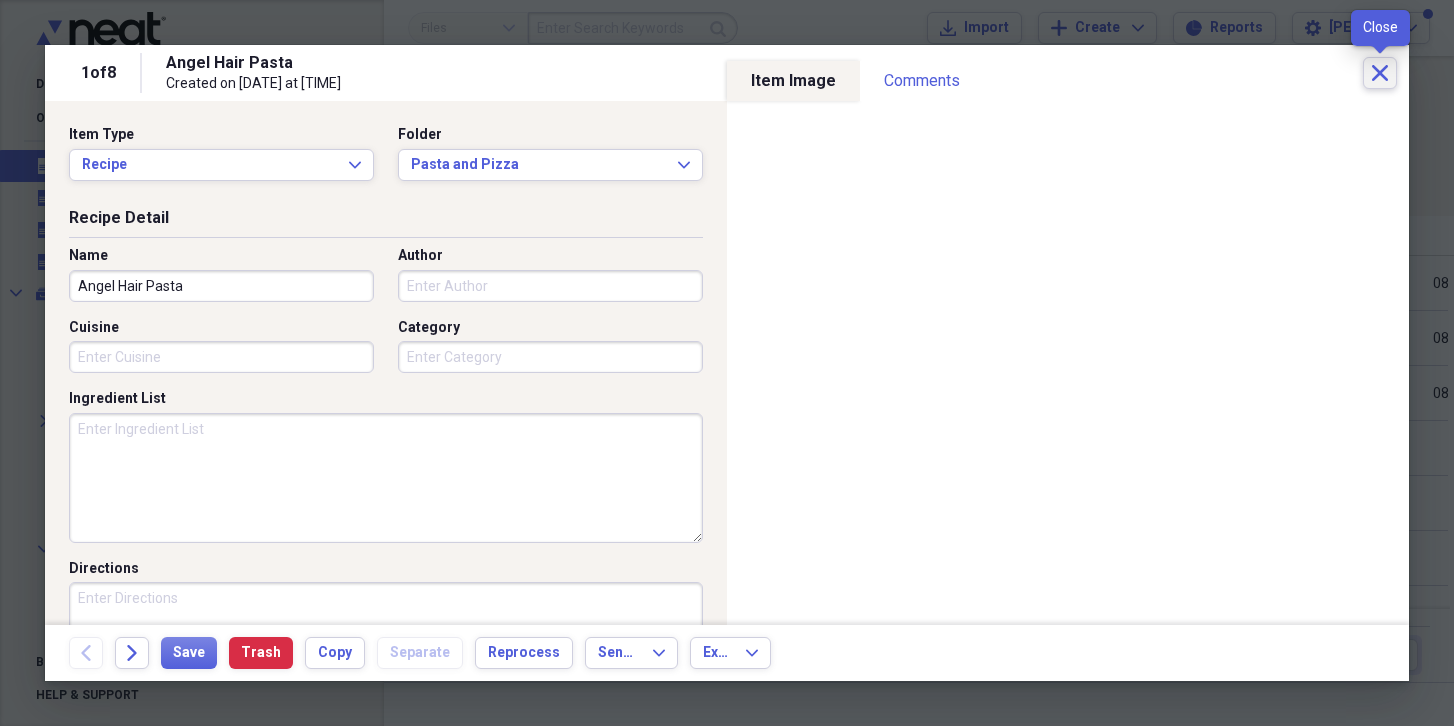 click 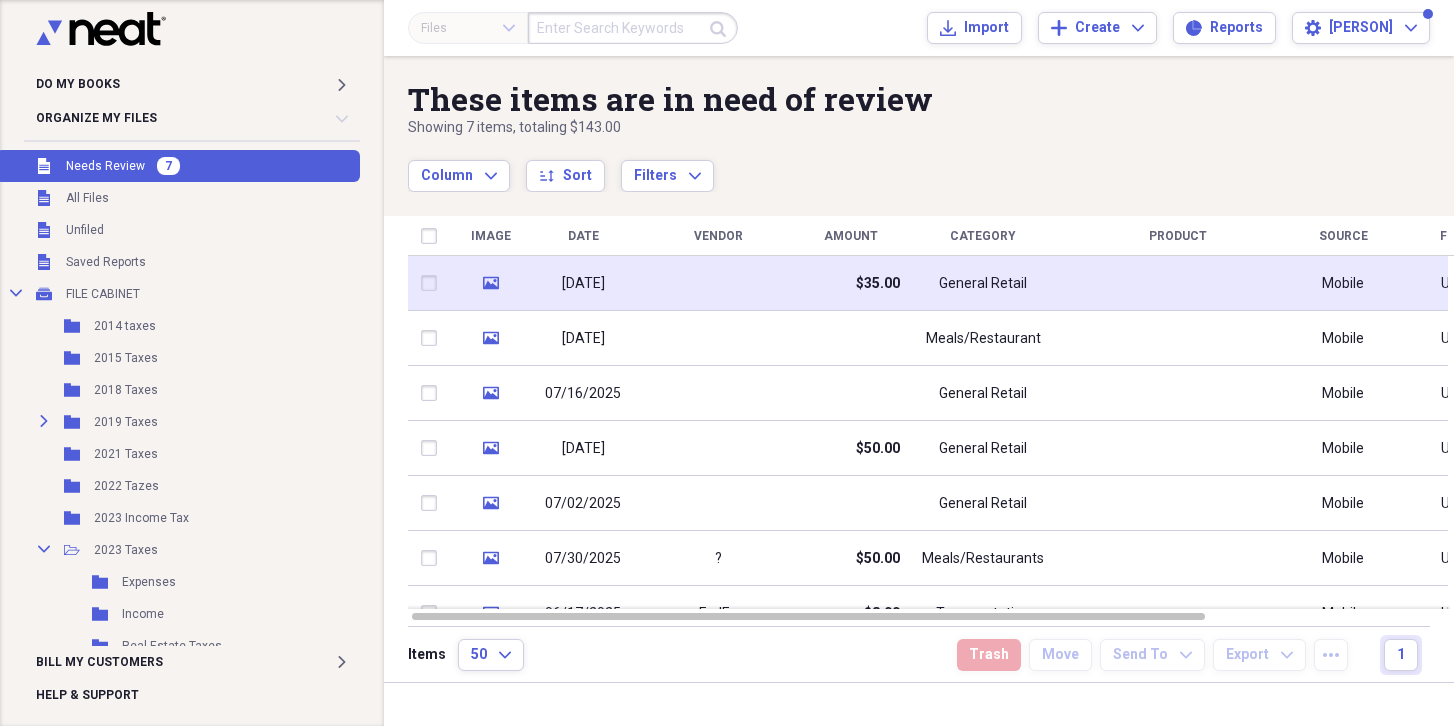 click on "[DATE]" at bounding box center [583, 284] 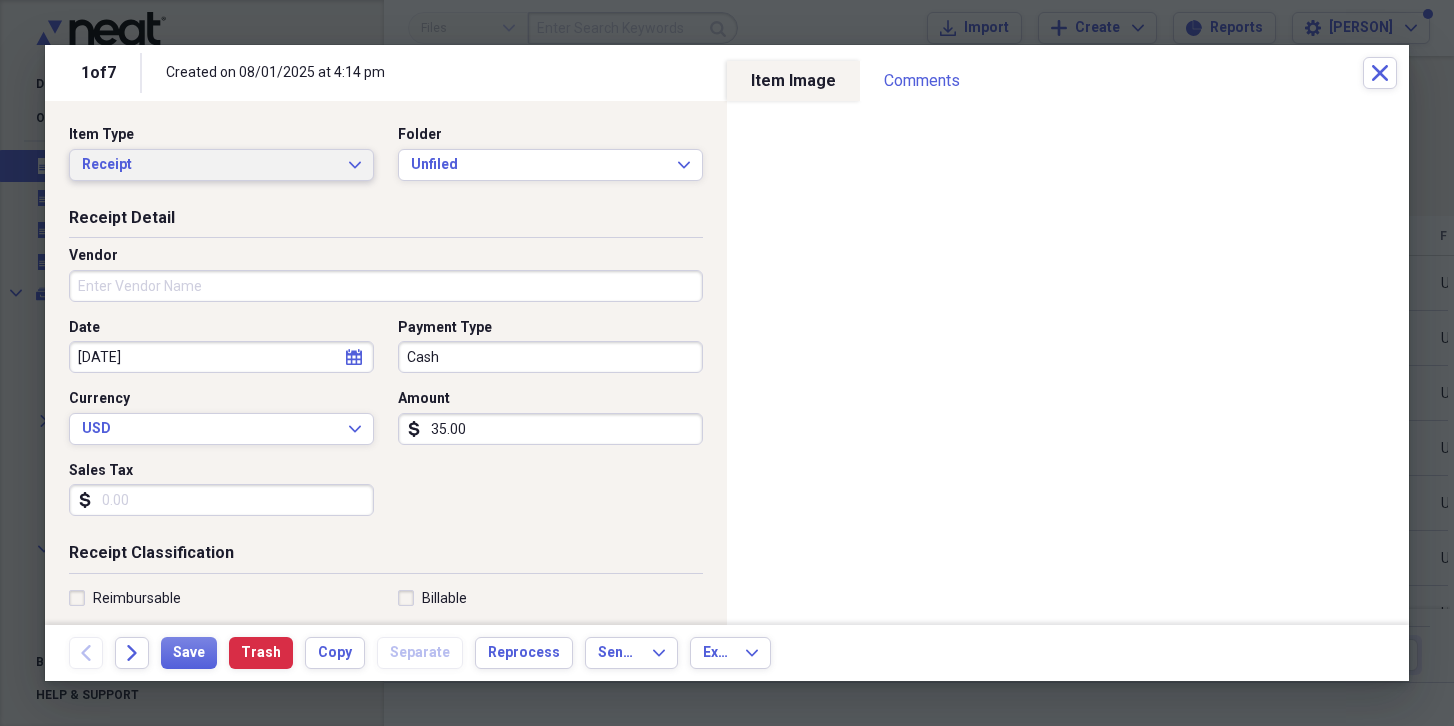 click on "Expand" 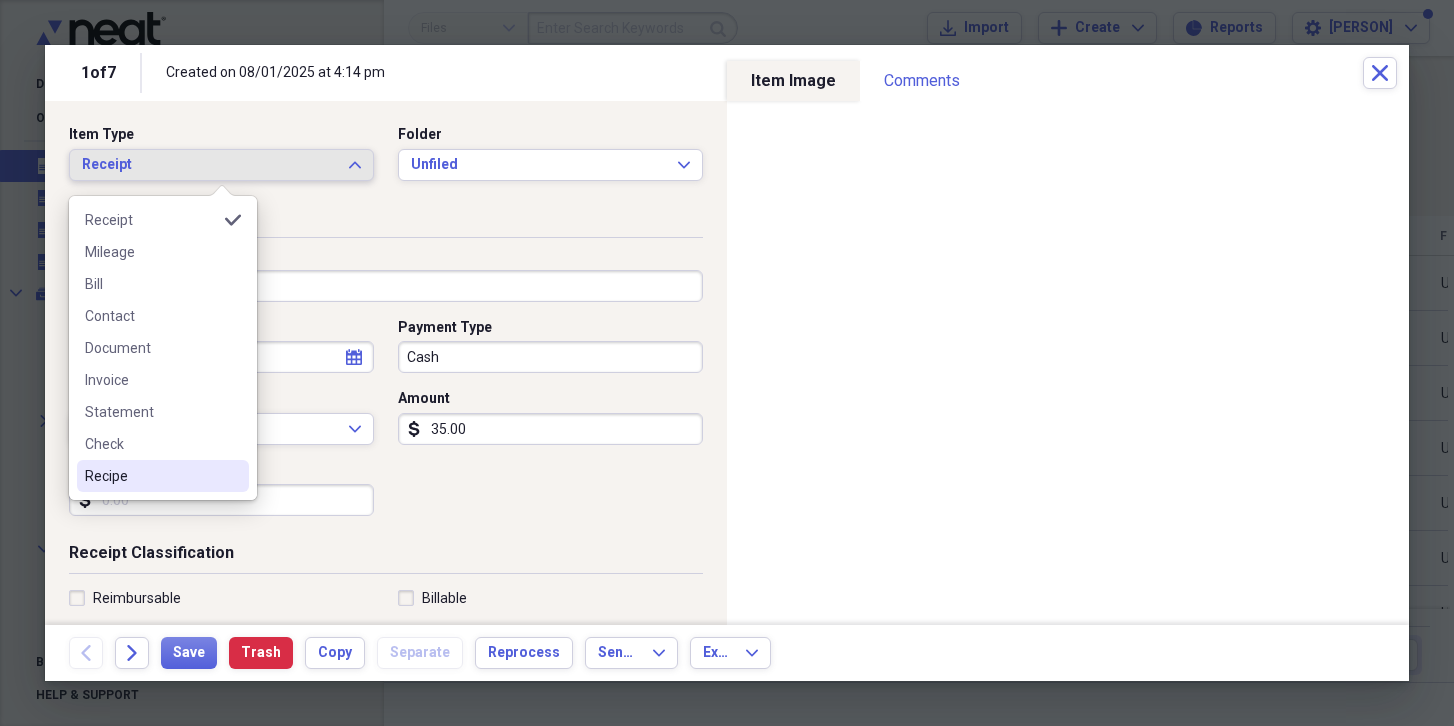 click on "Recipe" at bounding box center [151, 476] 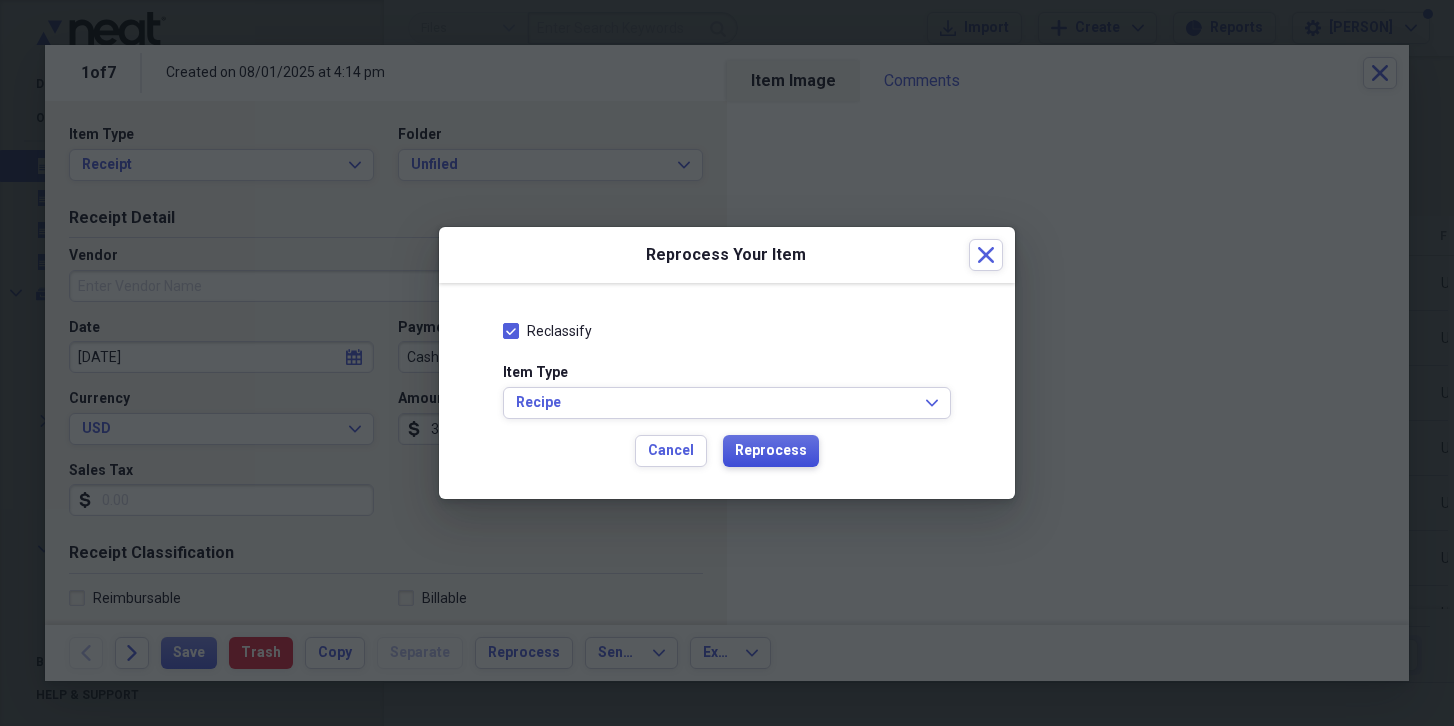 click on "Reprocess" at bounding box center (771, 451) 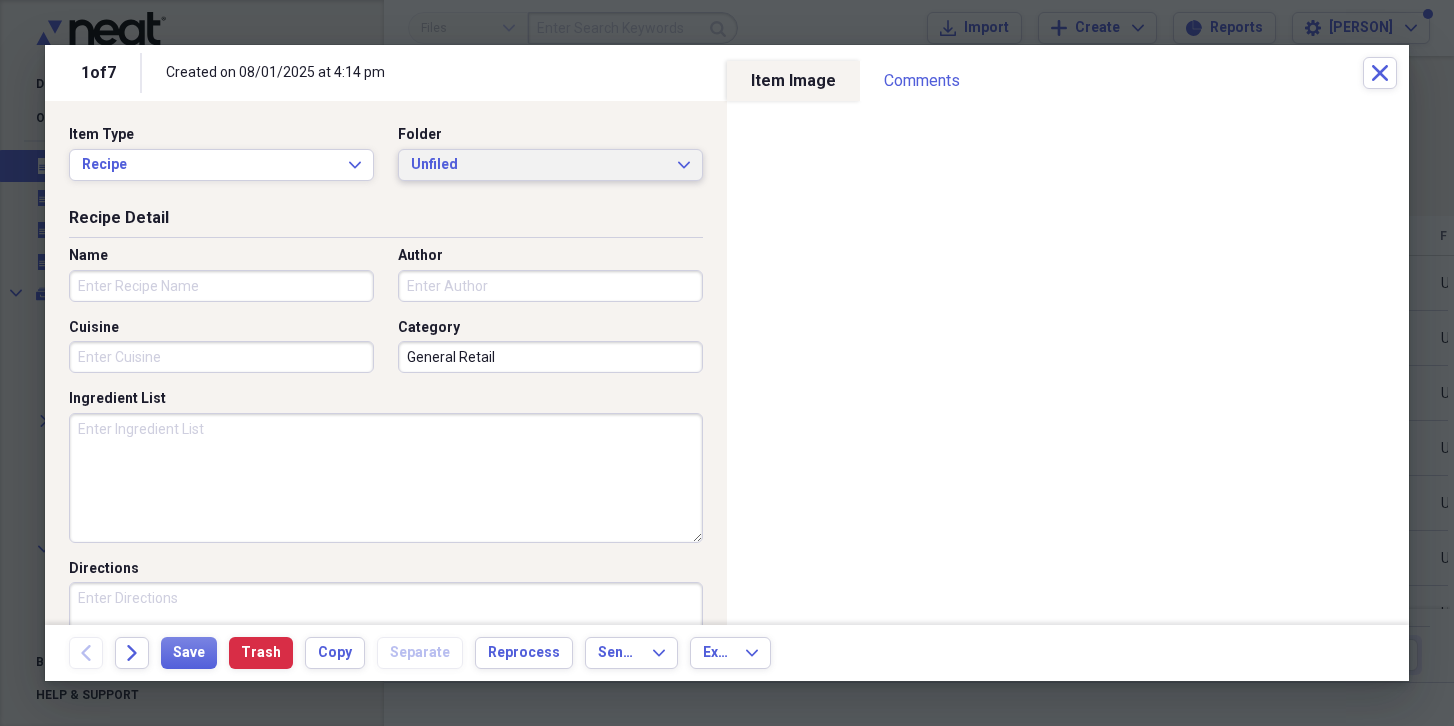 click on "Unfiled" at bounding box center (538, 165) 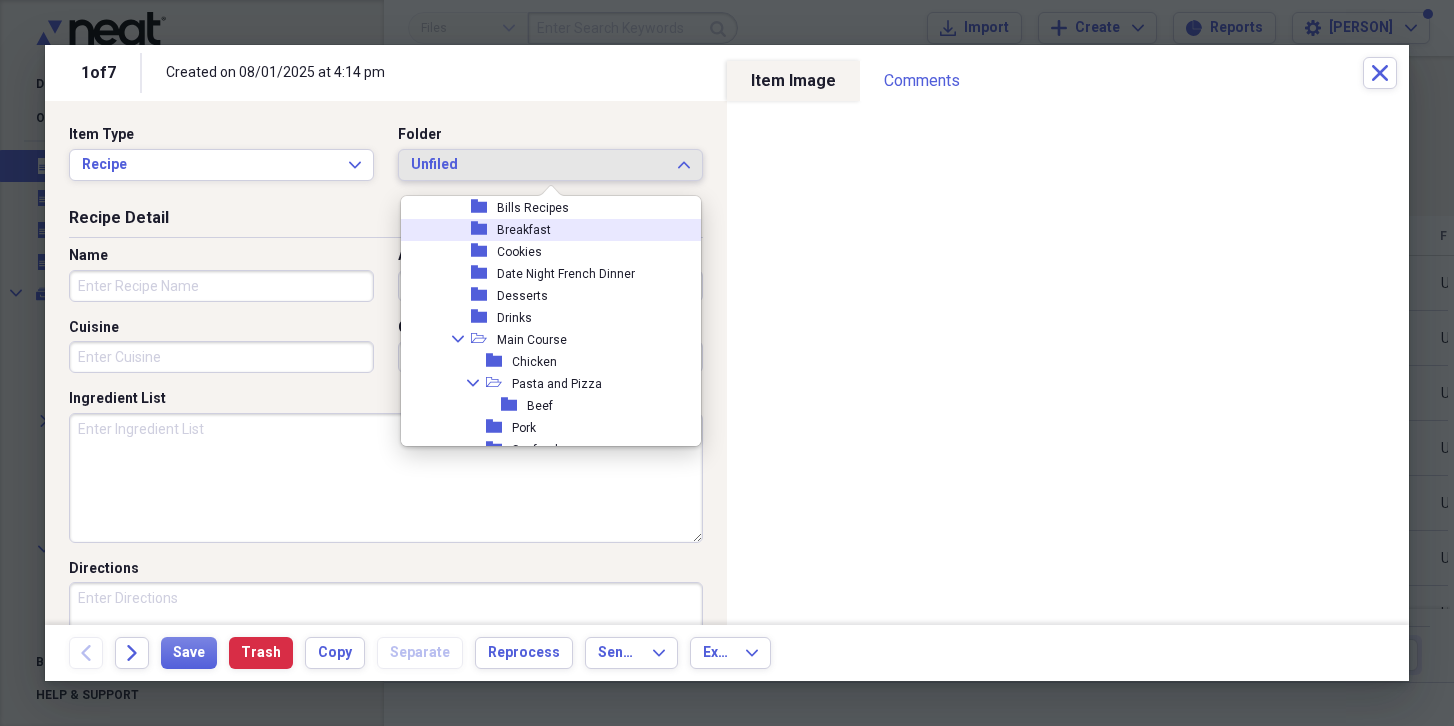 scroll, scrollTop: 1672, scrollLeft: 0, axis: vertical 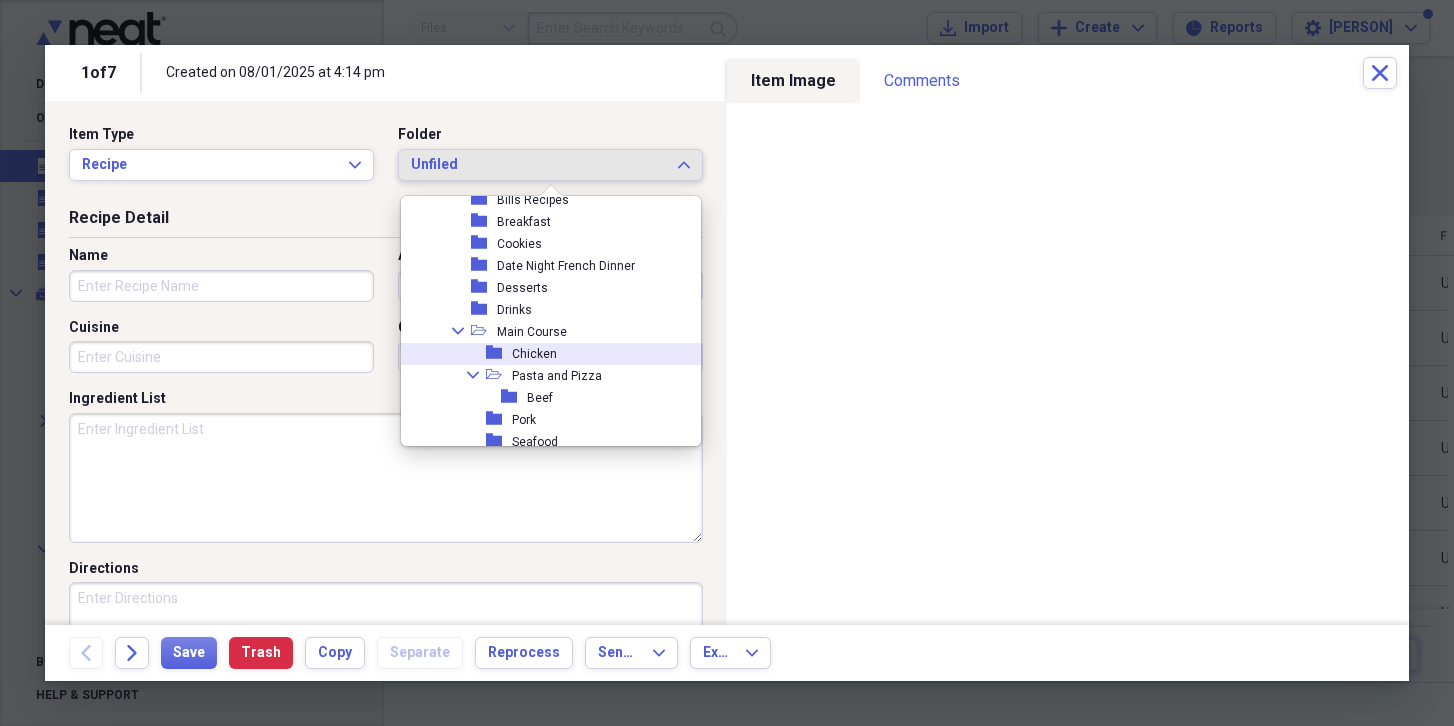 click on "Chicken" at bounding box center [534, 354] 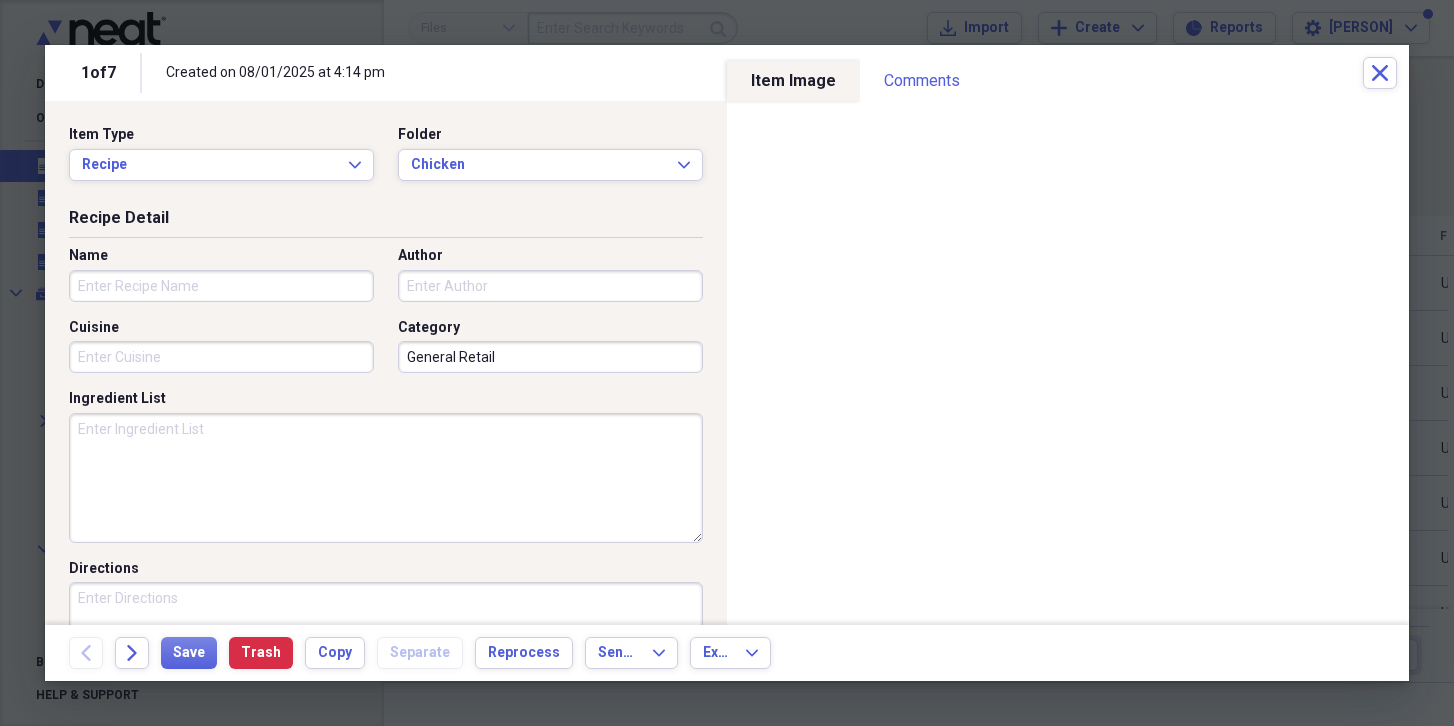 click on "Name" at bounding box center (221, 286) 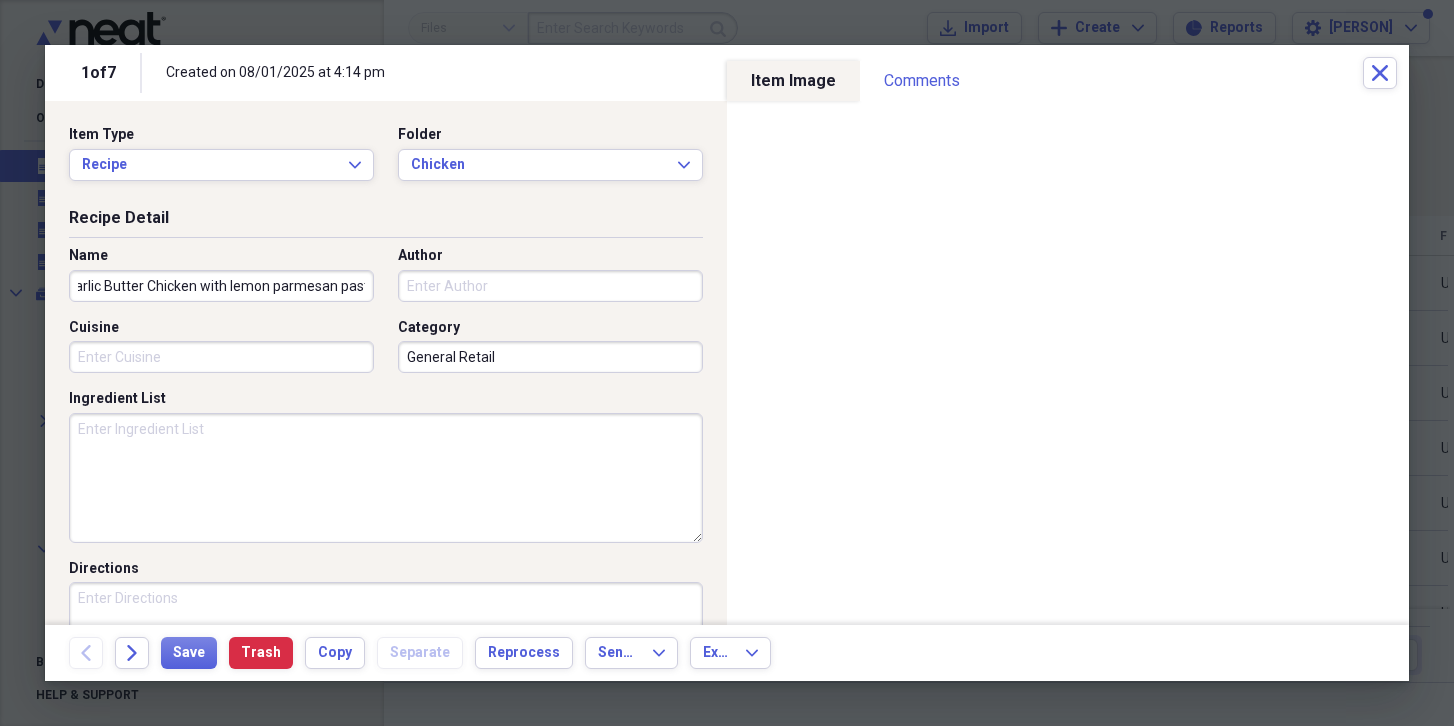 scroll, scrollTop: 0, scrollLeft: 19, axis: horizontal 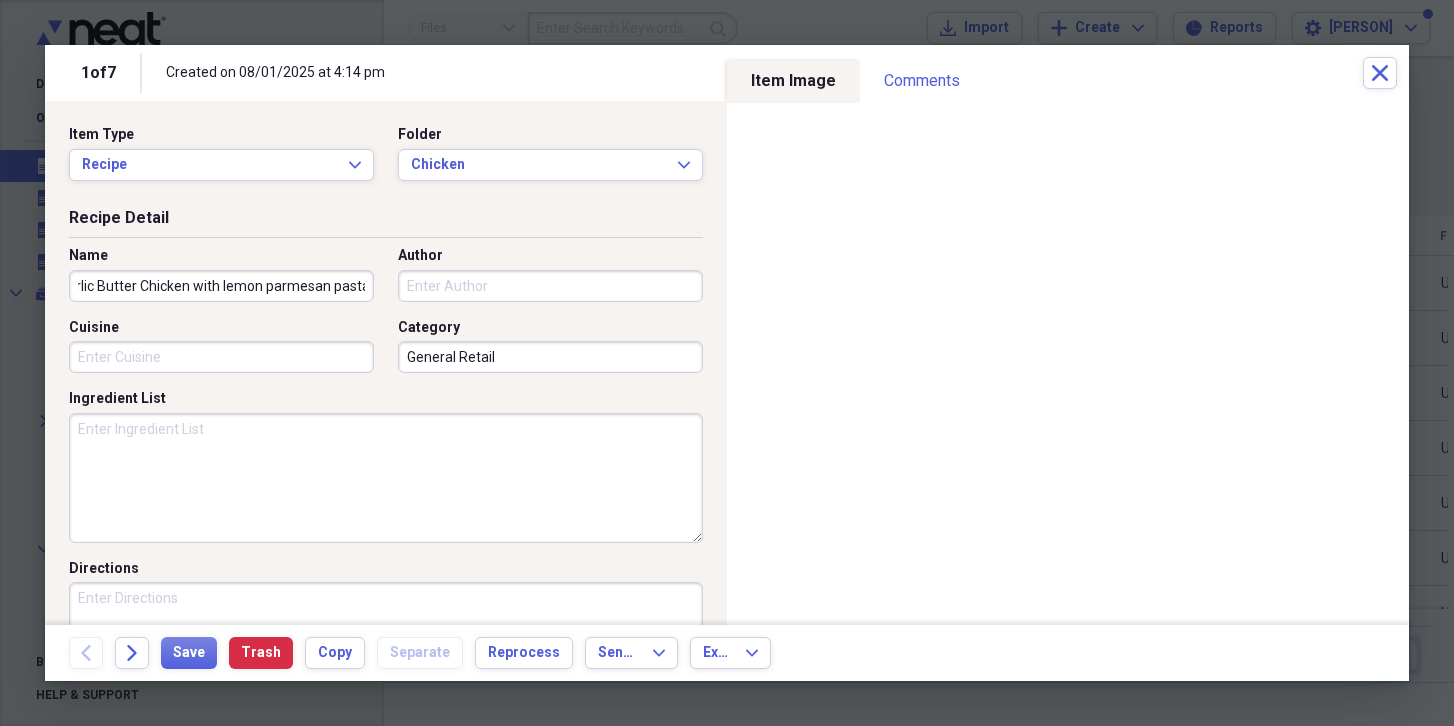 type on "Garlic Butter Chicken with lemon parmesan pasta" 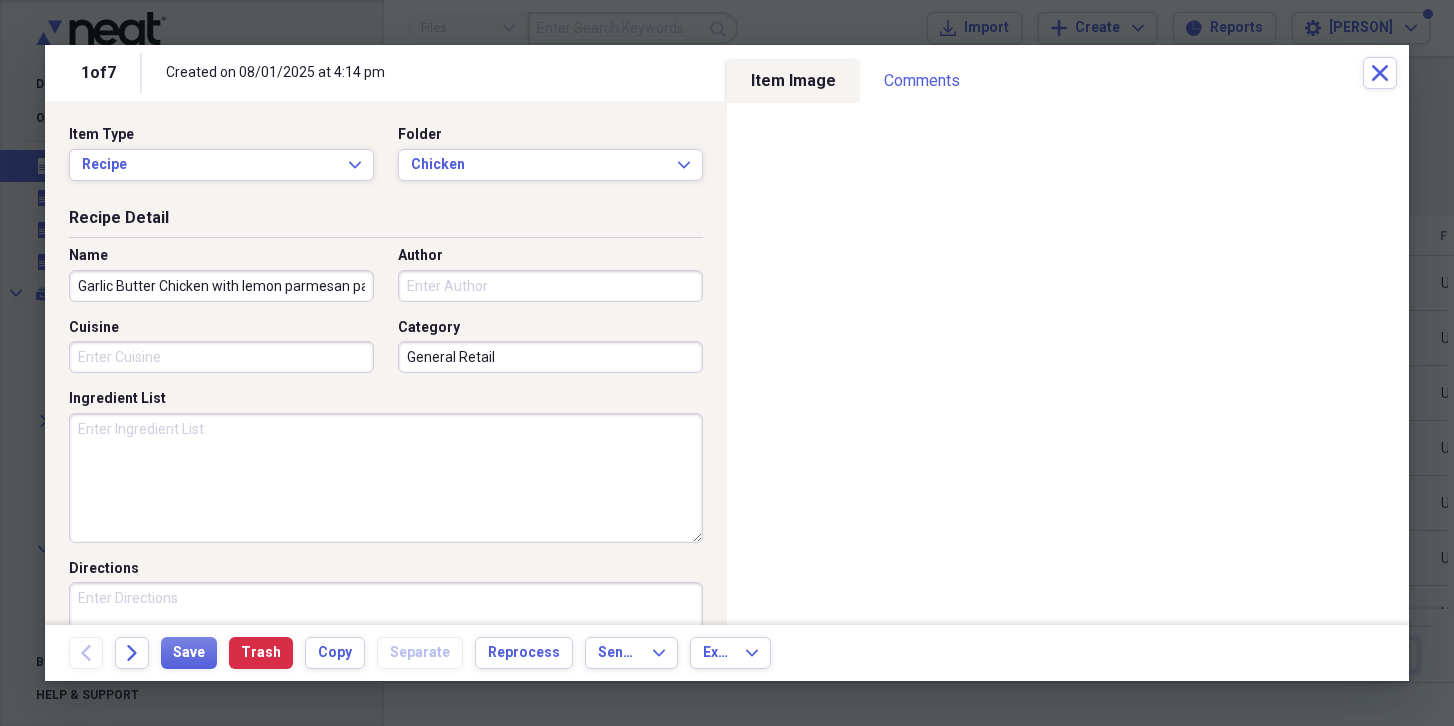 drag, startPoint x: 519, startPoint y: 352, endPoint x: 371, endPoint y: 357, distance: 148.08444 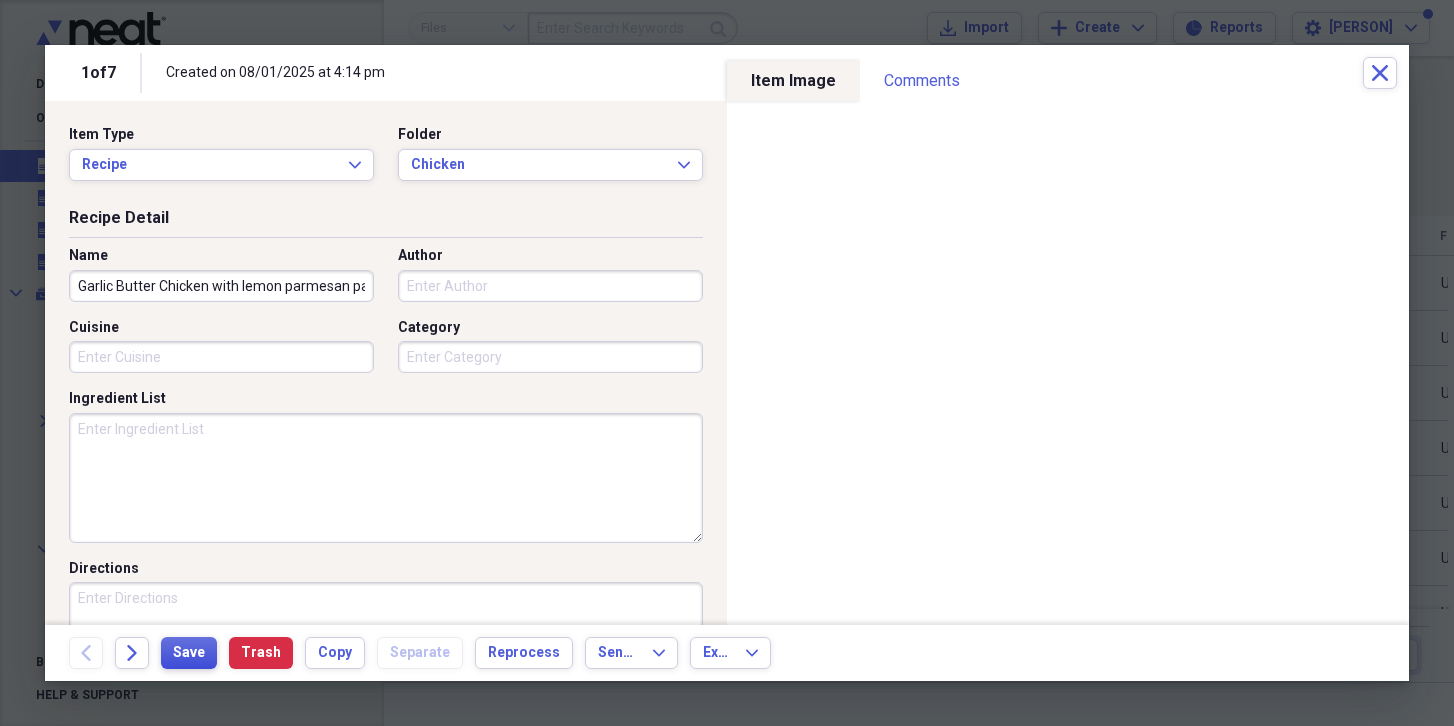 type 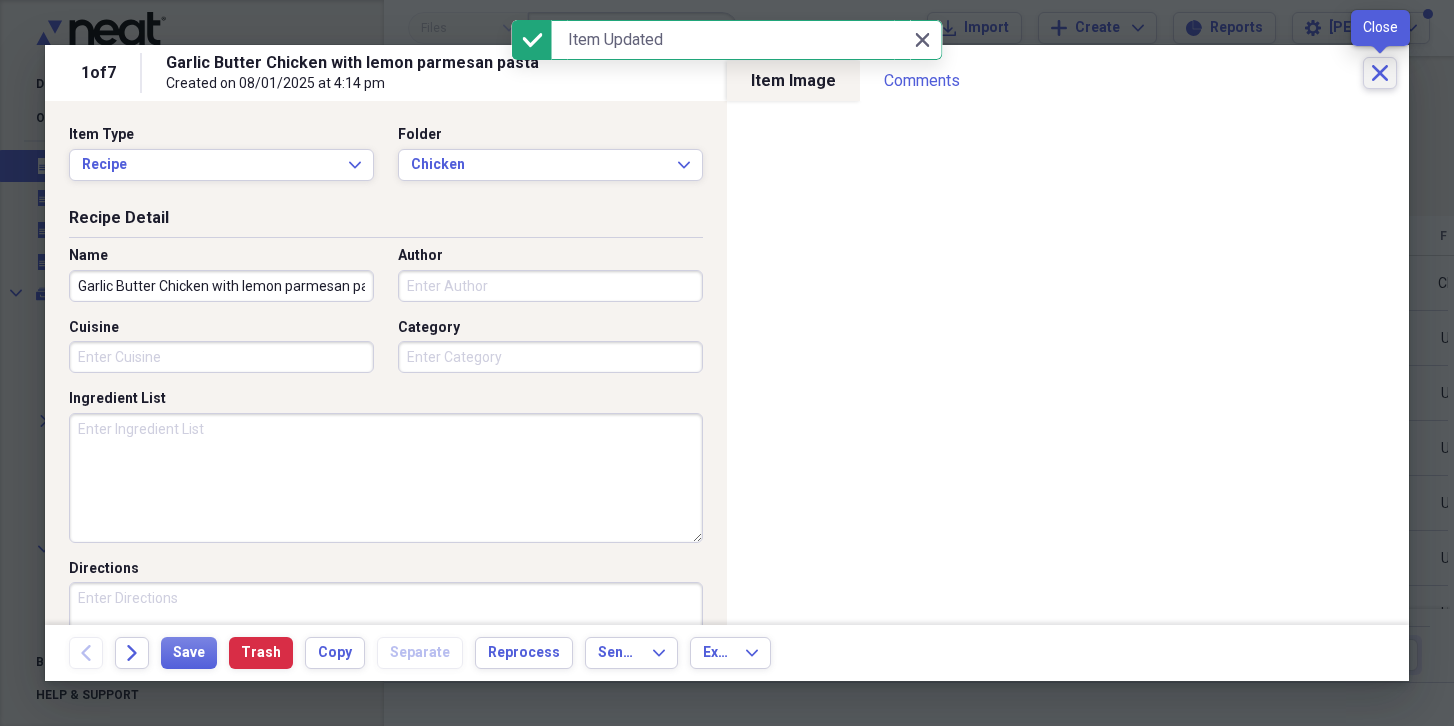 click 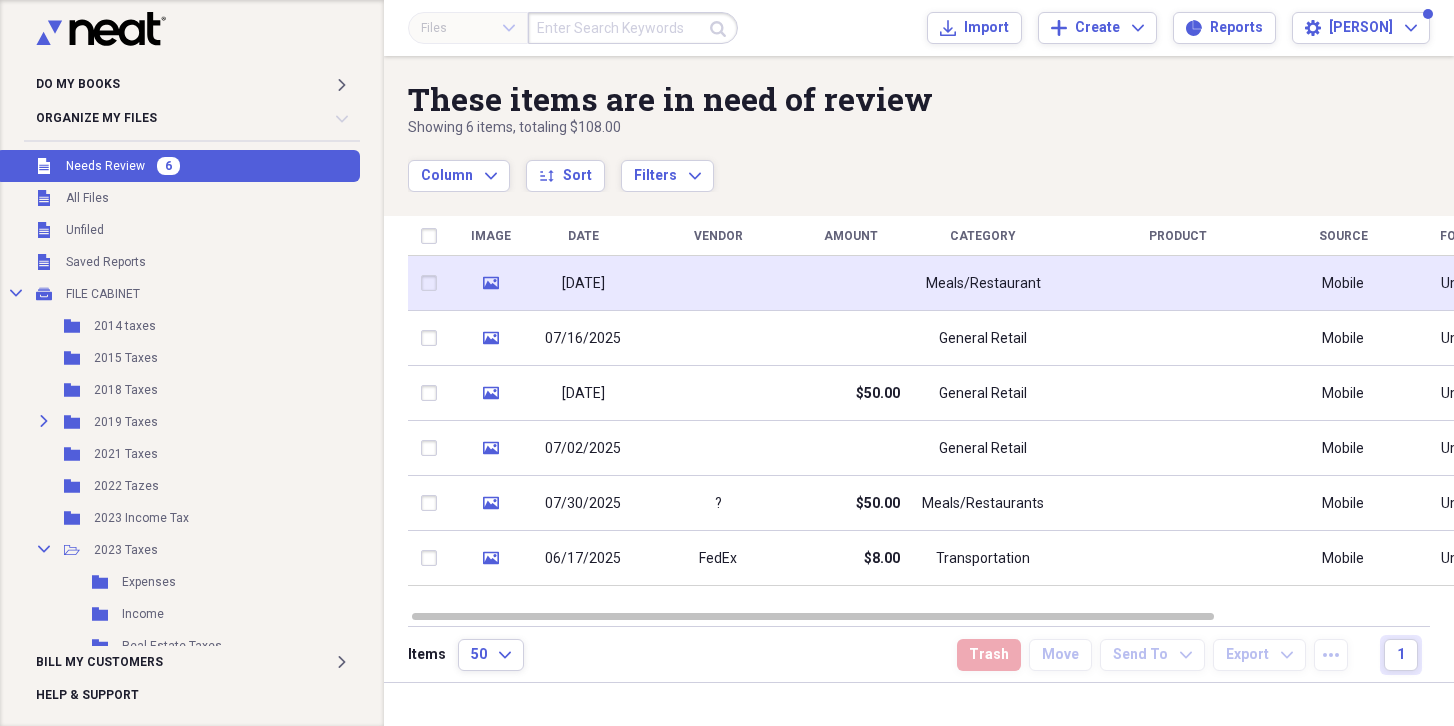 click at bounding box center [718, 283] 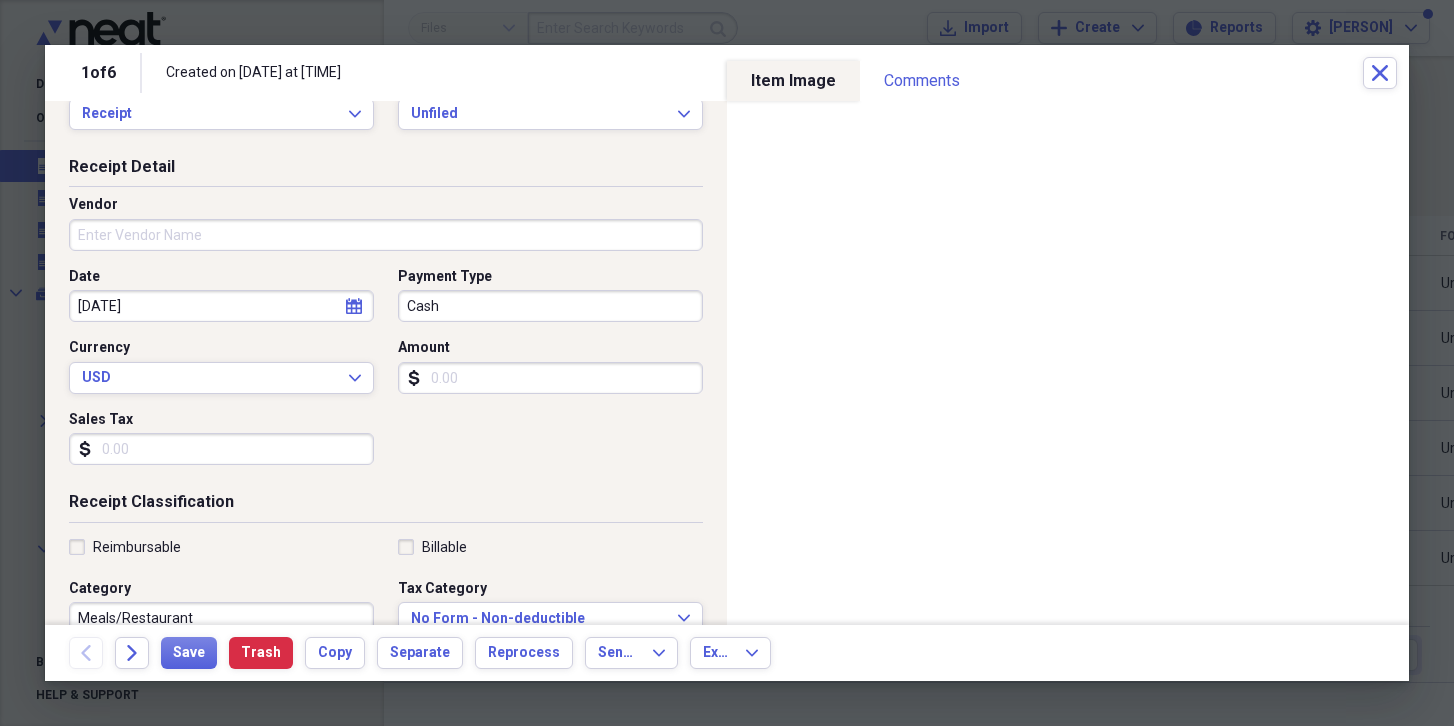 scroll, scrollTop: 57, scrollLeft: 0, axis: vertical 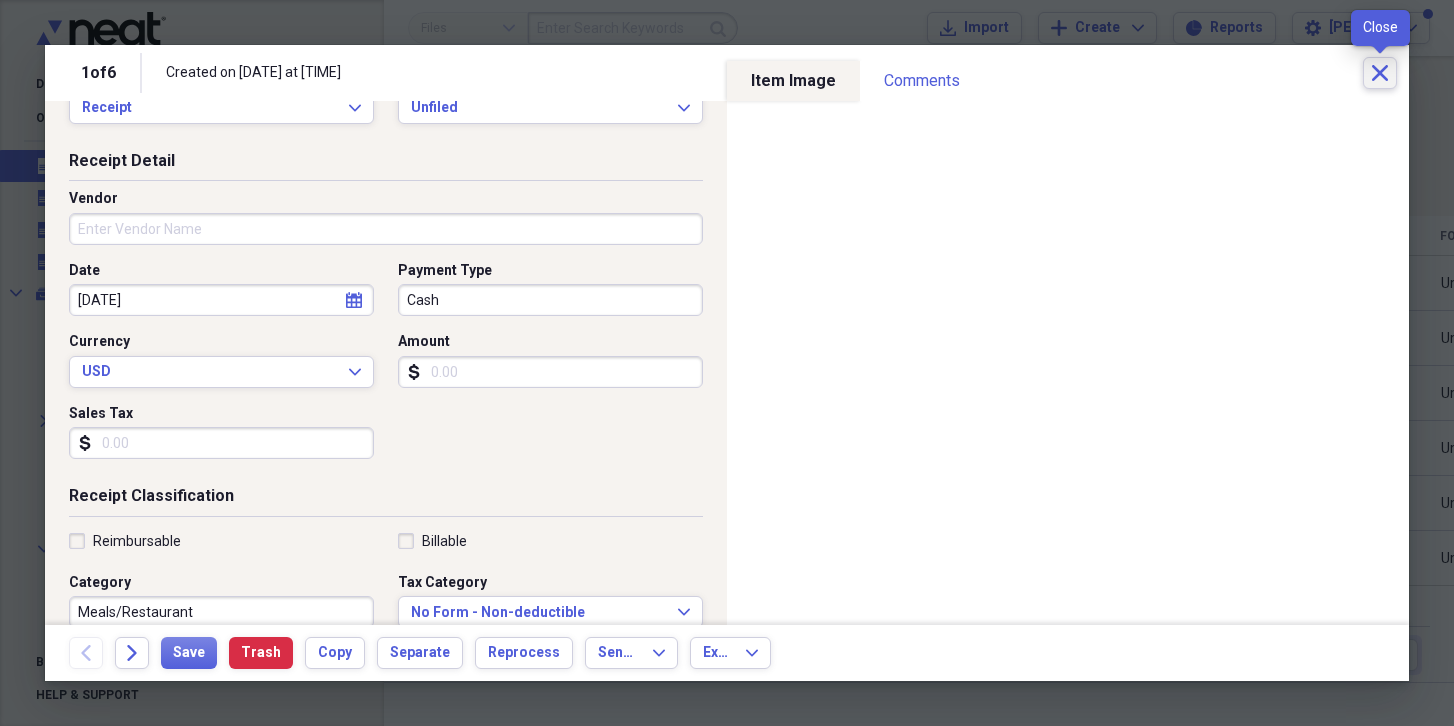 click on "Close" 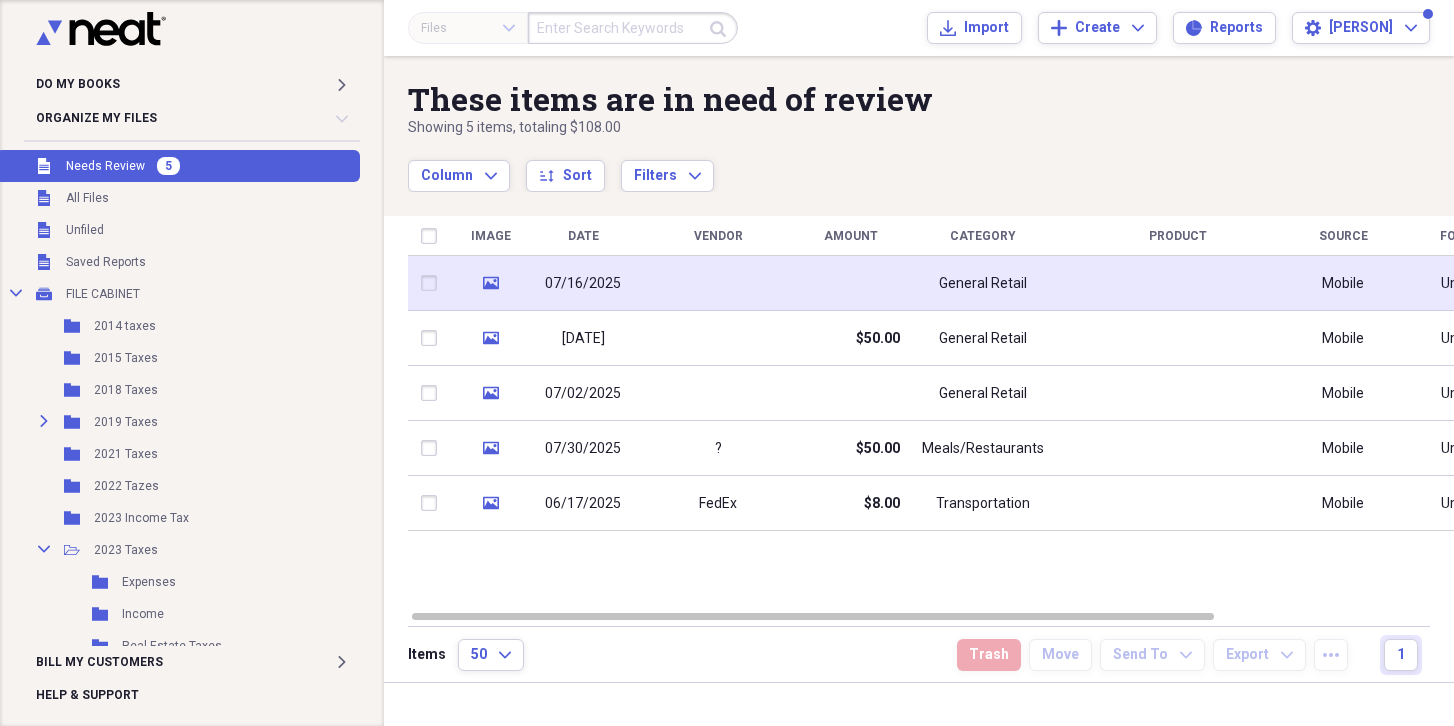 click at bounding box center (718, 283) 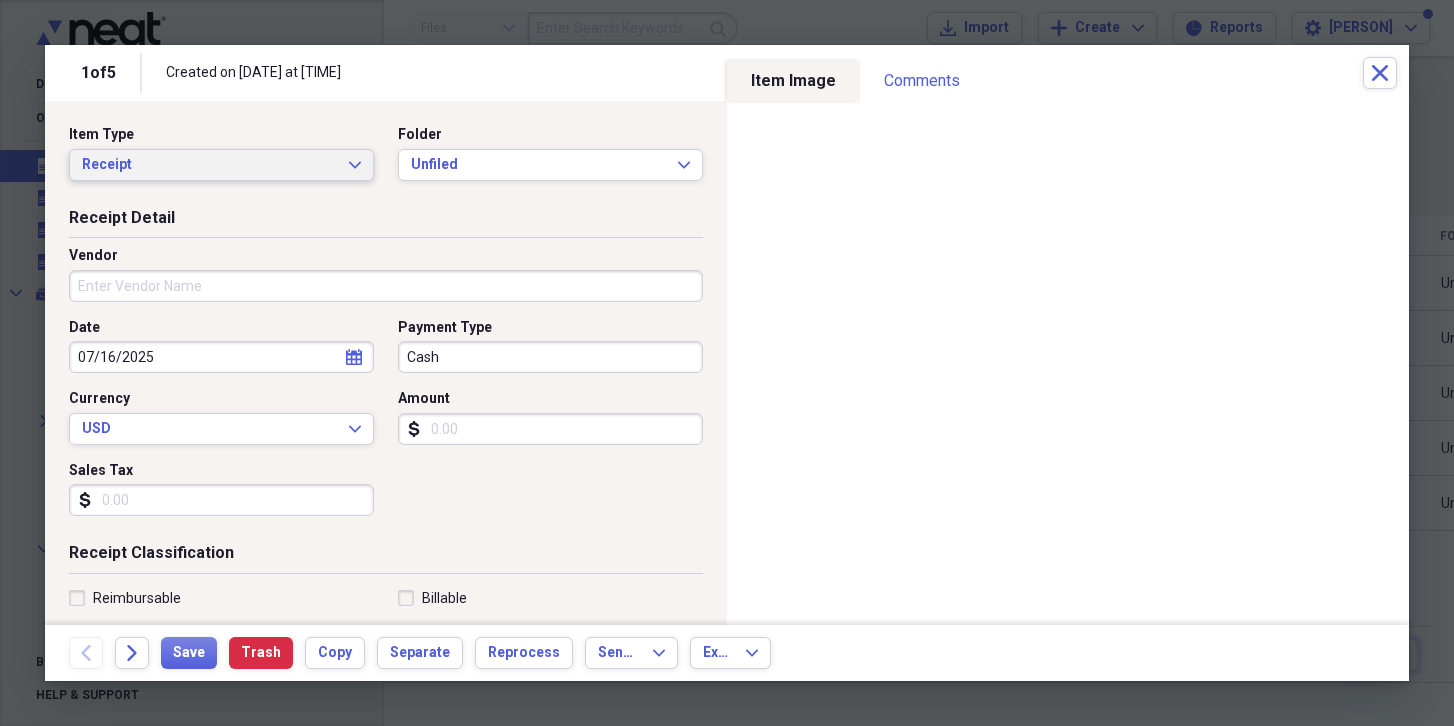 click on "Expand" 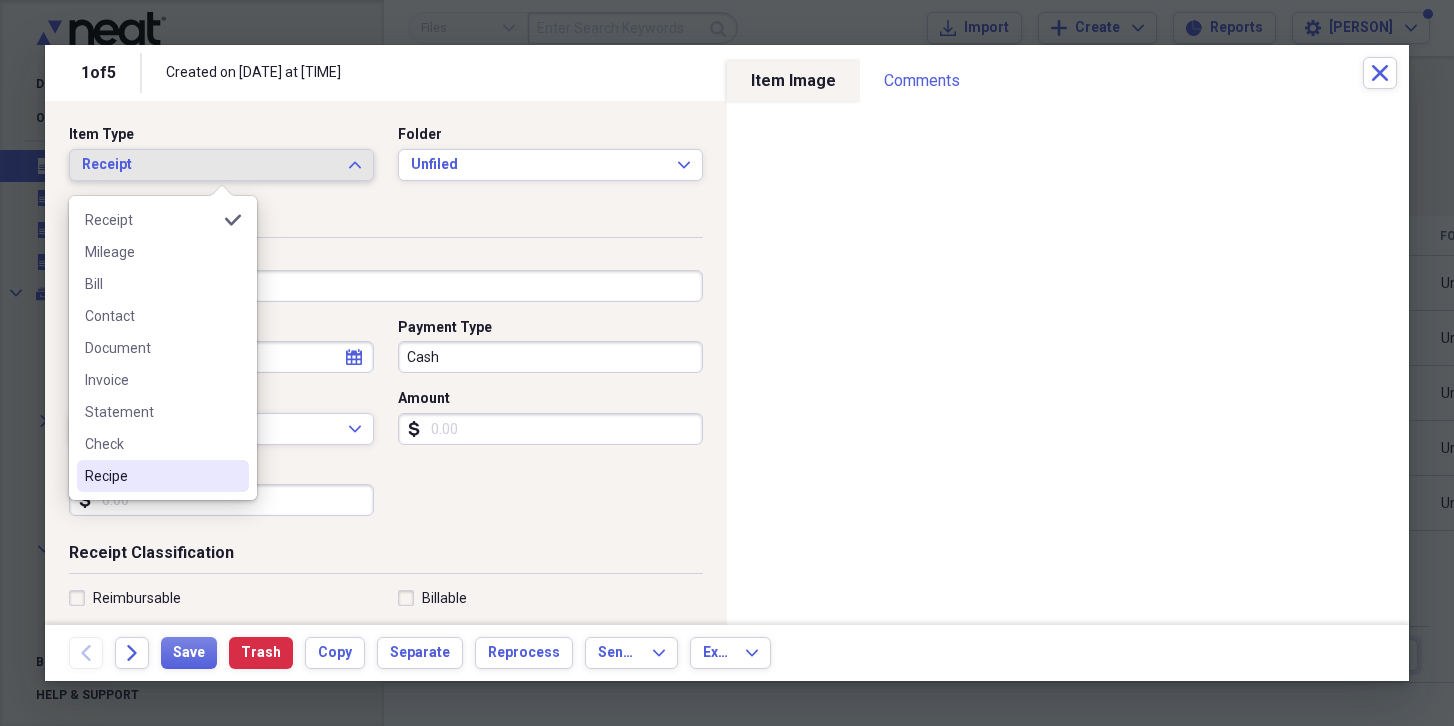click on "Recipe" at bounding box center [151, 476] 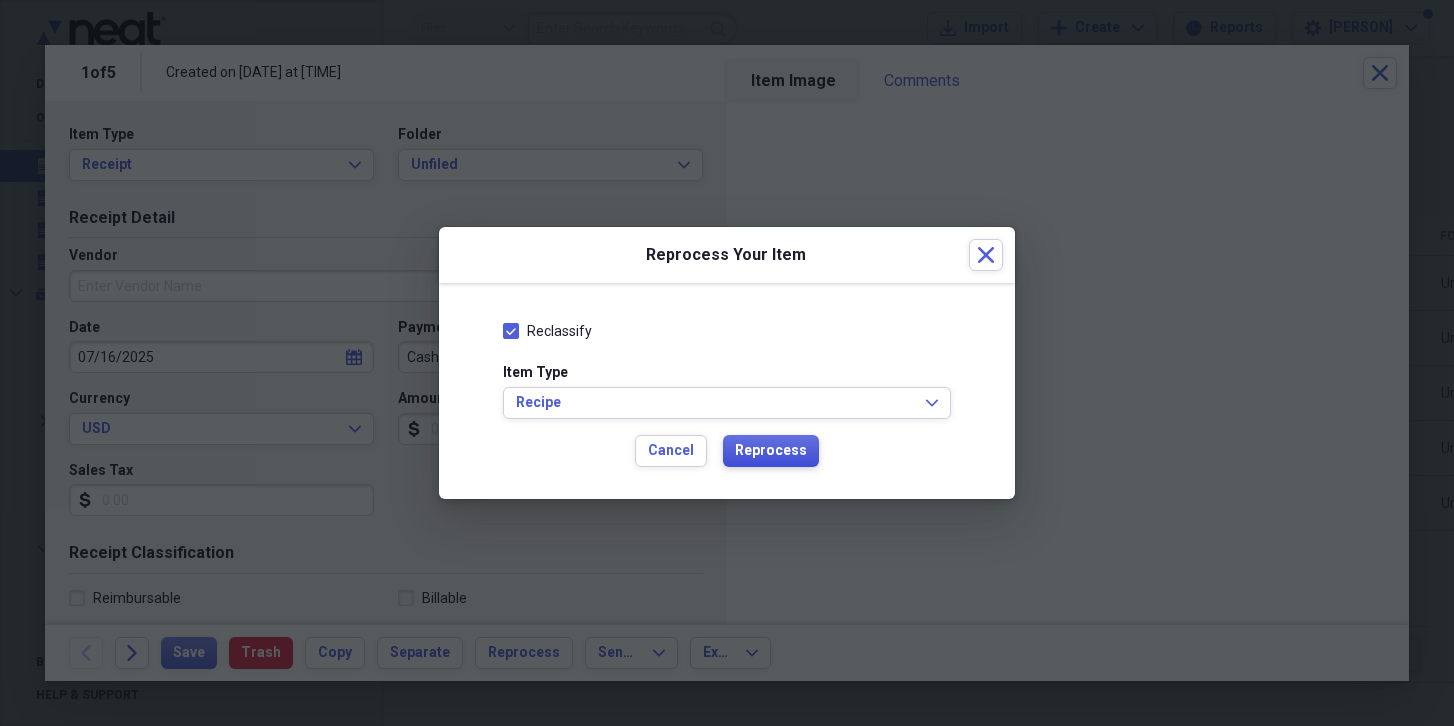 click on "Reprocess" at bounding box center [771, 451] 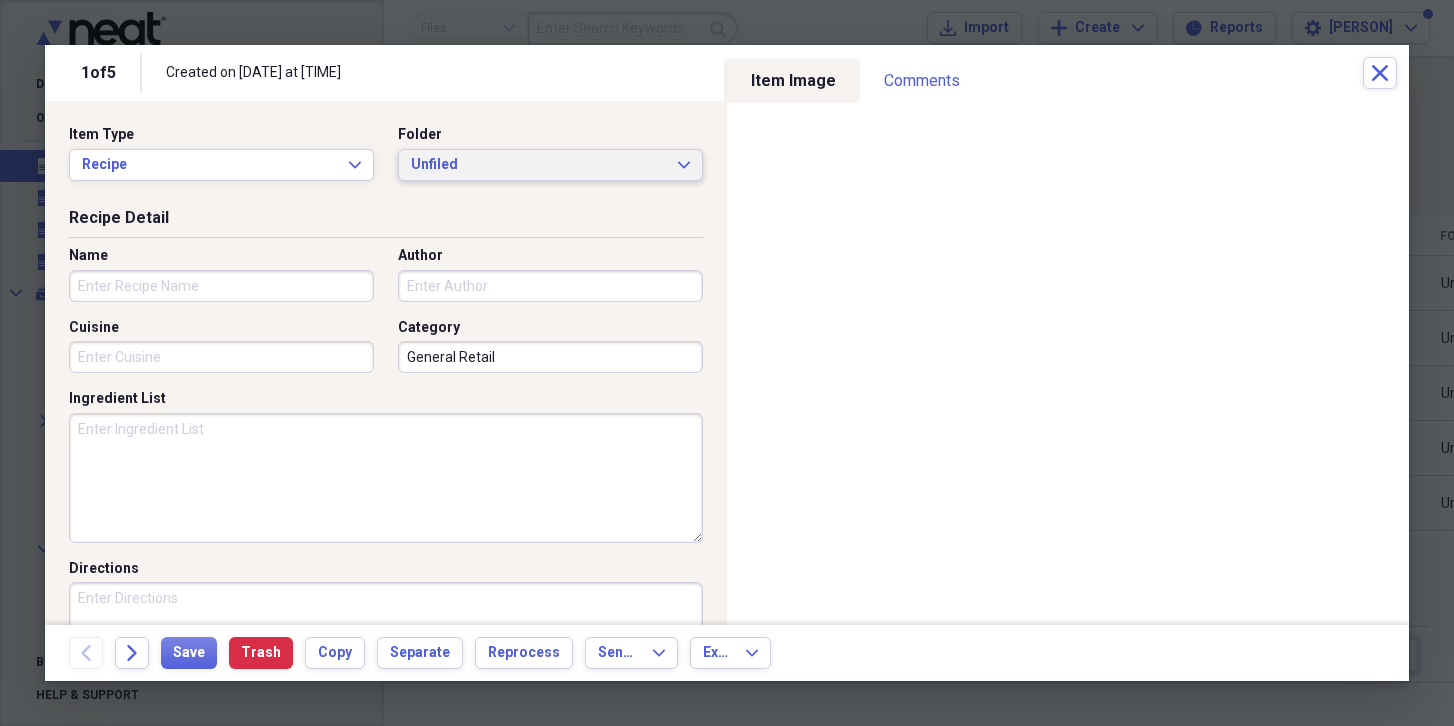 click on "Unfiled Expand" at bounding box center (550, 165) 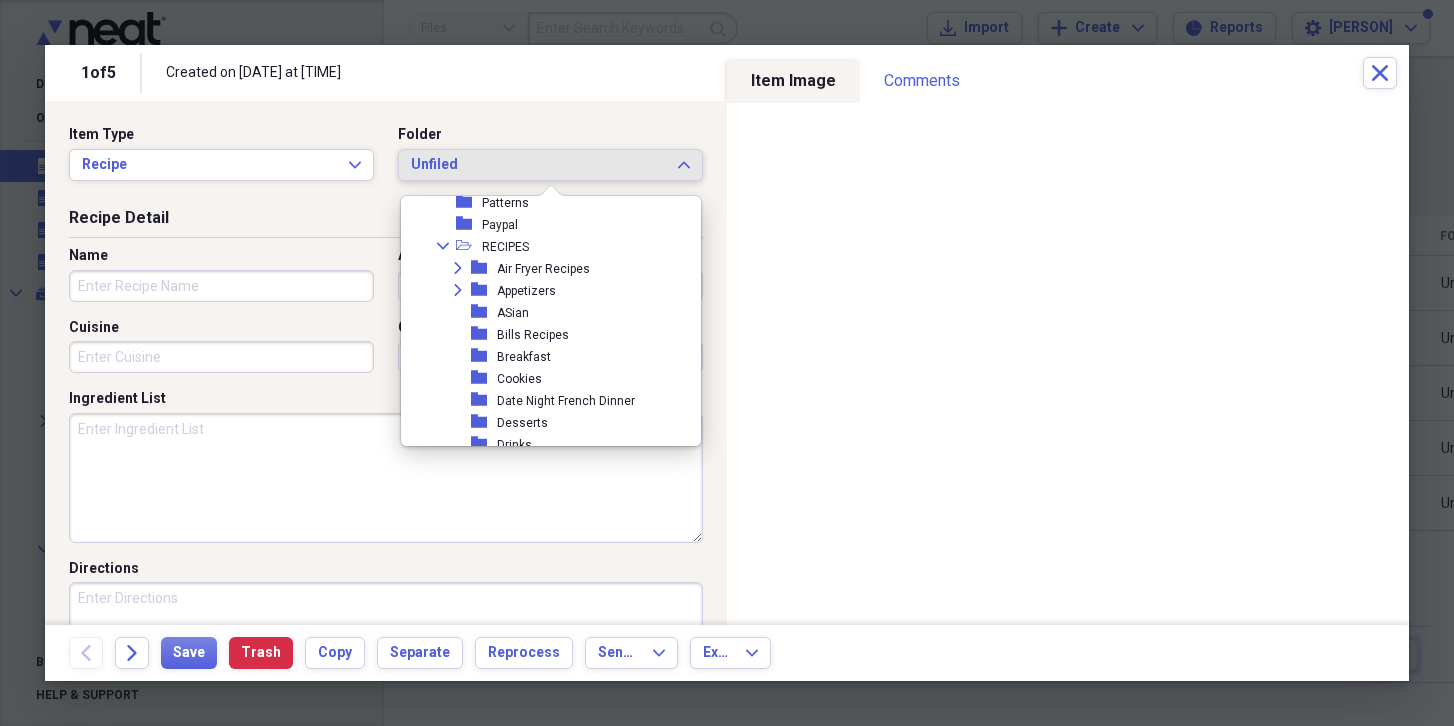 scroll, scrollTop: 1547, scrollLeft: 0, axis: vertical 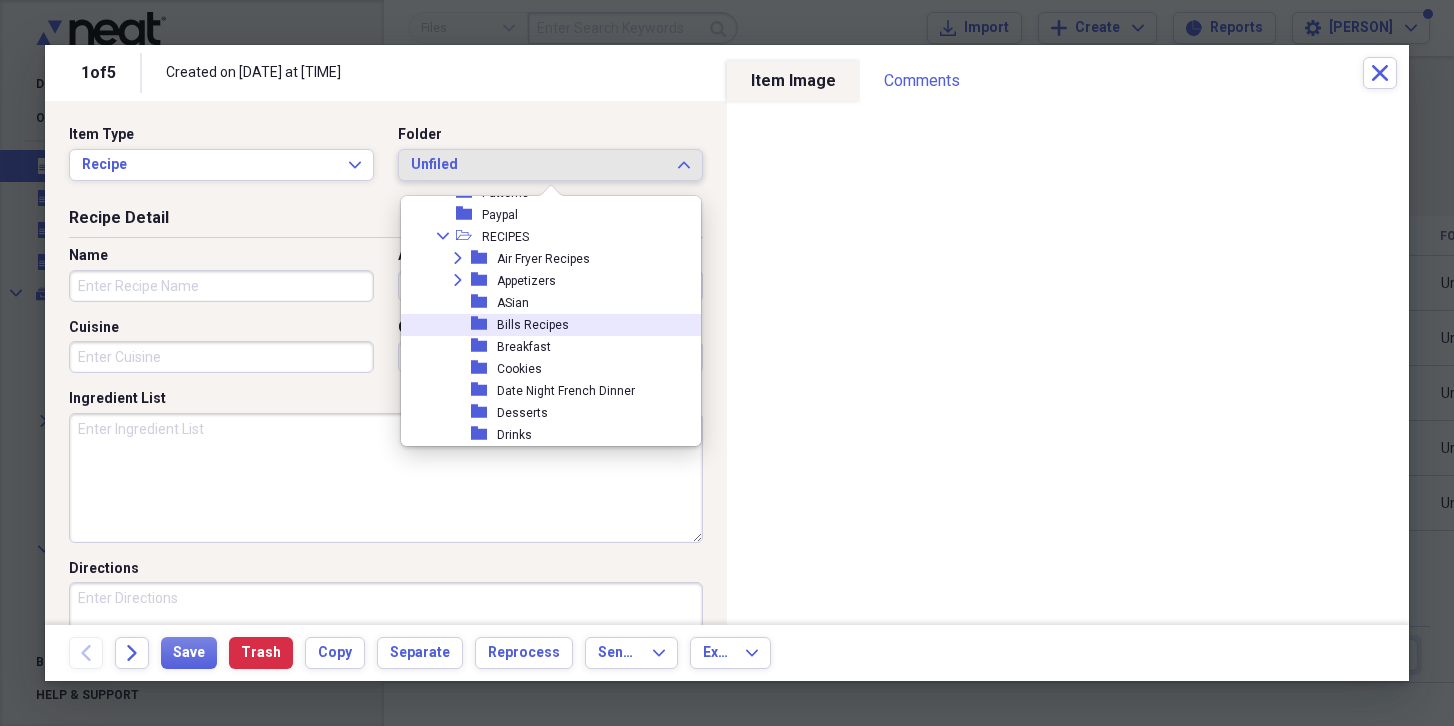 click on "Bills Recipes" at bounding box center [533, 325] 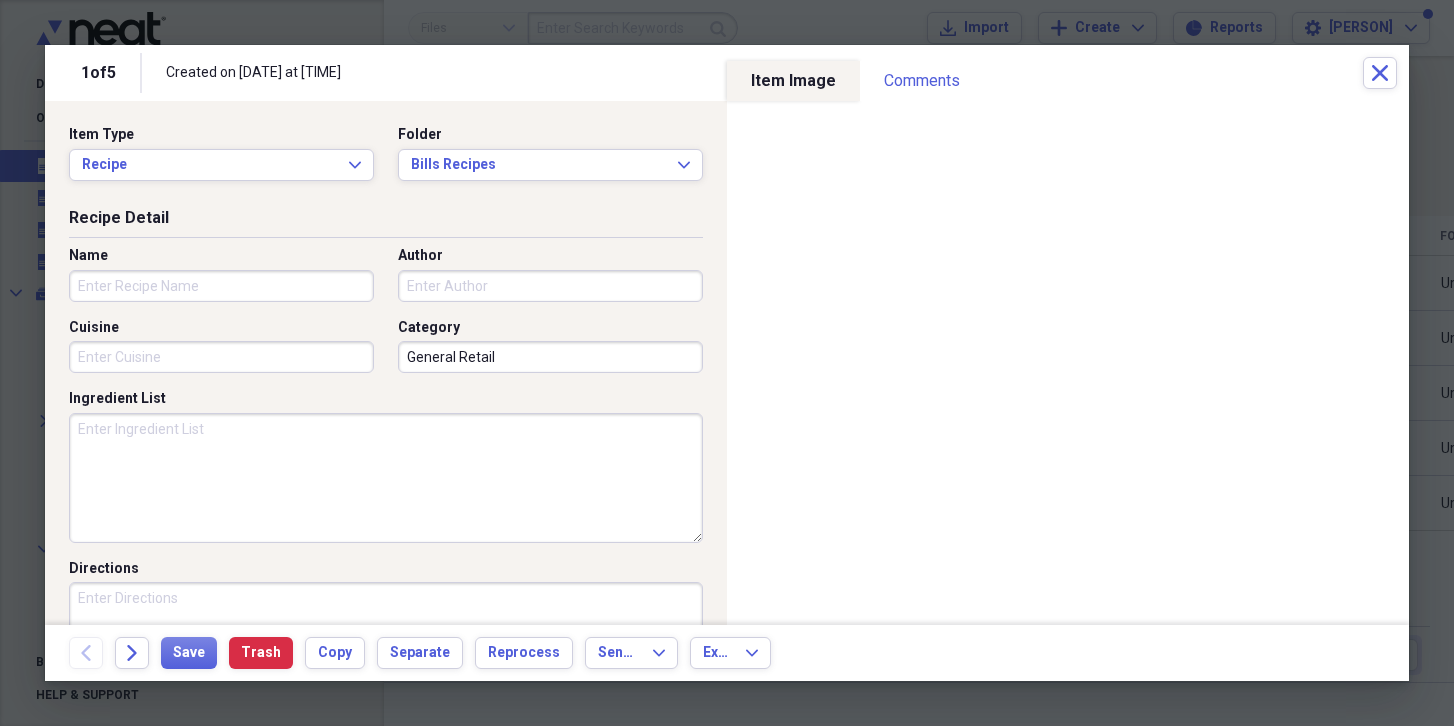 click on "Name" at bounding box center [221, 286] 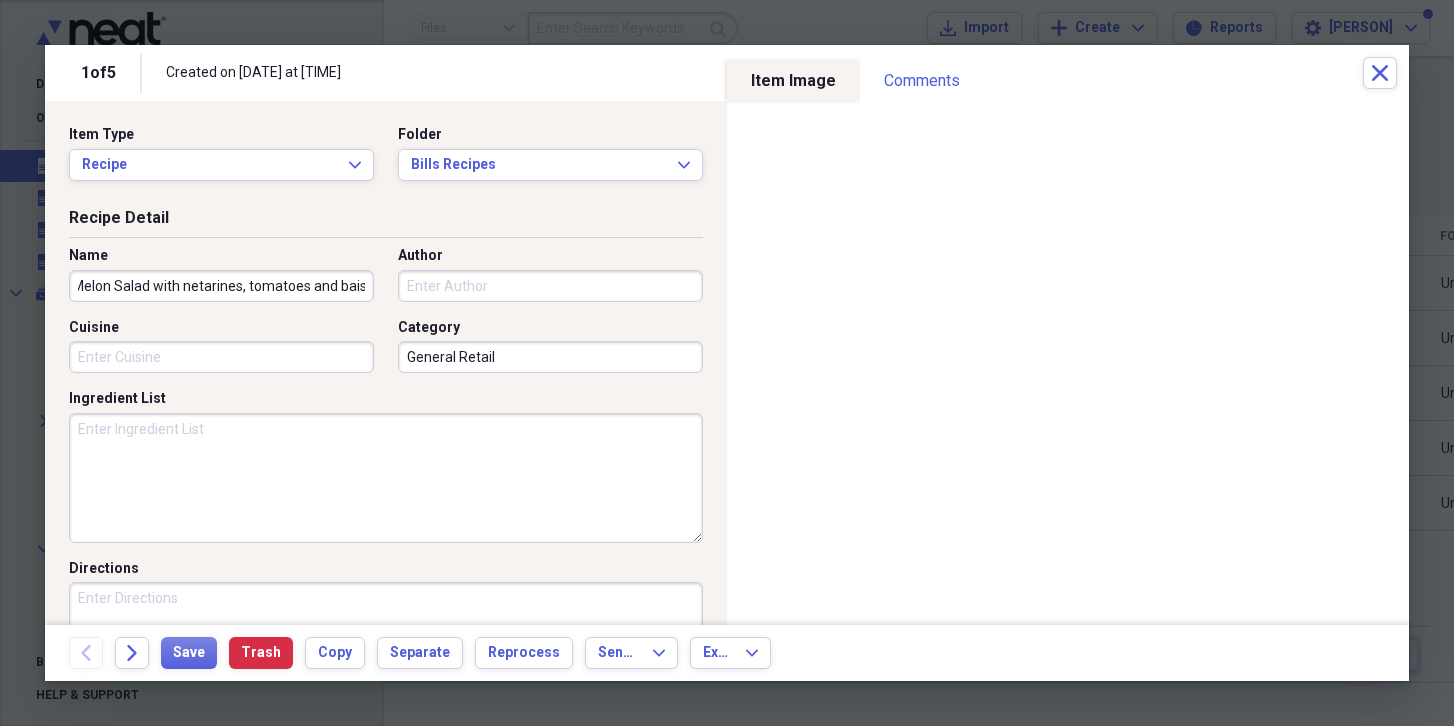 scroll, scrollTop: 0, scrollLeft: 9, axis: horizontal 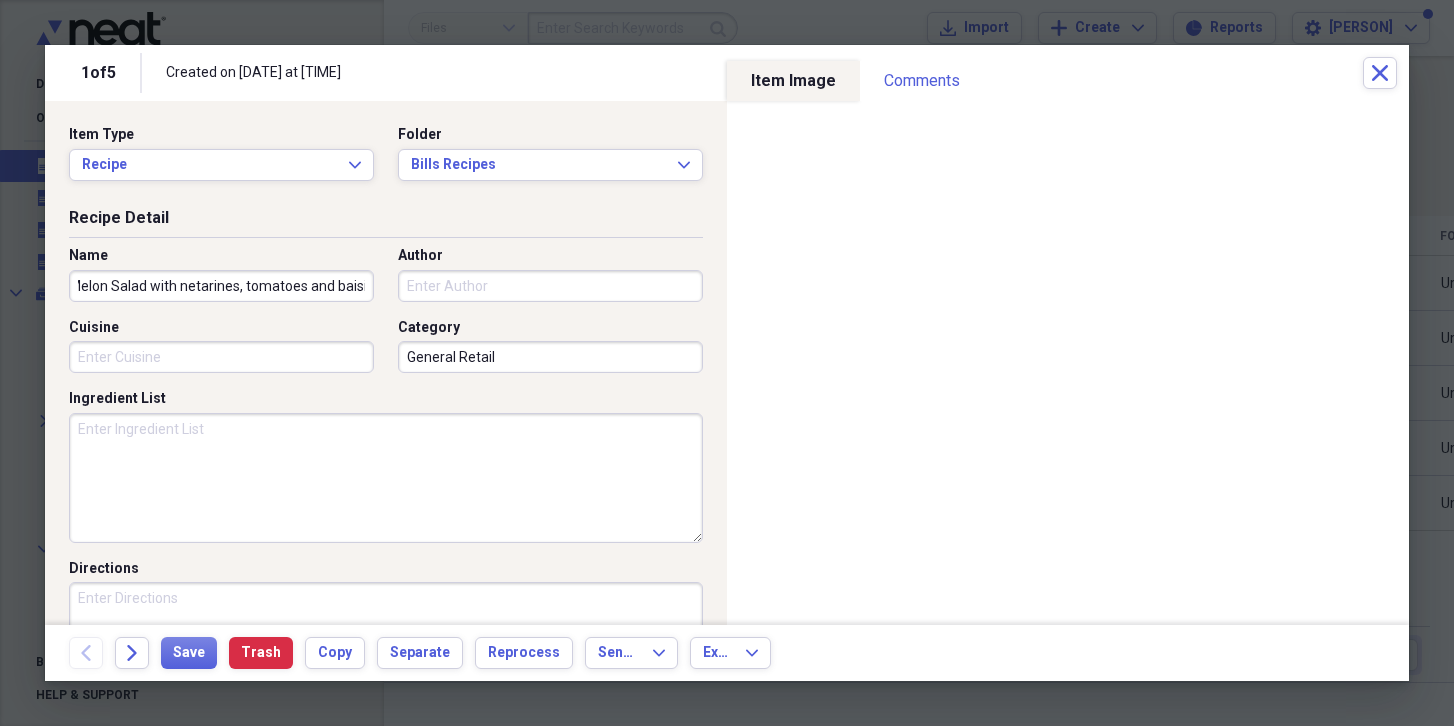 type on "Melon Salad with netarines, tomatoes and baisil" 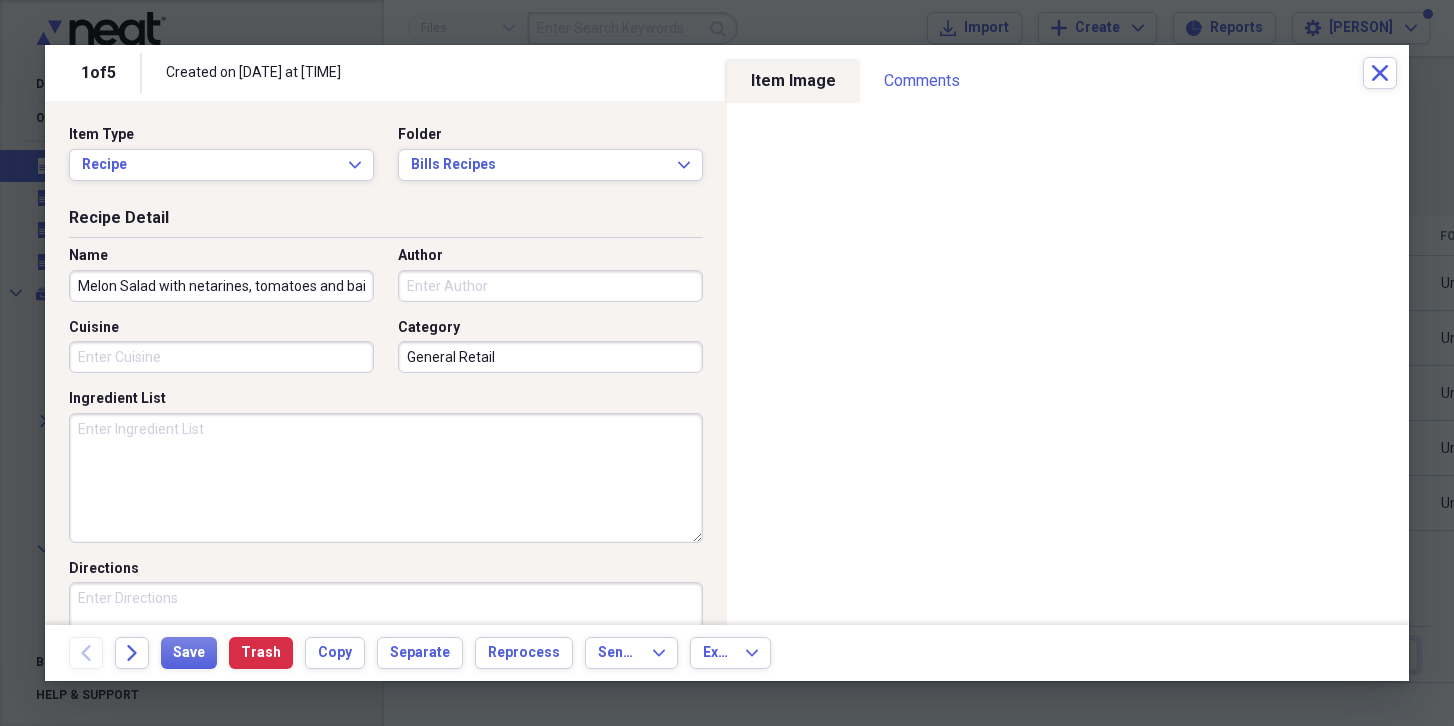 drag, startPoint x: 534, startPoint y: 358, endPoint x: 316, endPoint y: 371, distance: 218.38727 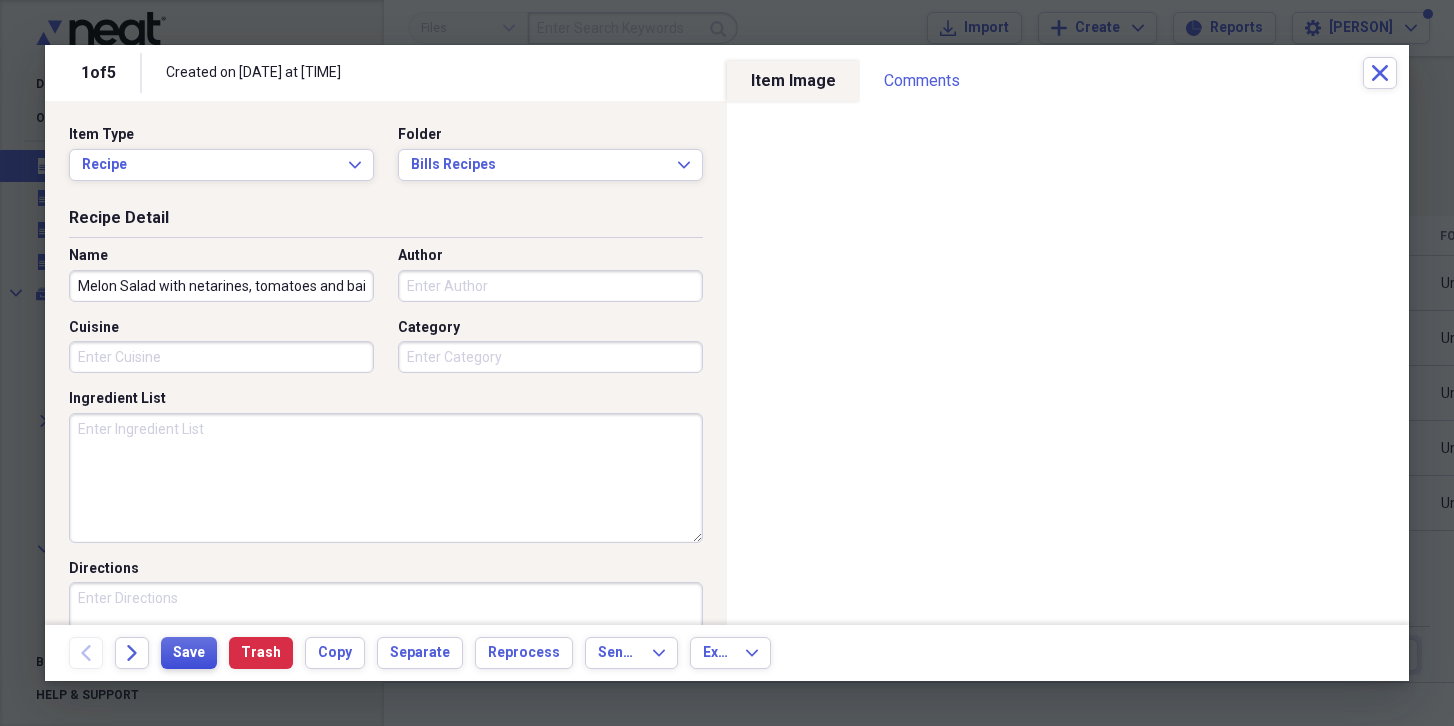 type 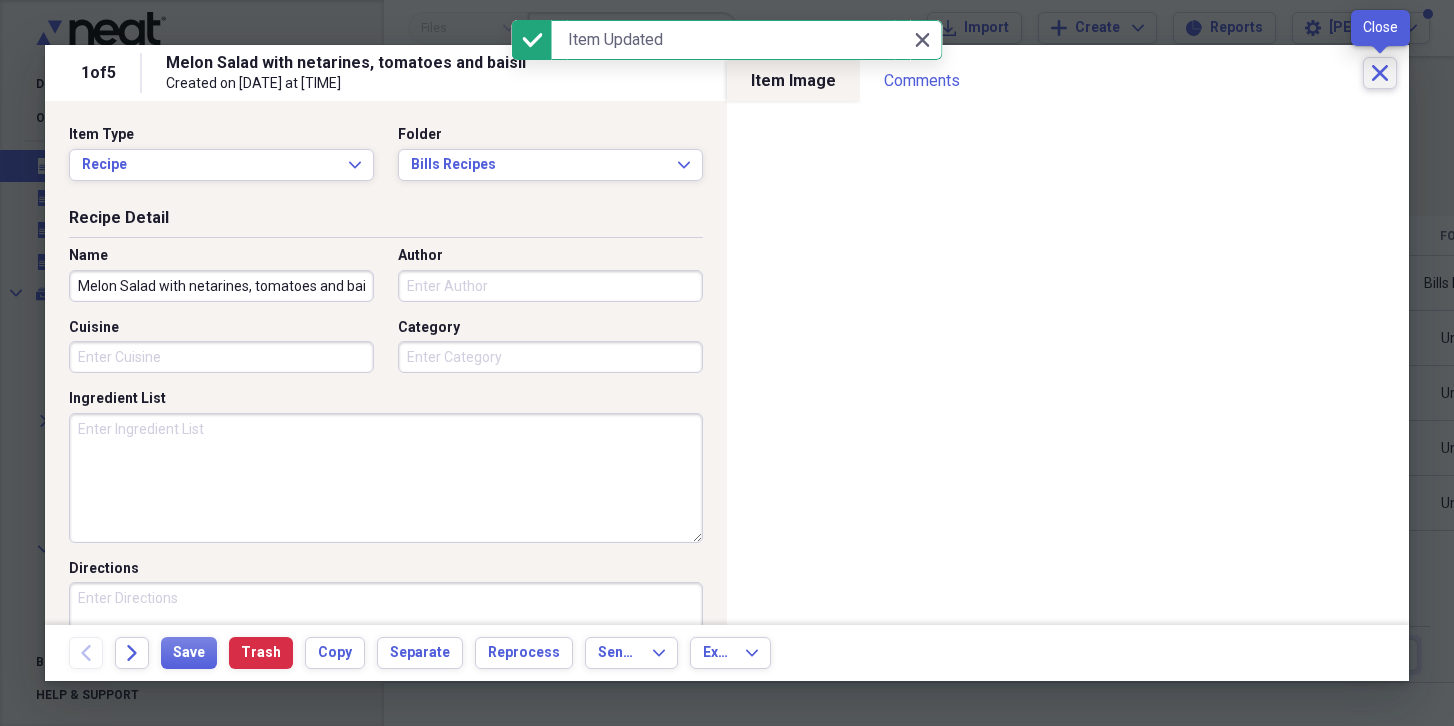 click 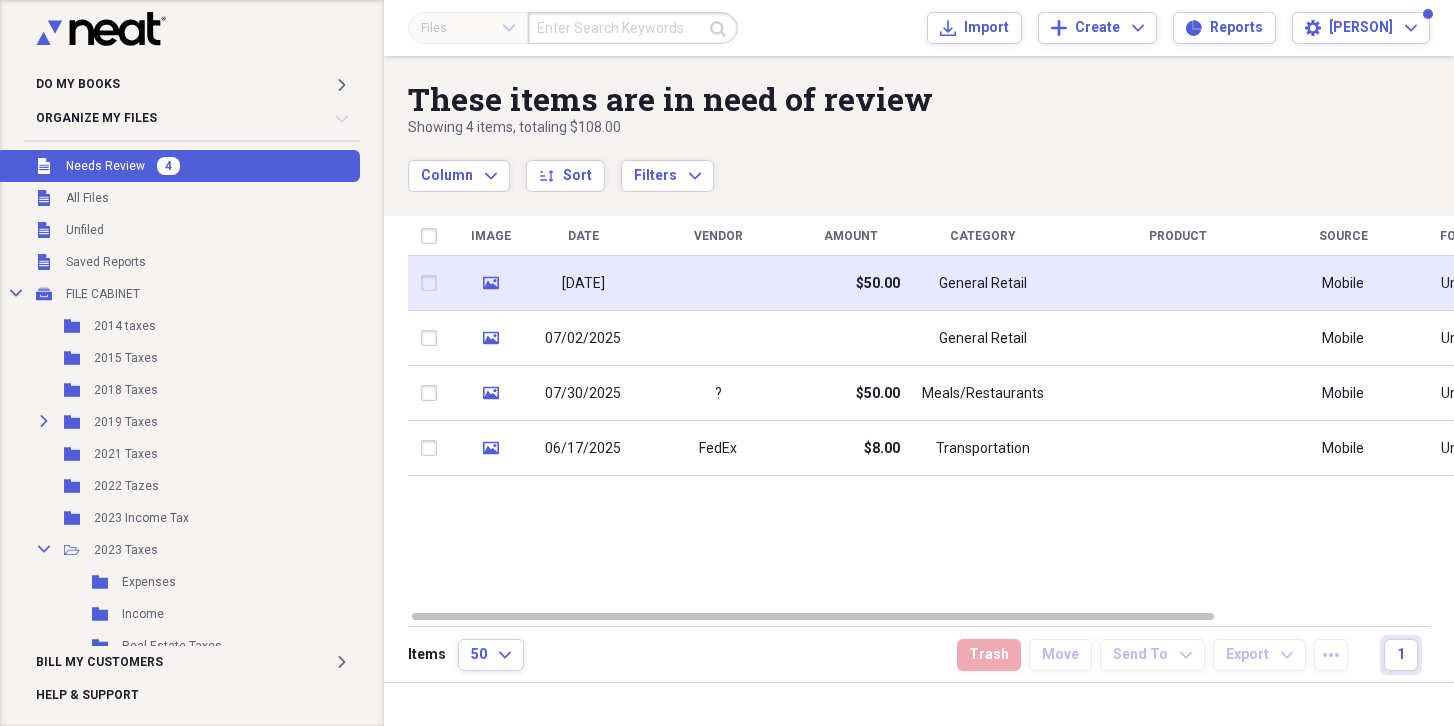 click at bounding box center (718, 283) 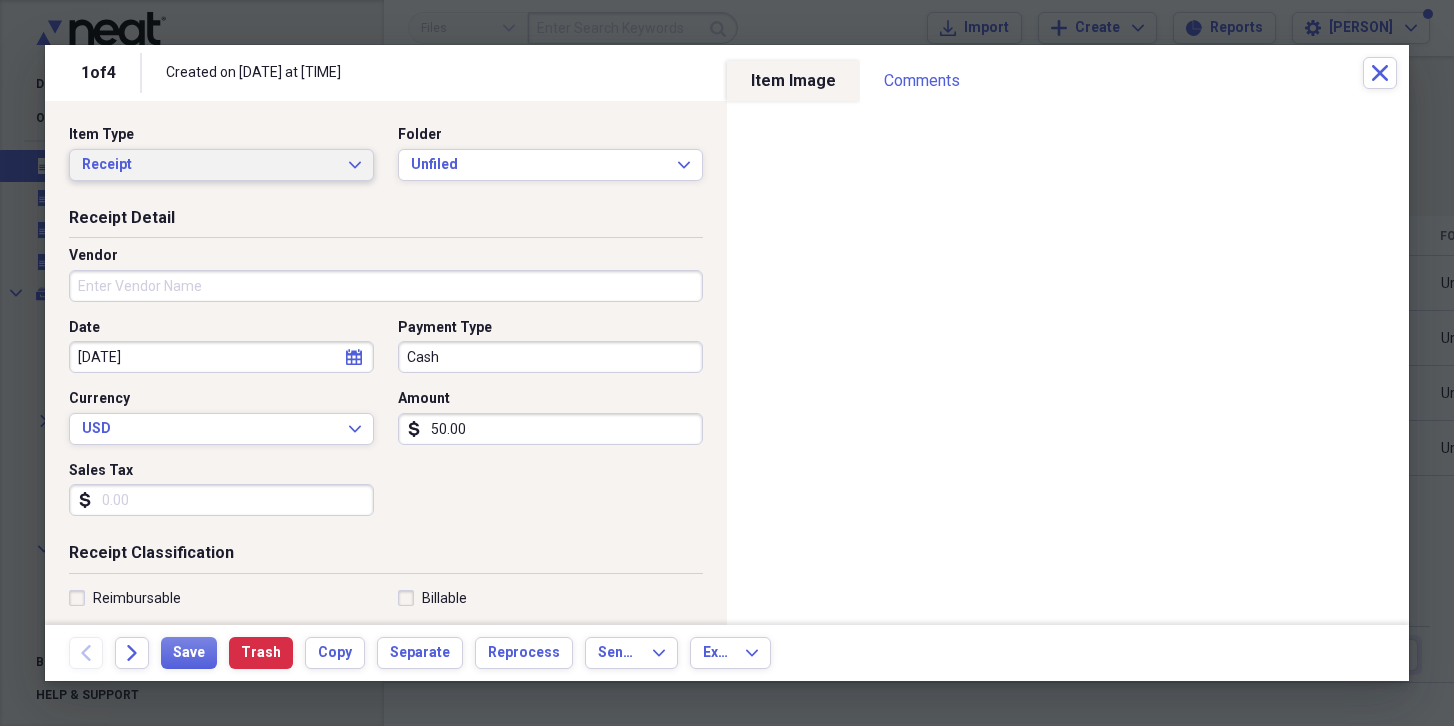 click on "Receipt" at bounding box center [209, 165] 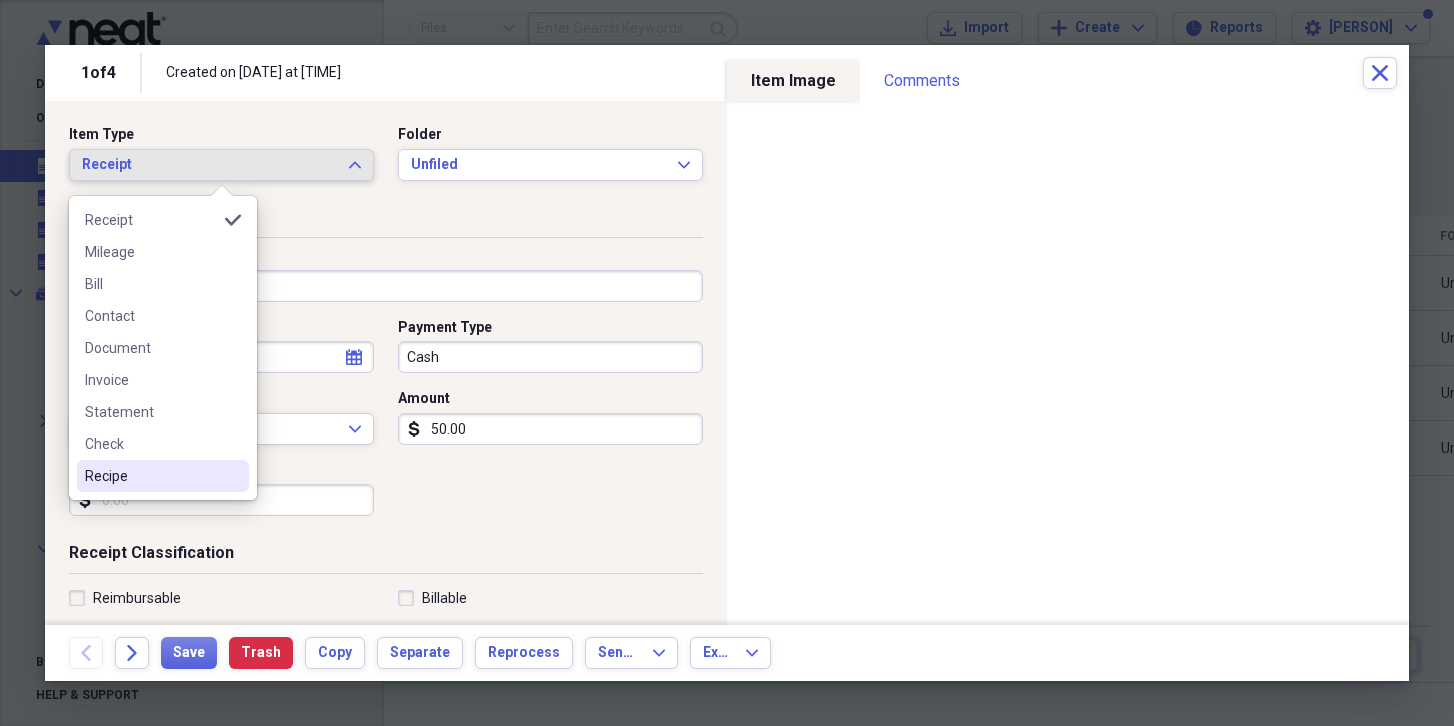 click on "Recipe" at bounding box center [151, 476] 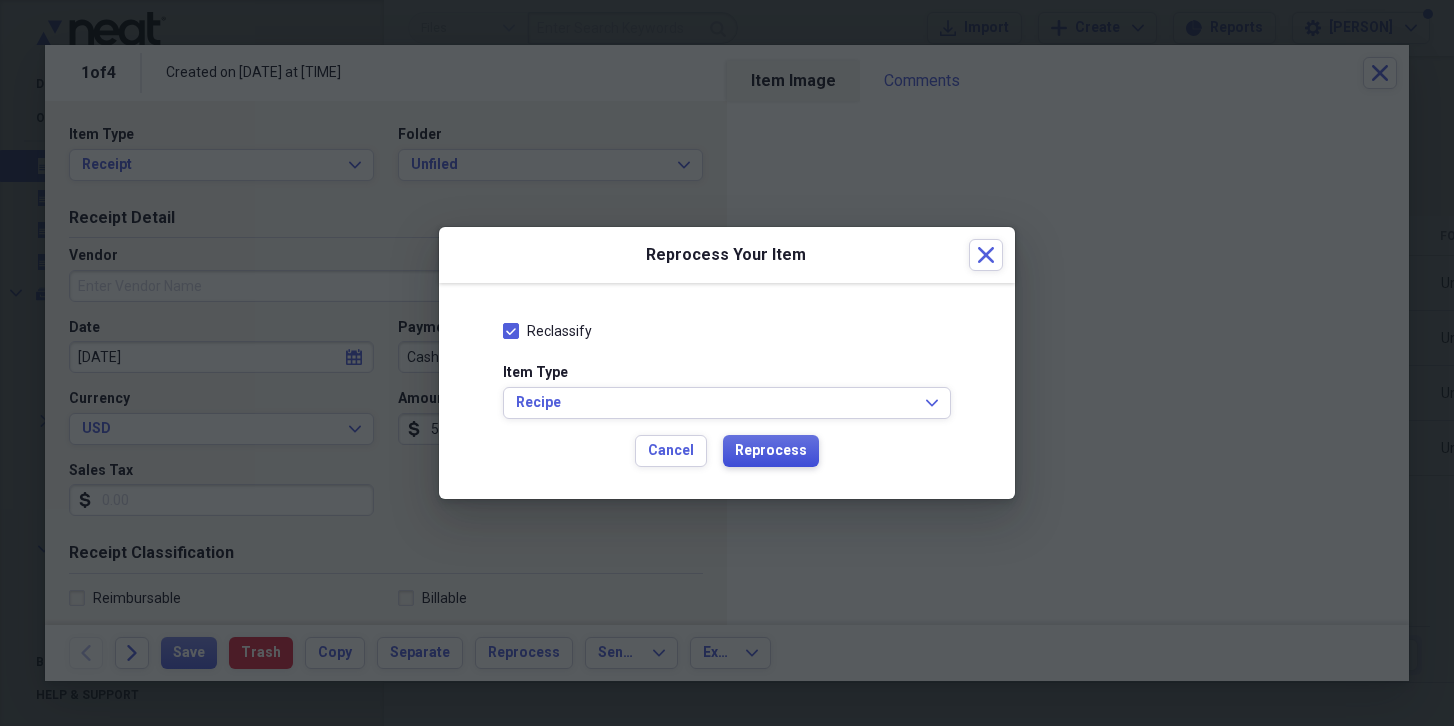 click on "Reprocess" at bounding box center (771, 451) 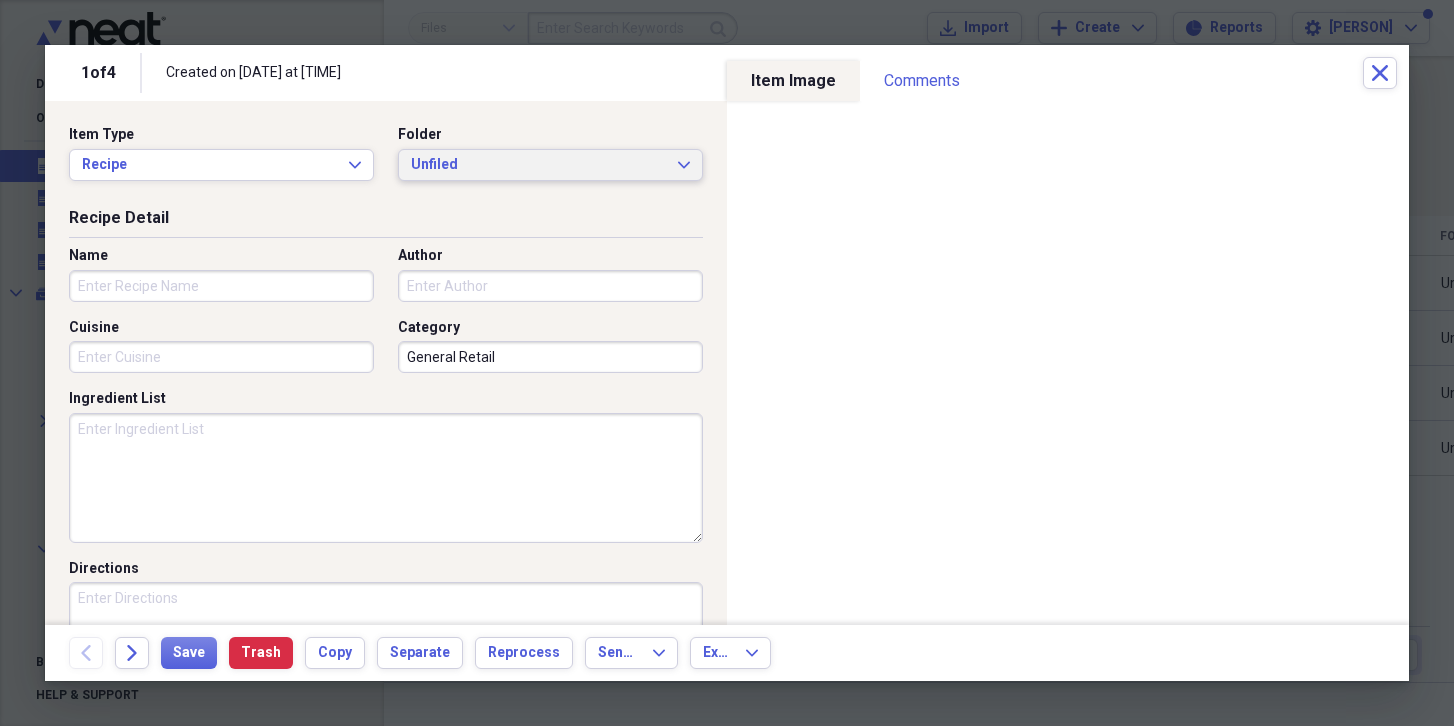 click on "Unfiled" at bounding box center (538, 165) 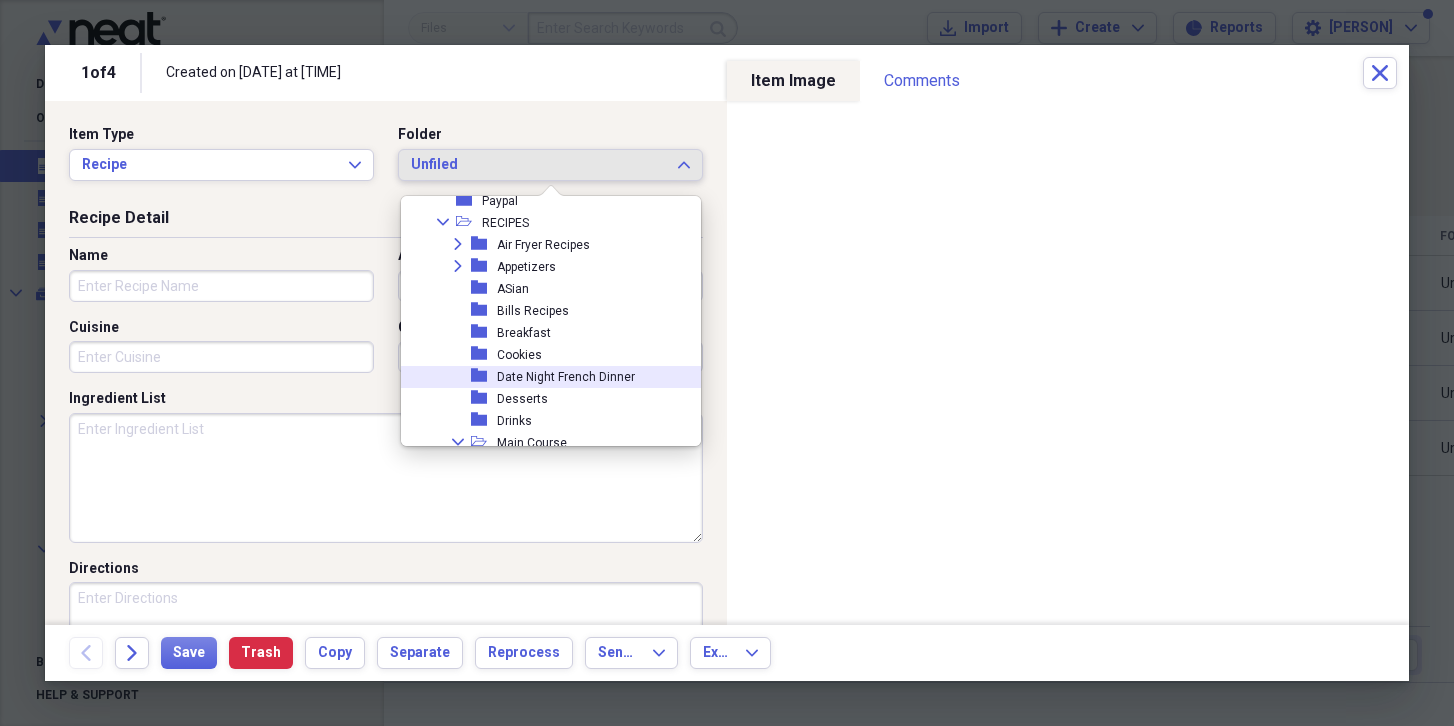scroll, scrollTop: 1569, scrollLeft: 0, axis: vertical 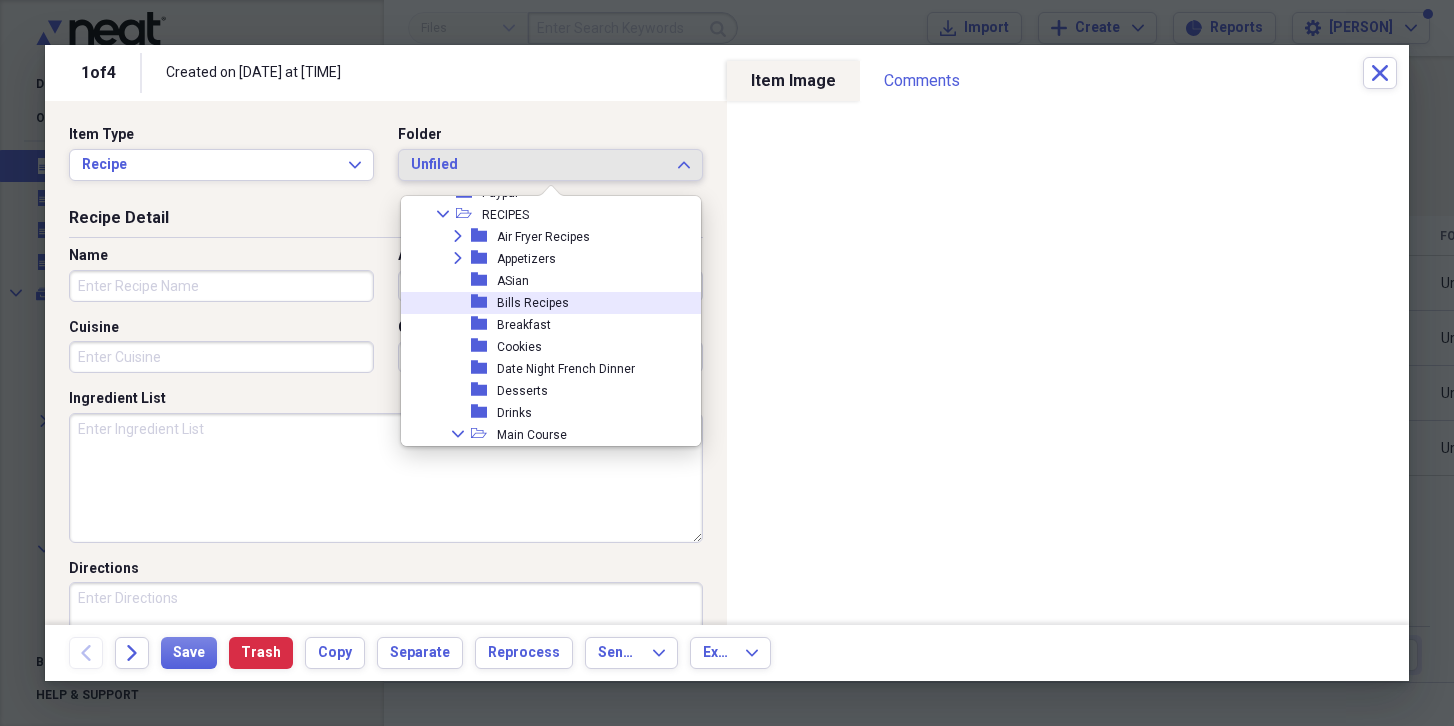 click on "Bills Recipes" at bounding box center [533, 303] 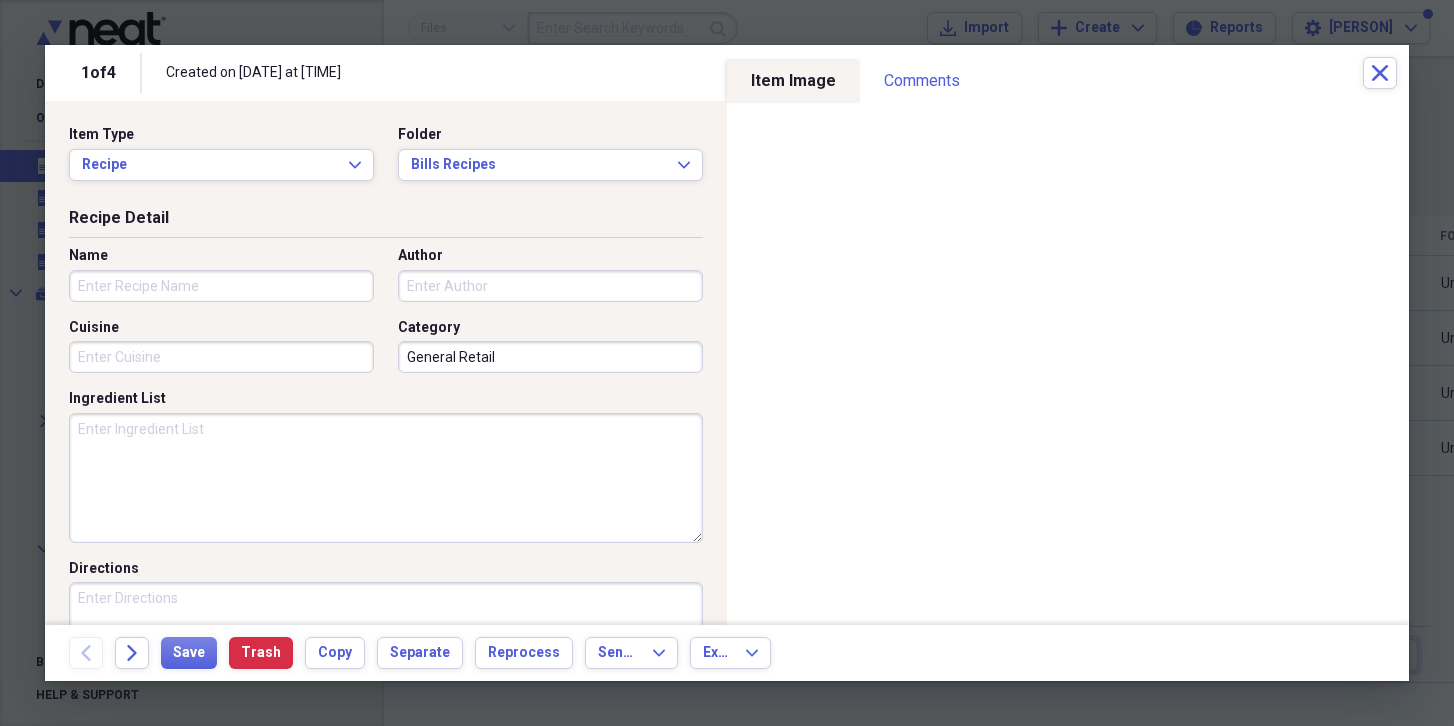 click on "Name" at bounding box center [221, 286] 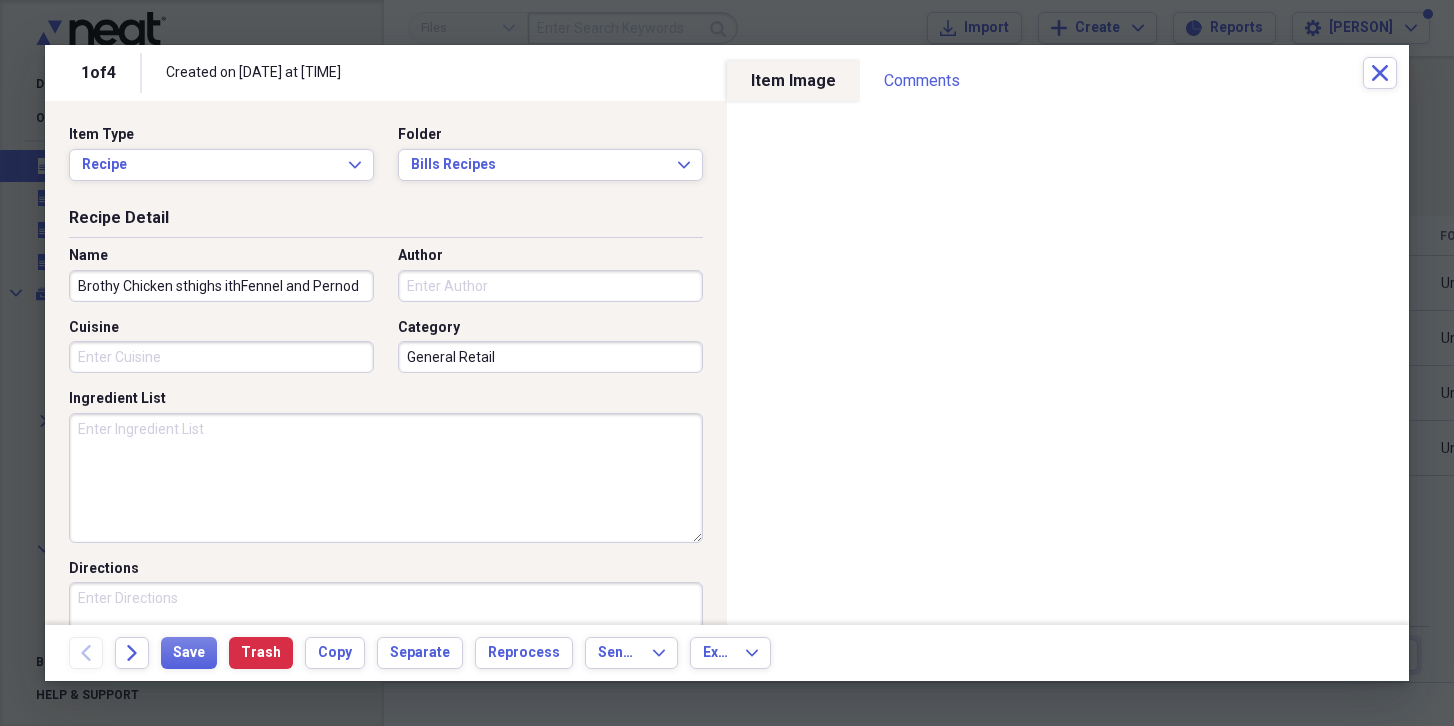 click on "Brothy Chicken sthighs ithFennel and Pernod" at bounding box center (221, 286) 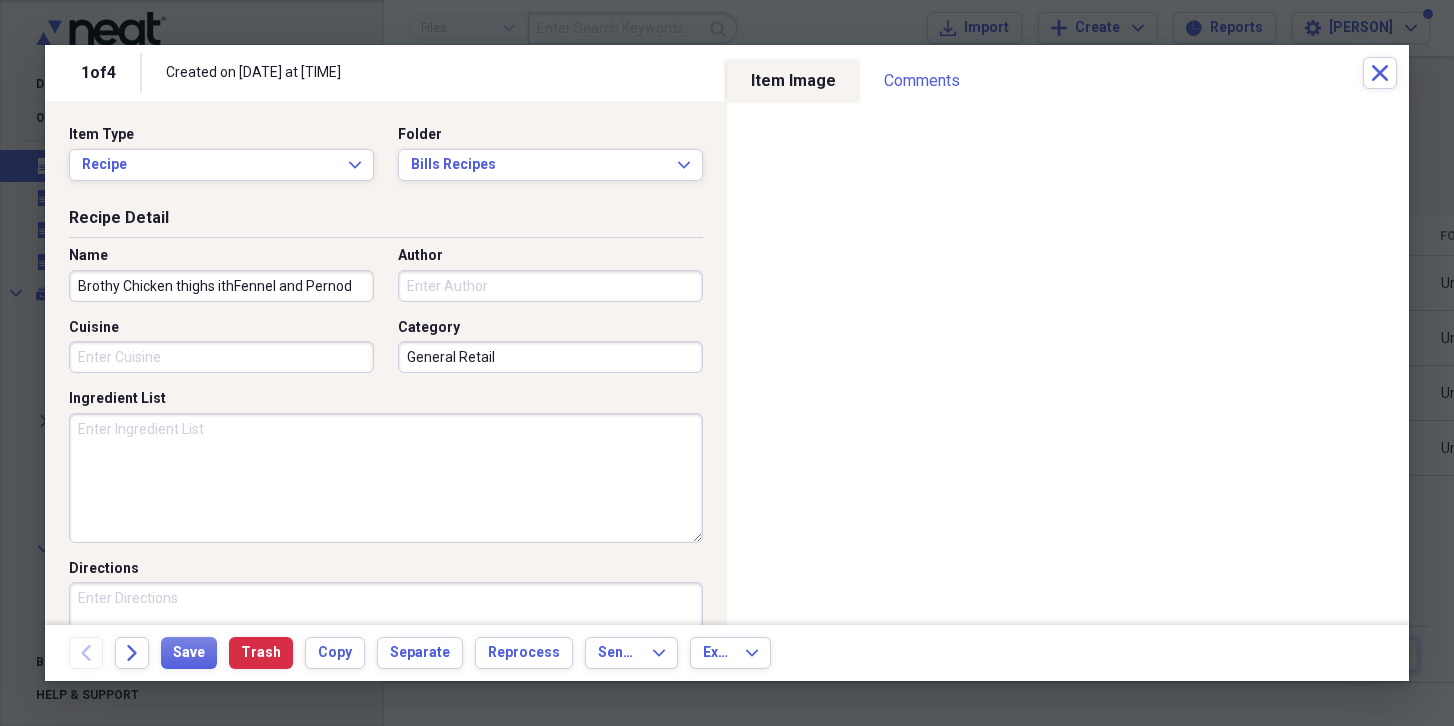 click on "Brothy Chicken thighs ithFennel and Pernod" at bounding box center [221, 286] 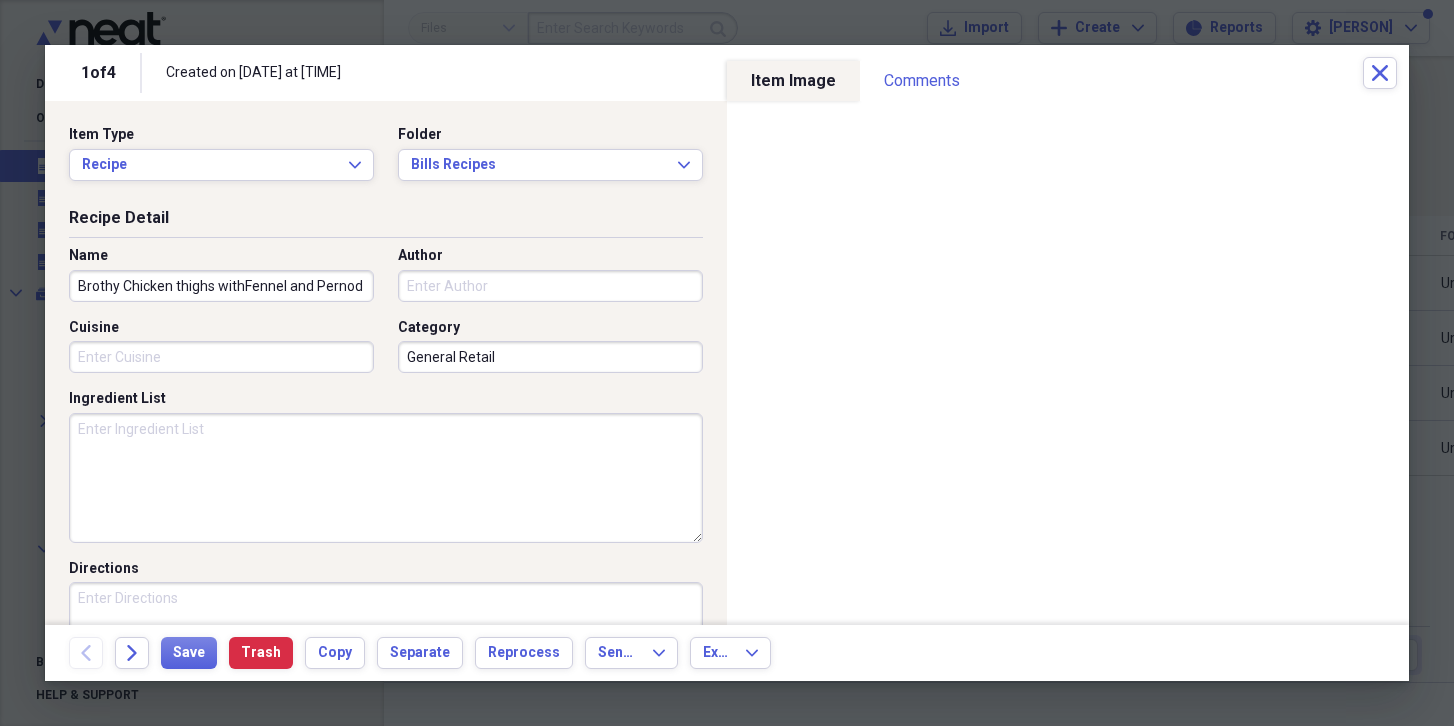 click on "Brothy Chicken thighs withFennel and Pernod" at bounding box center [221, 286] 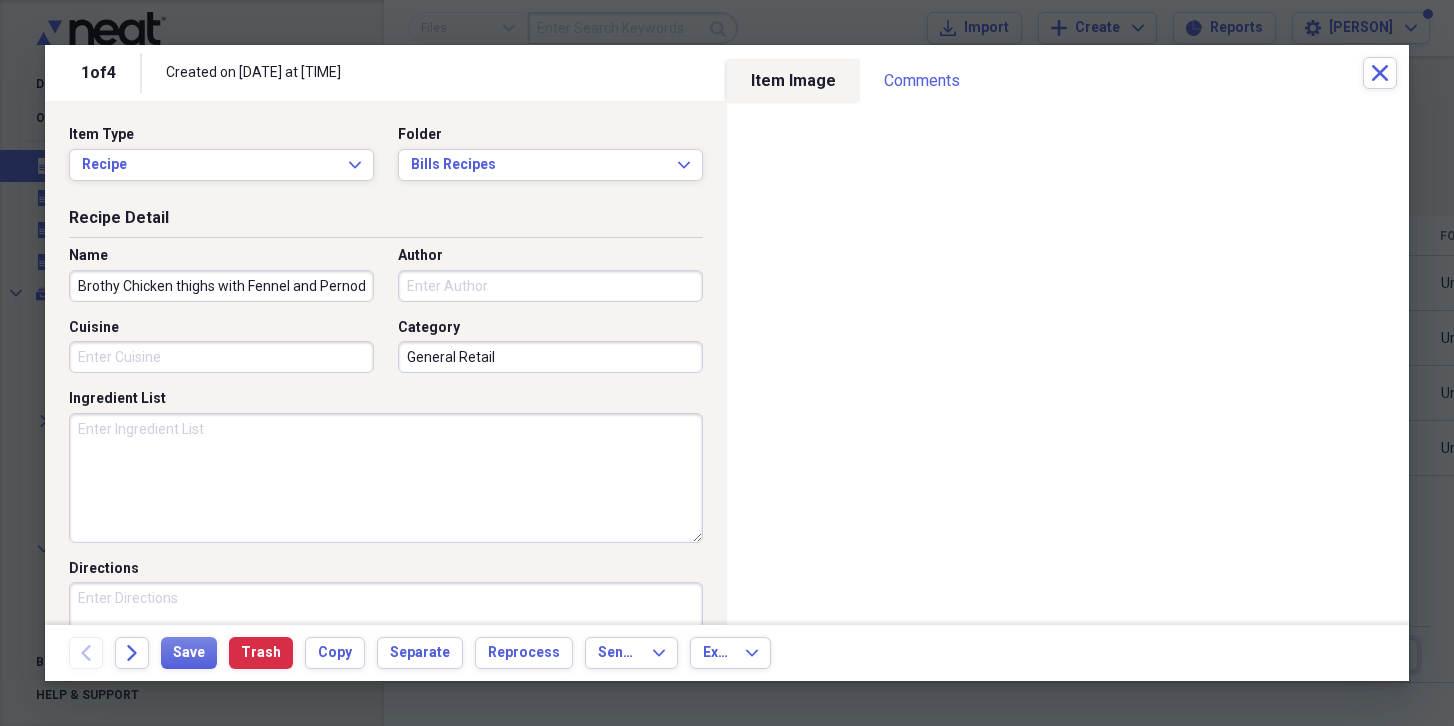 type on "Brothy Chicken thighs with Fennel and Pernod" 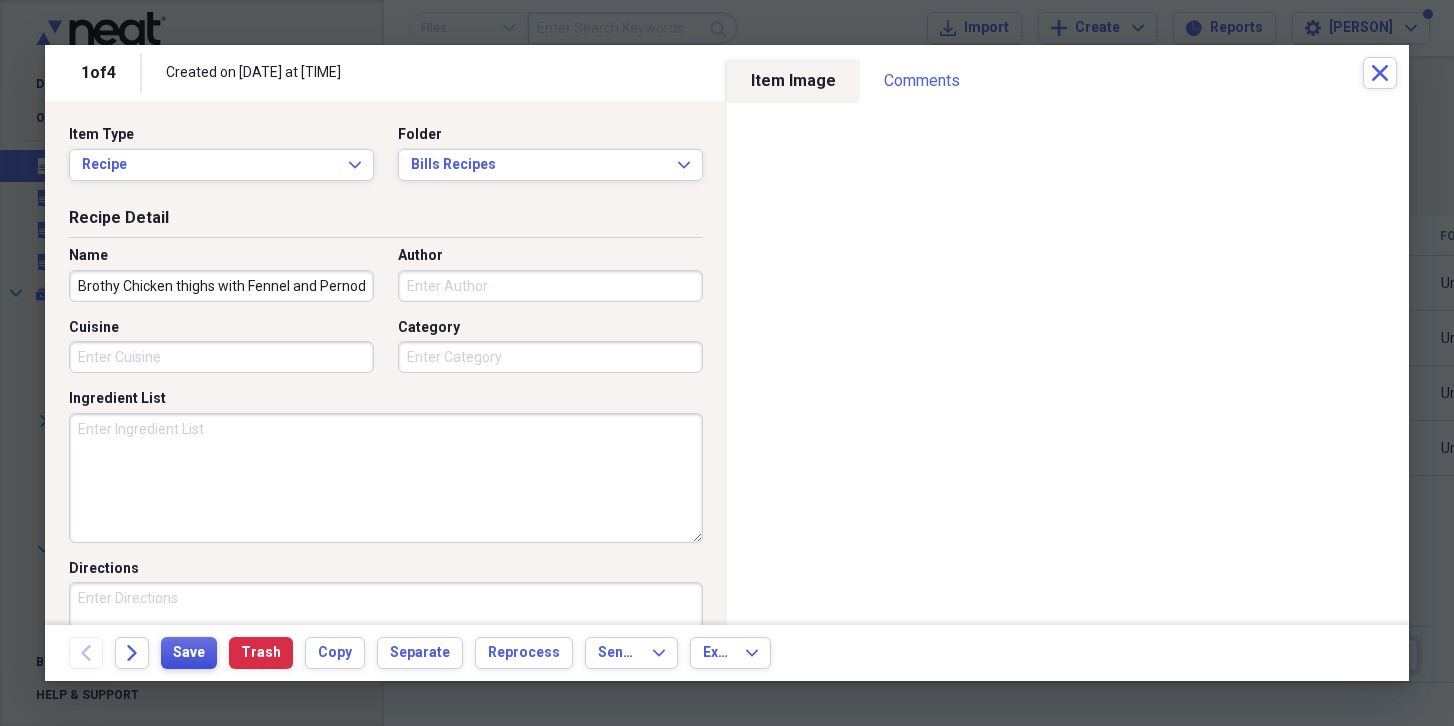 type 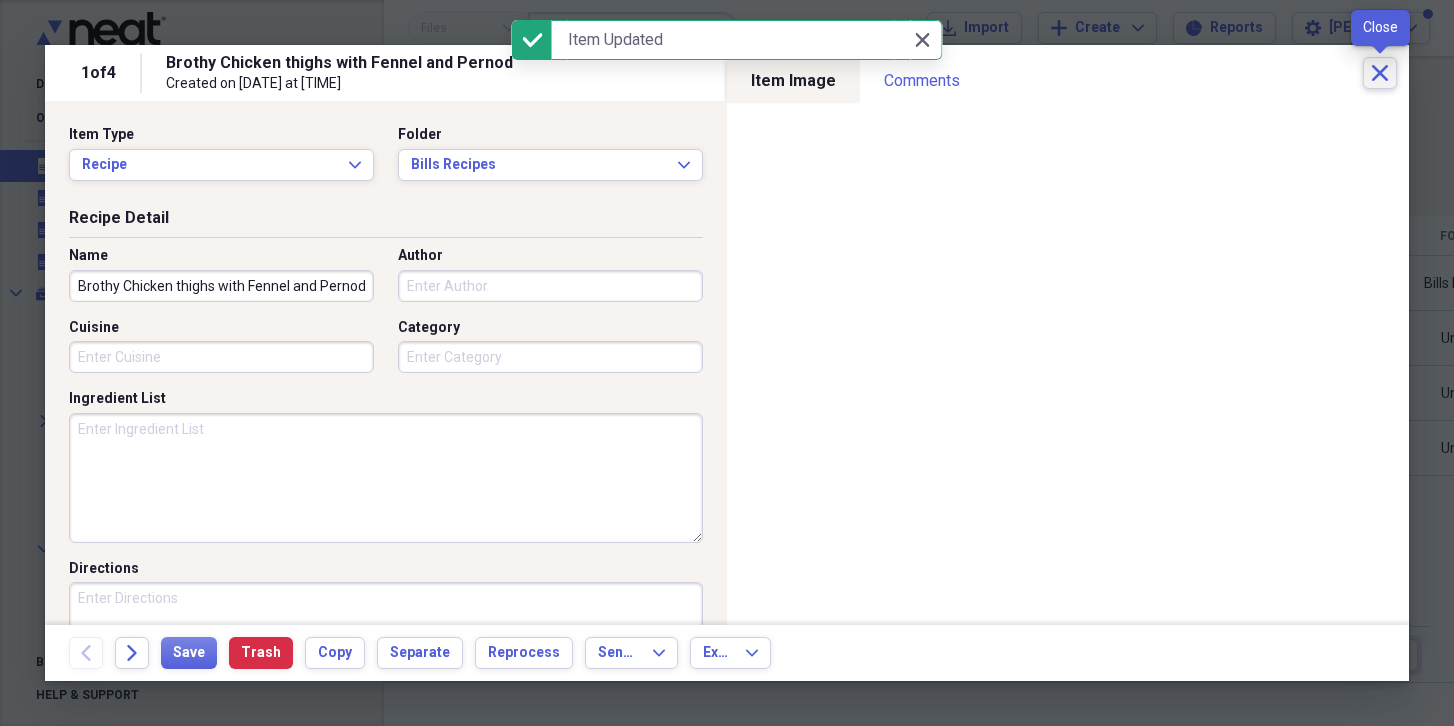 click 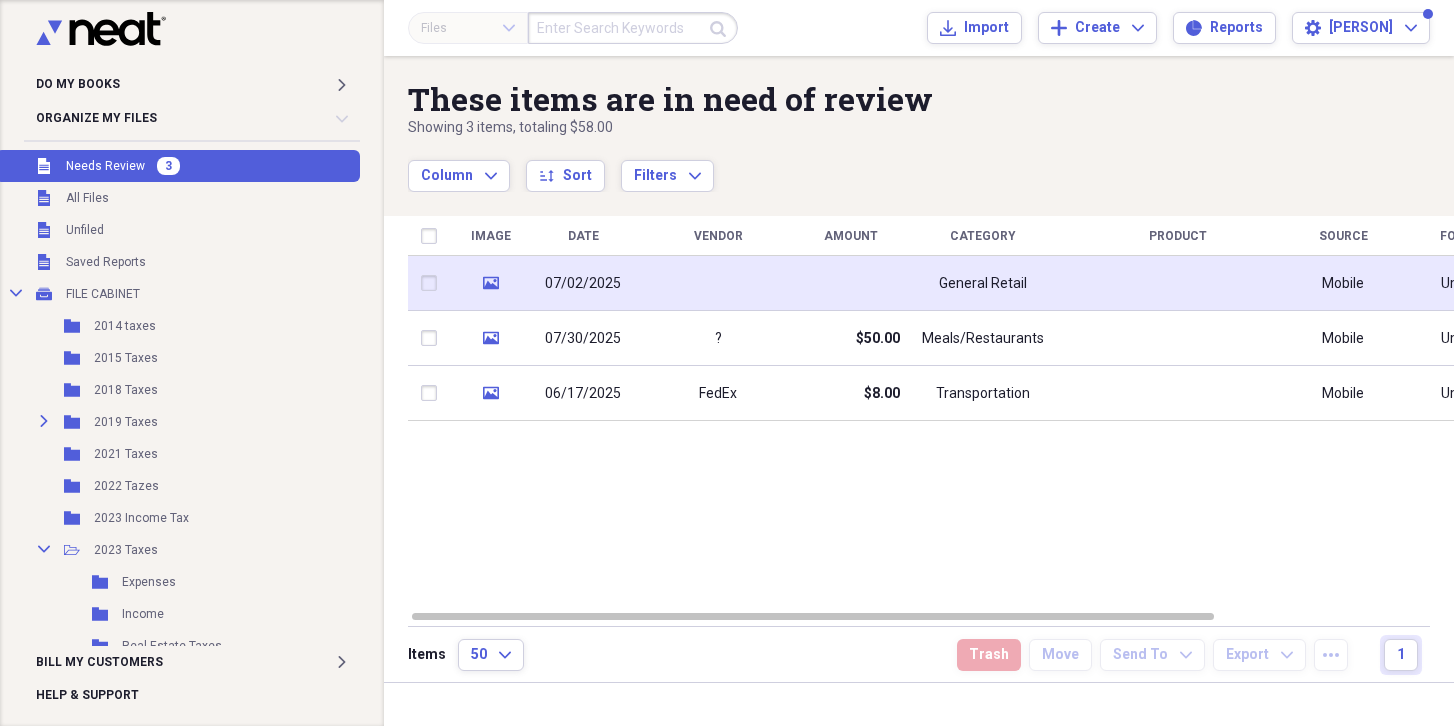 click at bounding box center (718, 283) 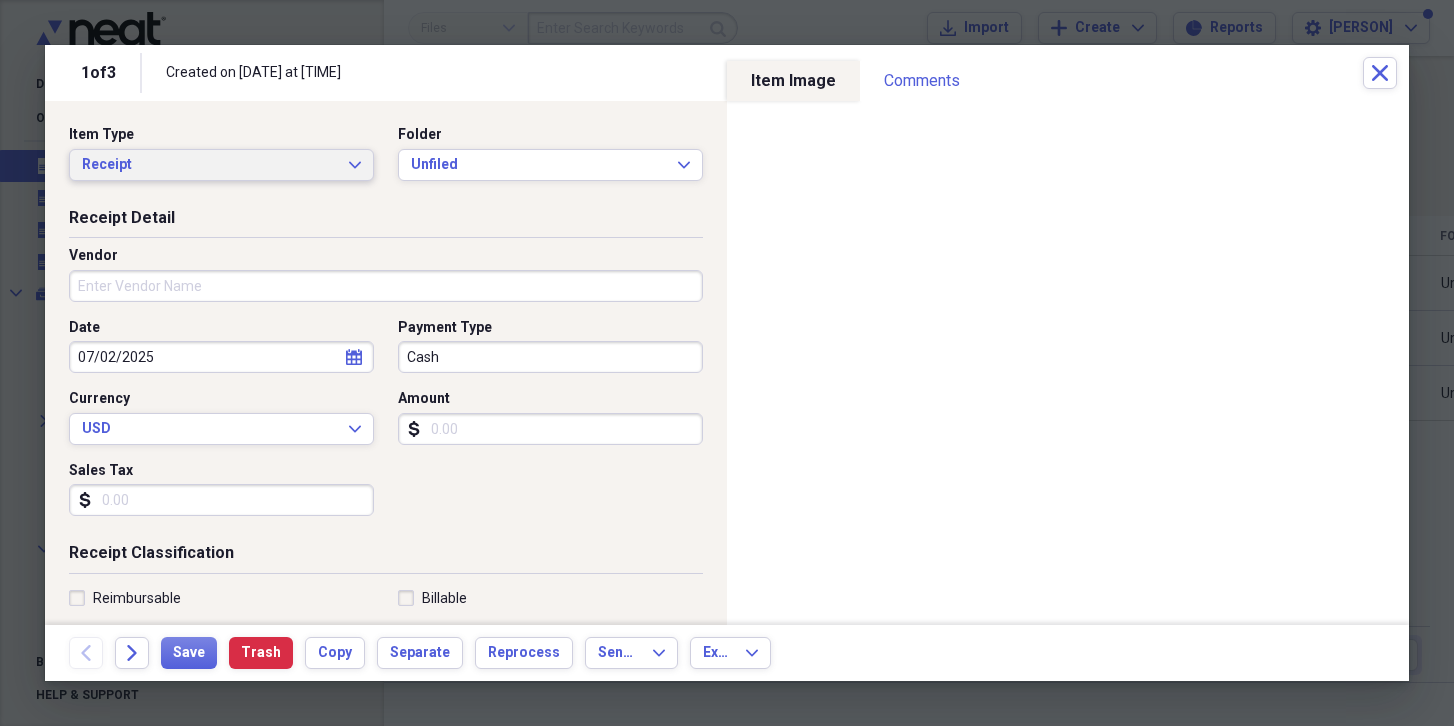 click on "Receipt" at bounding box center (209, 165) 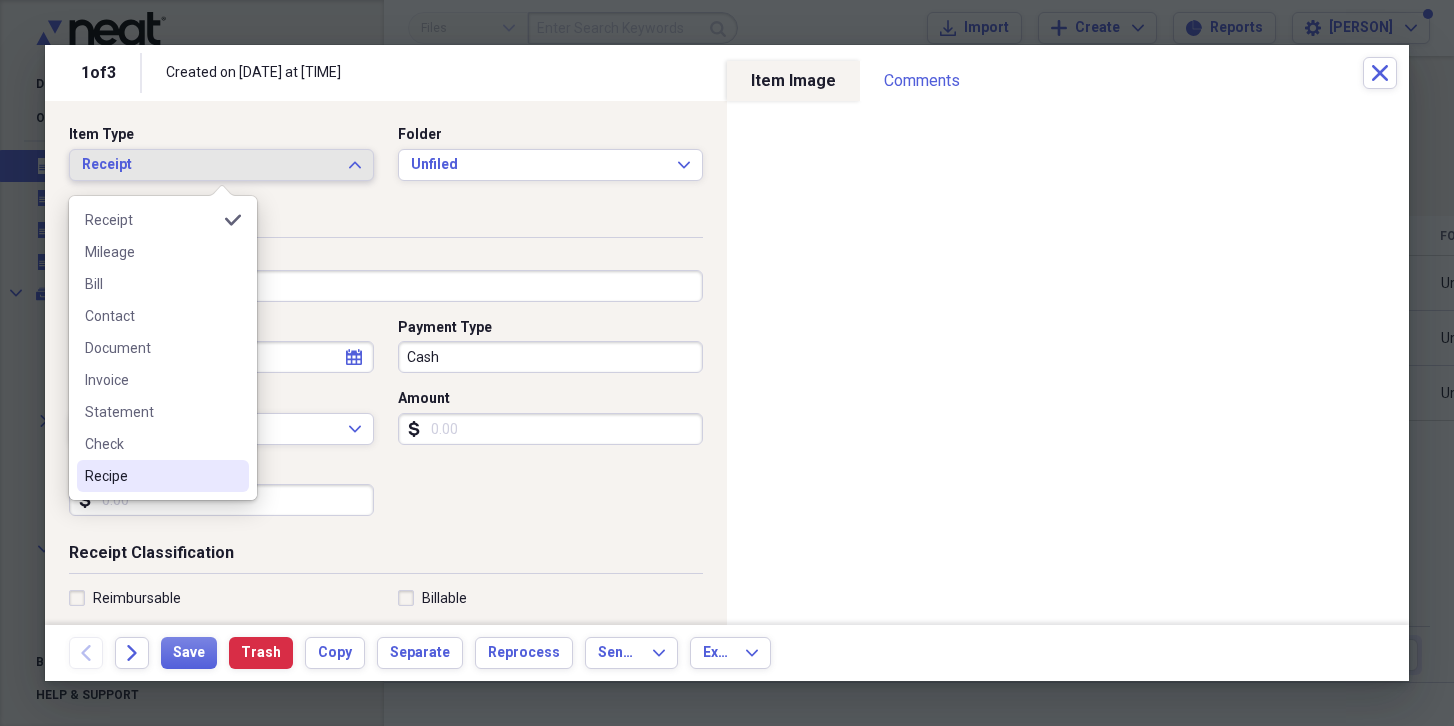 click on "Recipe" at bounding box center [151, 476] 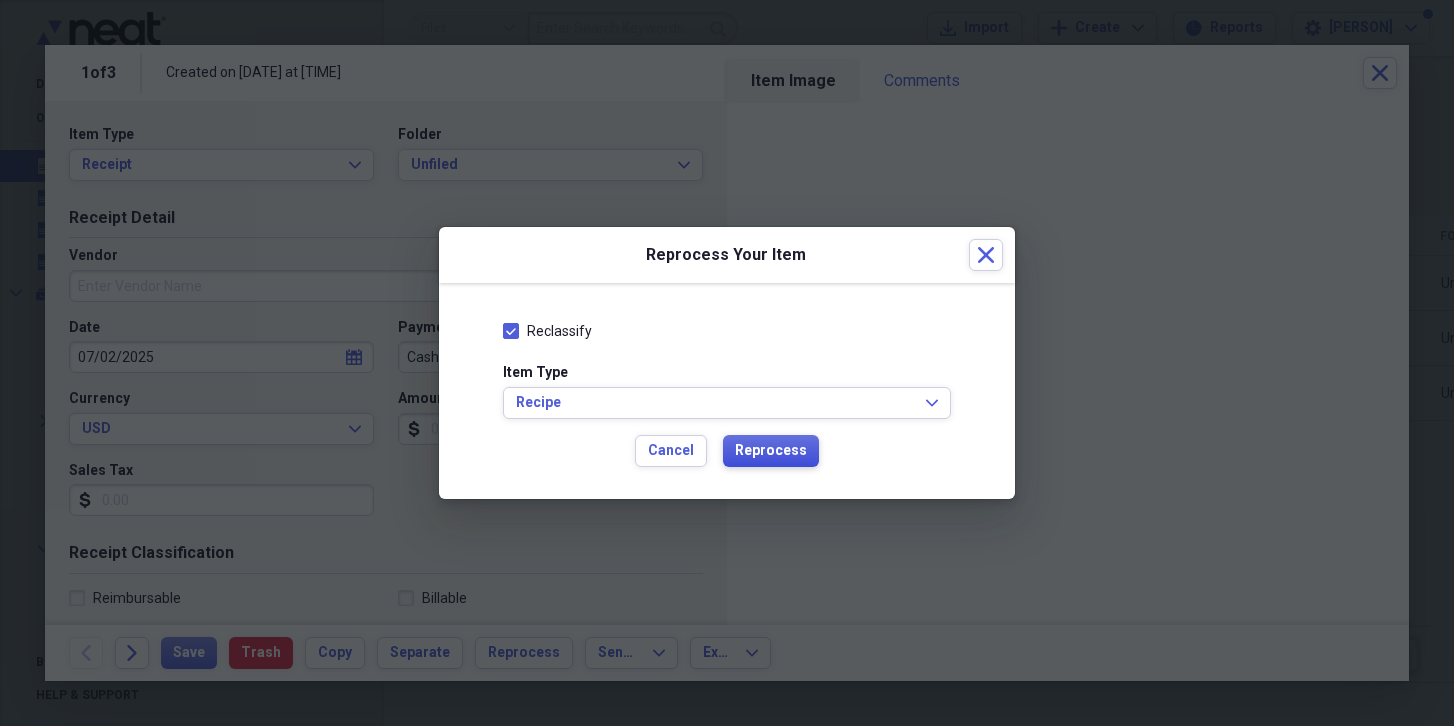 click on "Reprocess" at bounding box center [771, 451] 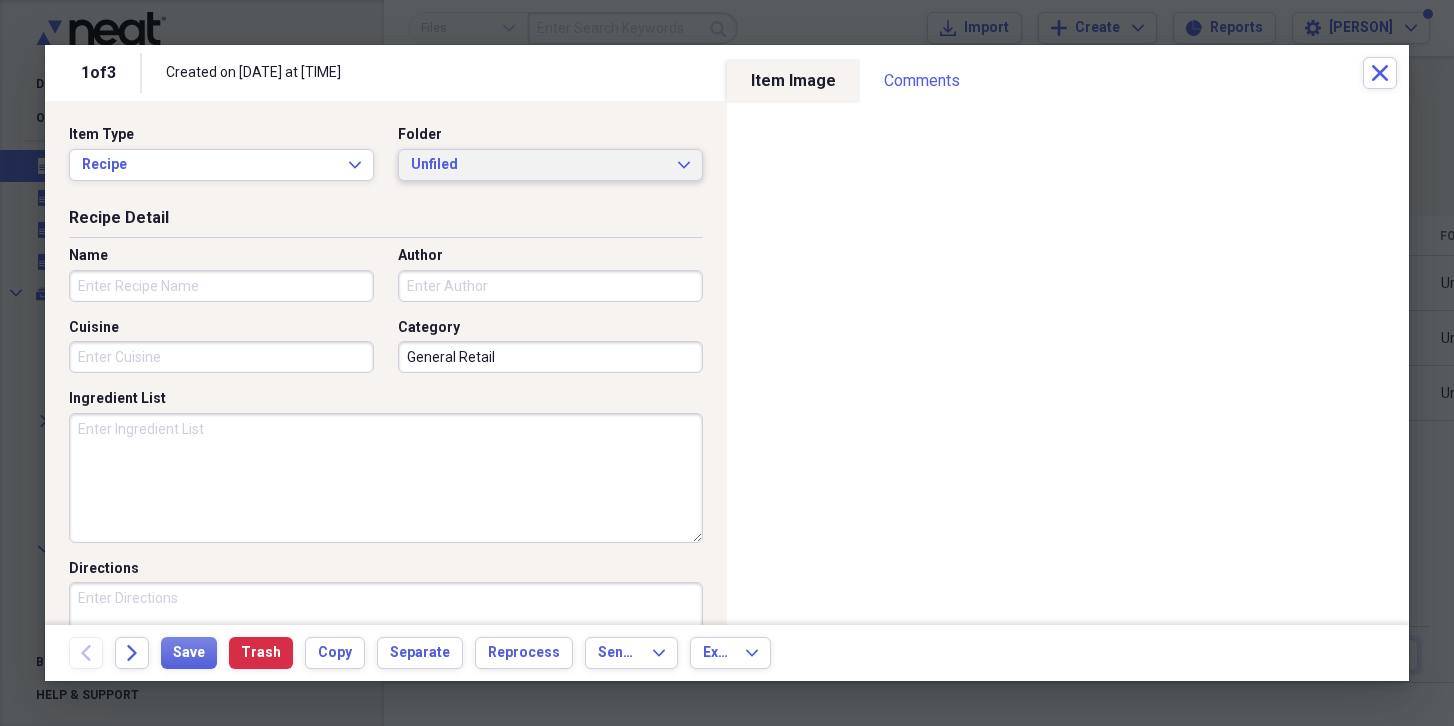 click on "Unfiled" at bounding box center (538, 165) 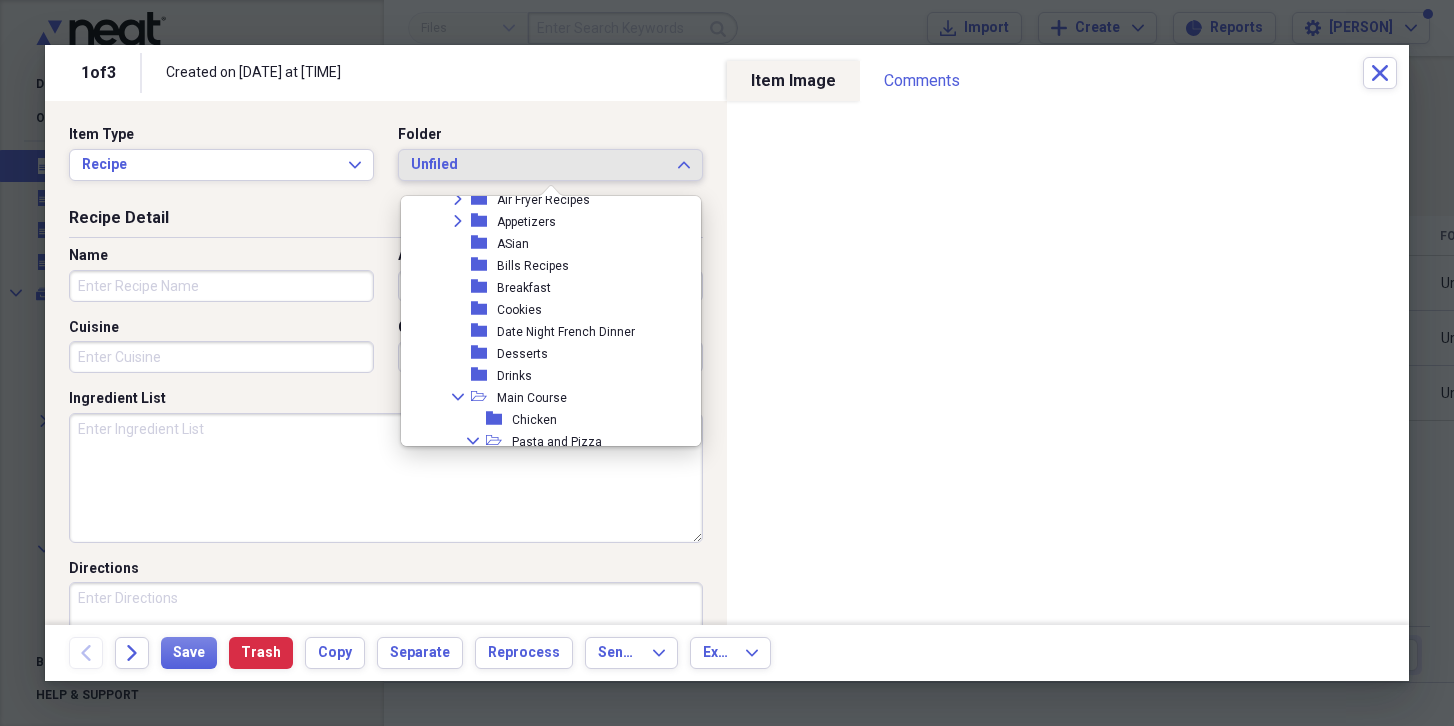 scroll, scrollTop: 1604, scrollLeft: 0, axis: vertical 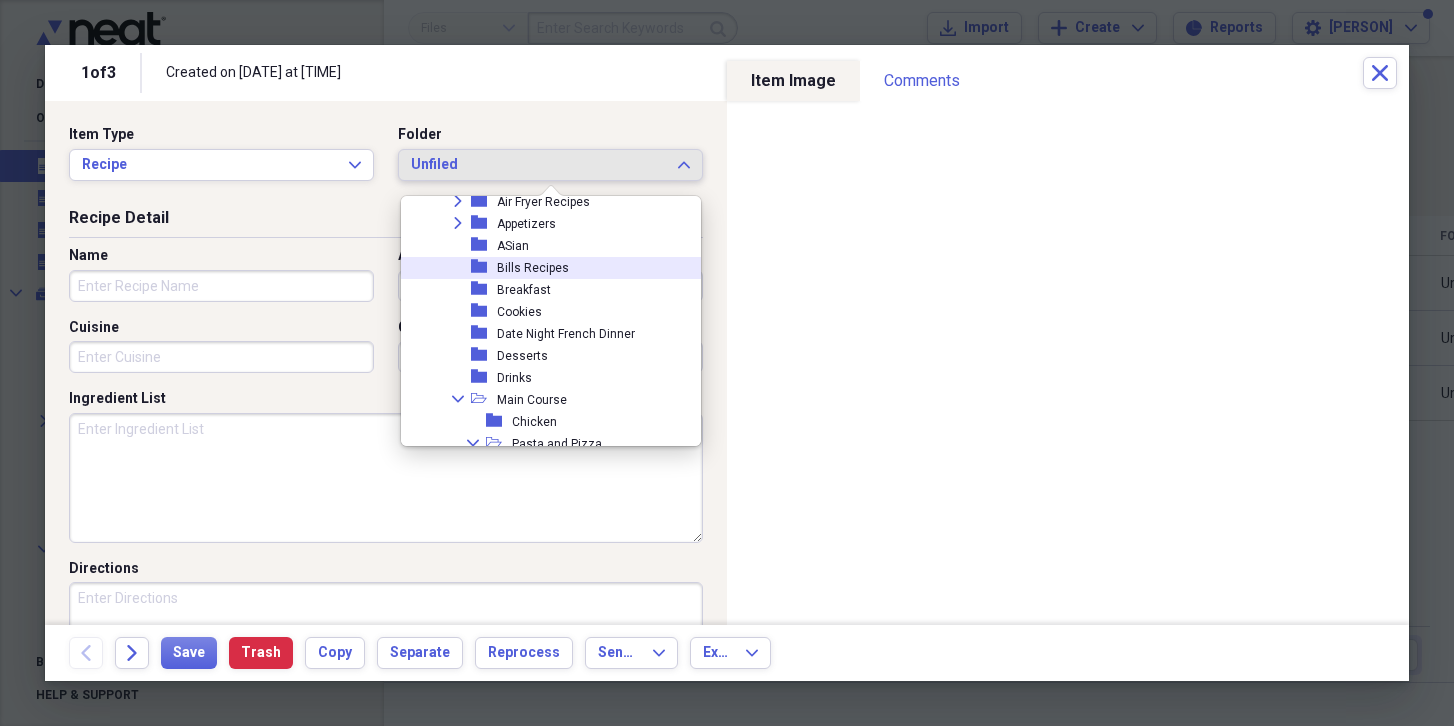 click on "Bills Recipes" at bounding box center [533, 268] 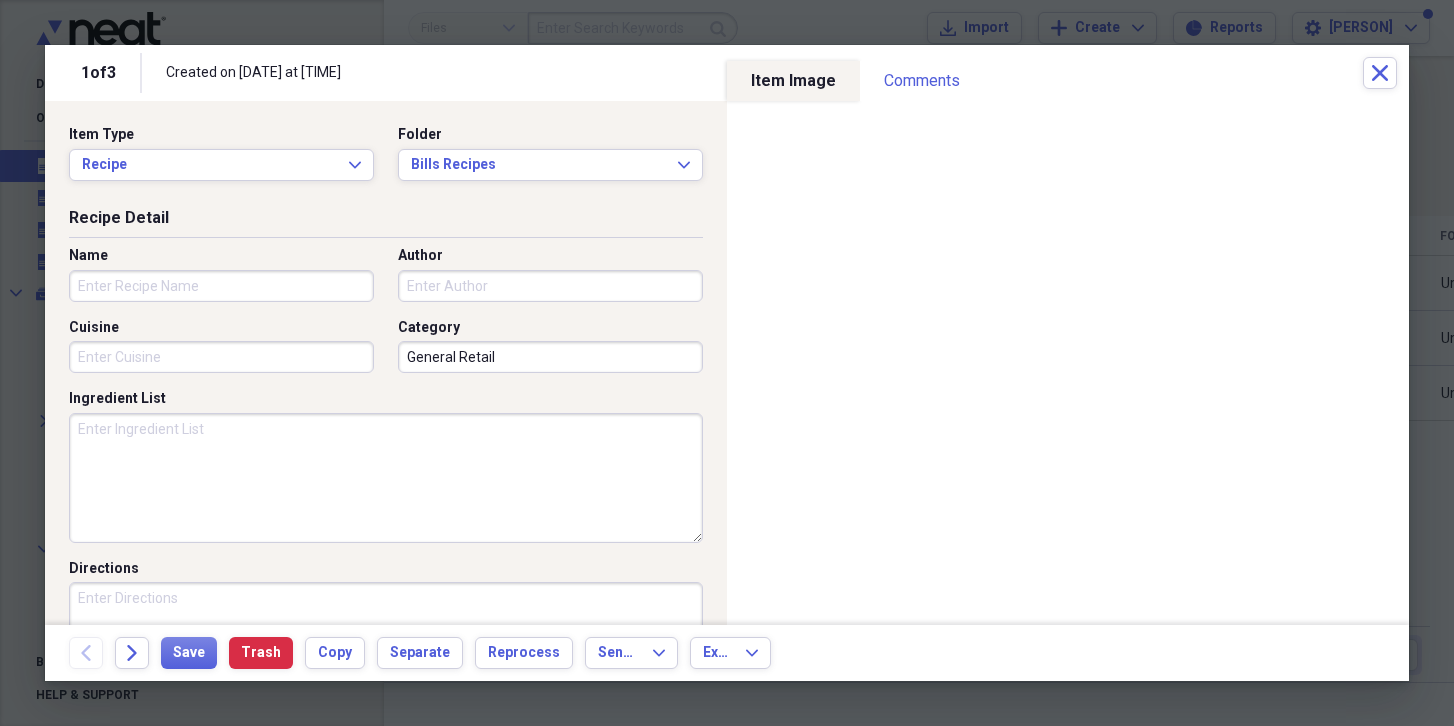 click on "Name" at bounding box center [221, 286] 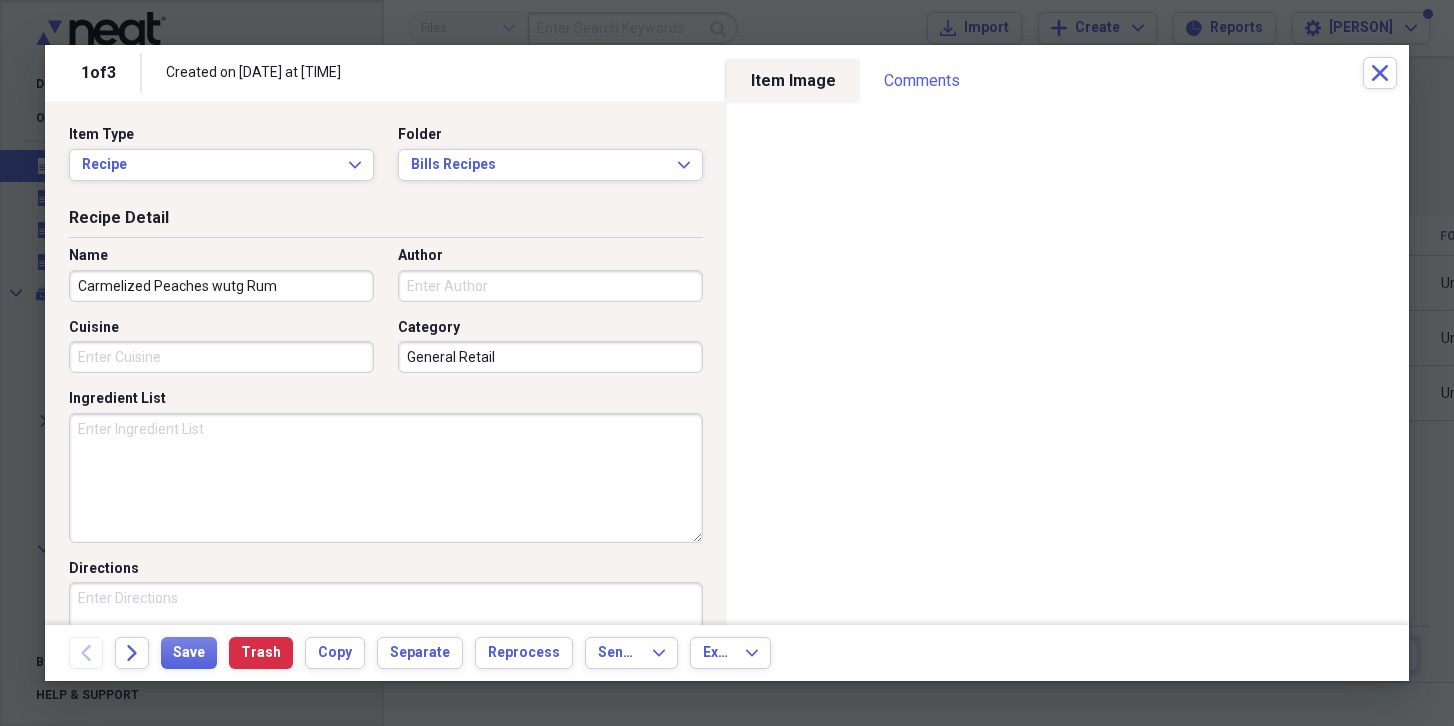 click on "Carmelized Peaches wutg Rum" at bounding box center (221, 286) 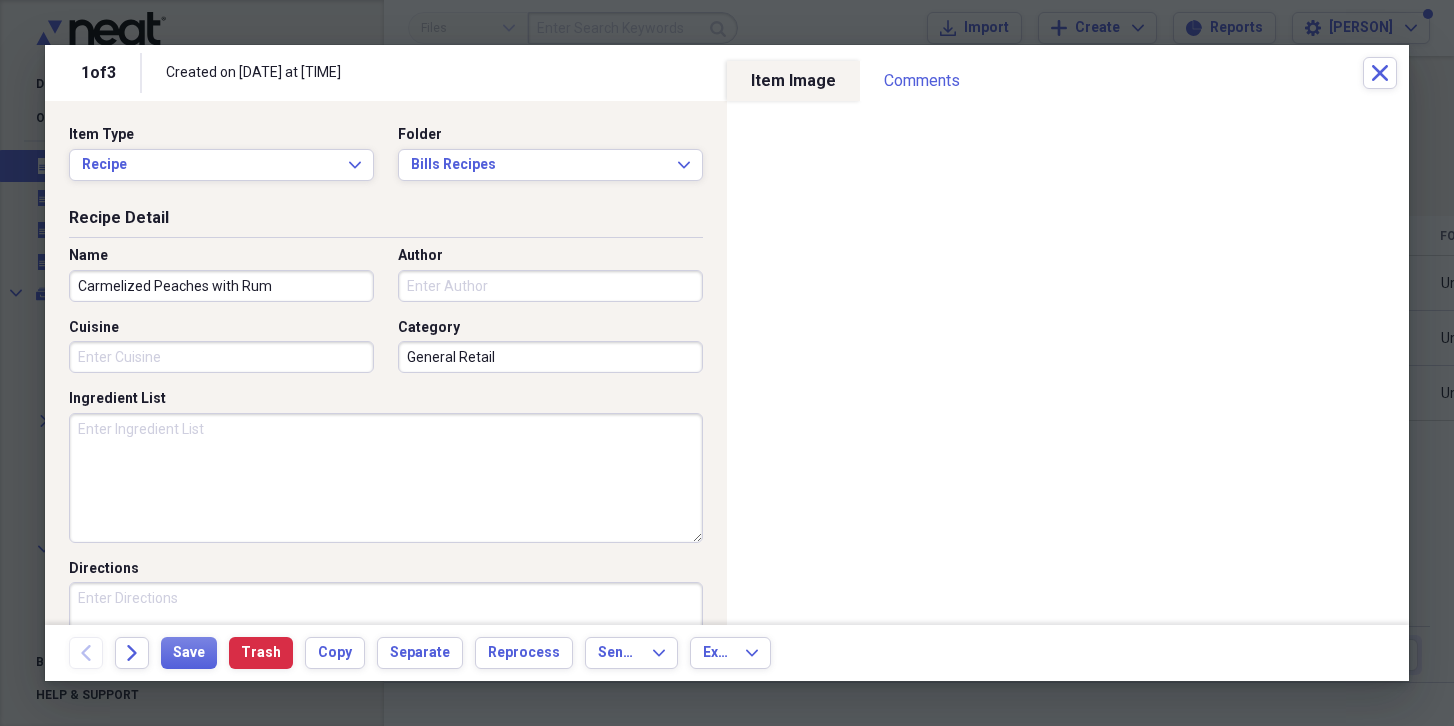 click on "Carmelized Peaches with Rum" at bounding box center [221, 286] 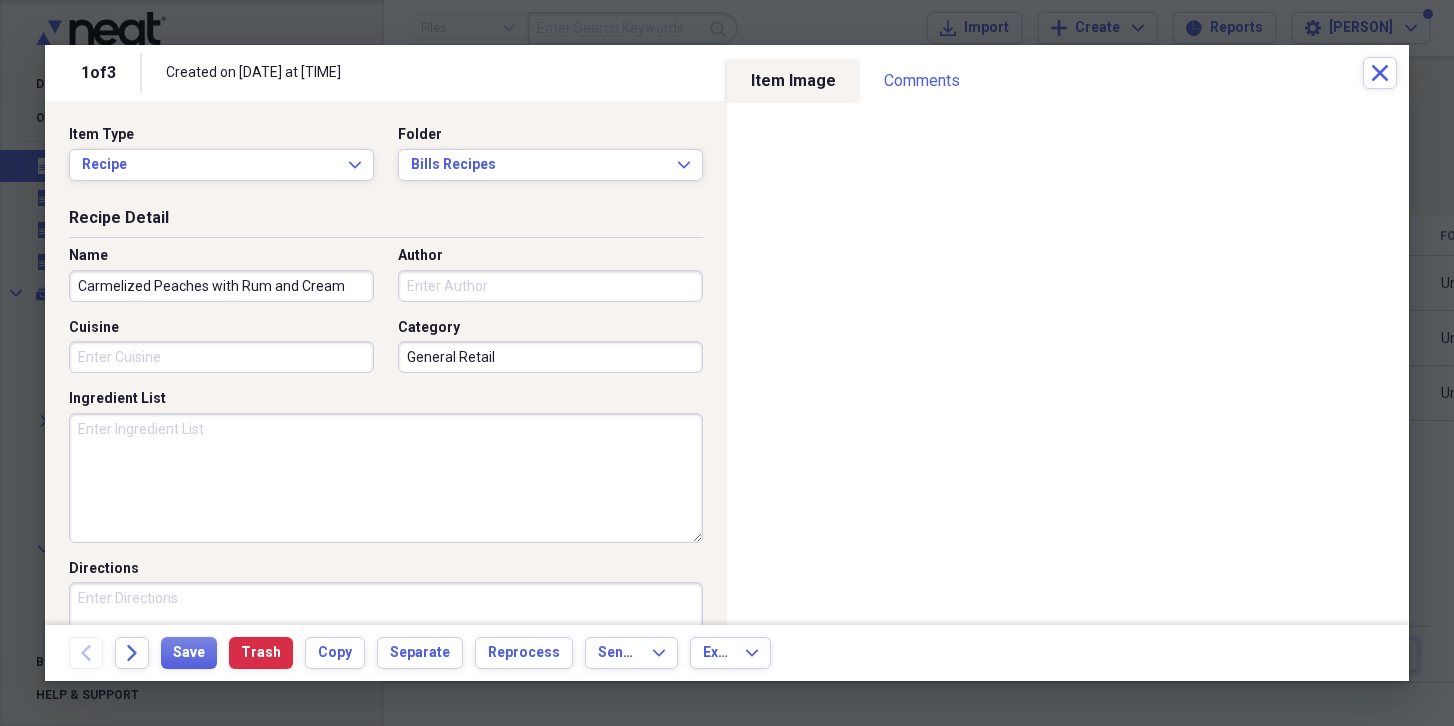 click on "Carmelized Peaches with Rum and Cream" at bounding box center [221, 286] 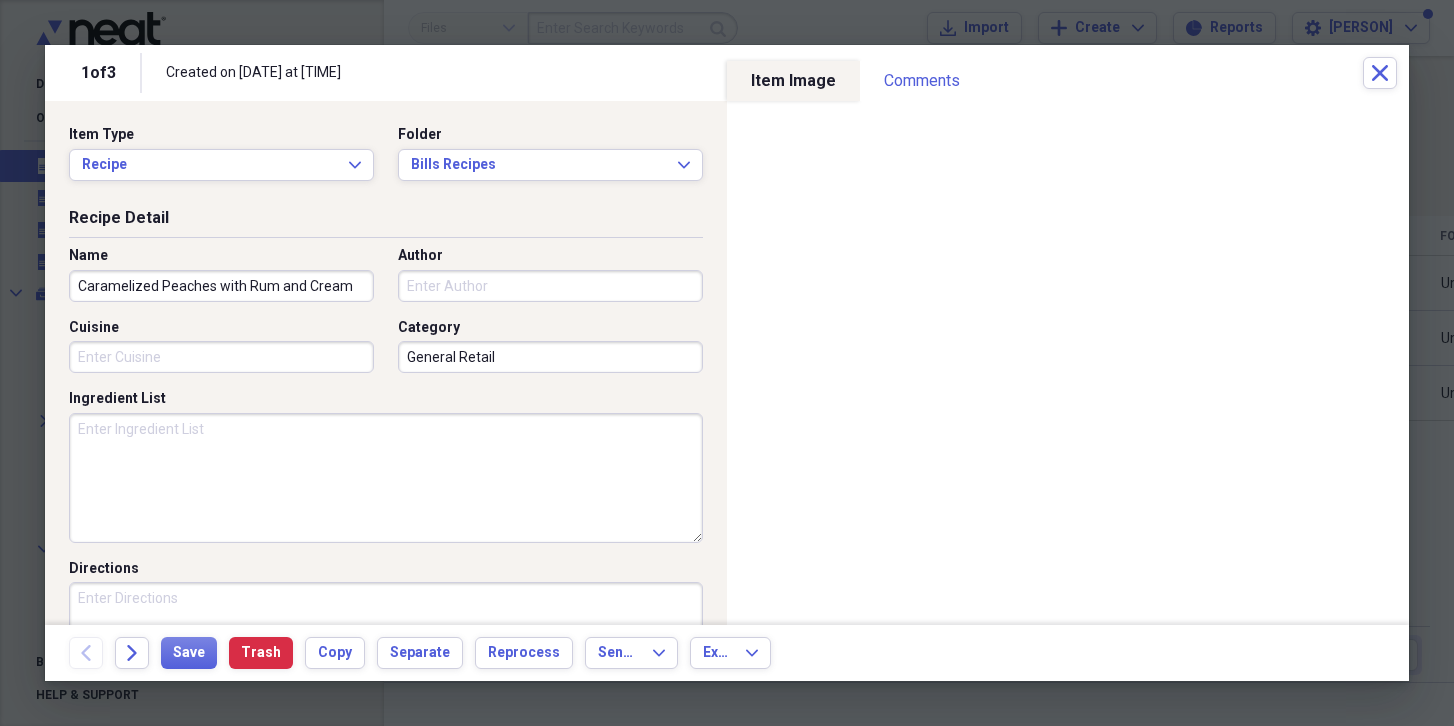 type on "Caramelized Peaches with Rum and Cream" 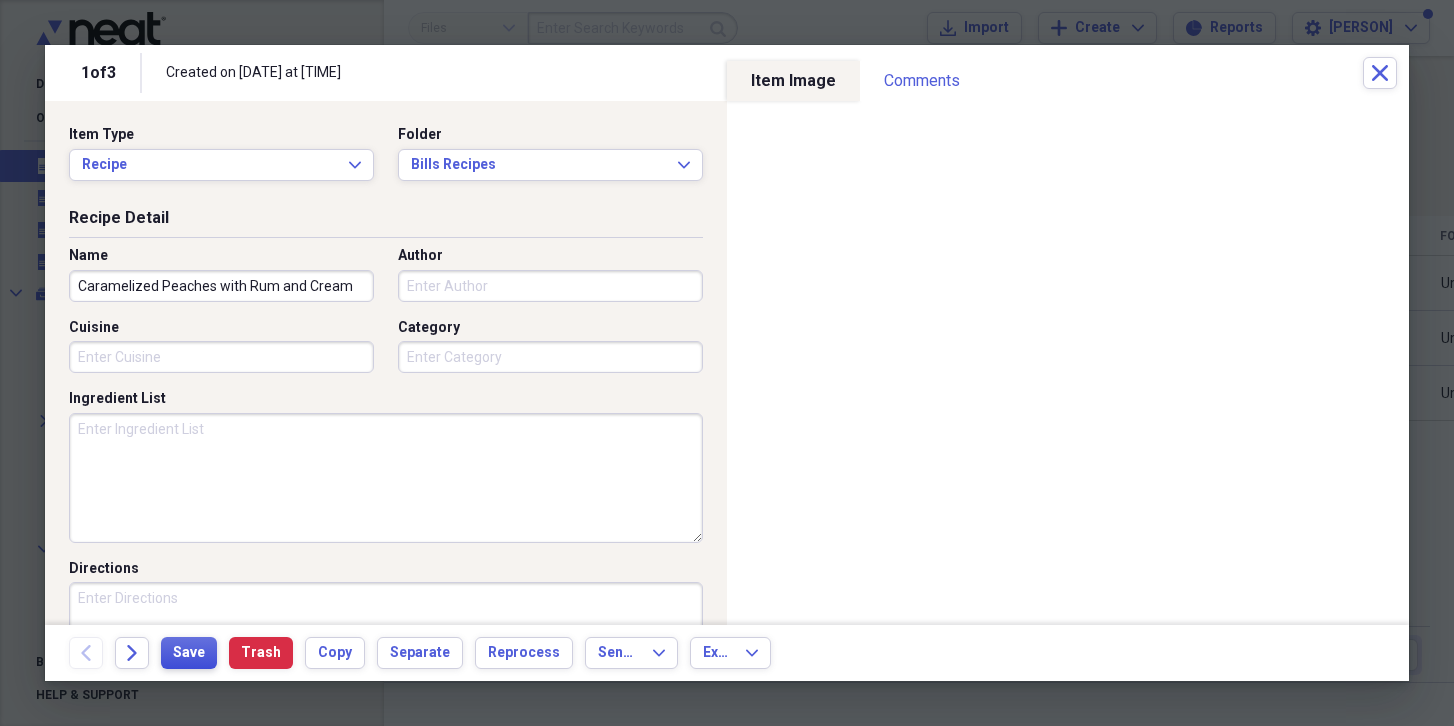 type 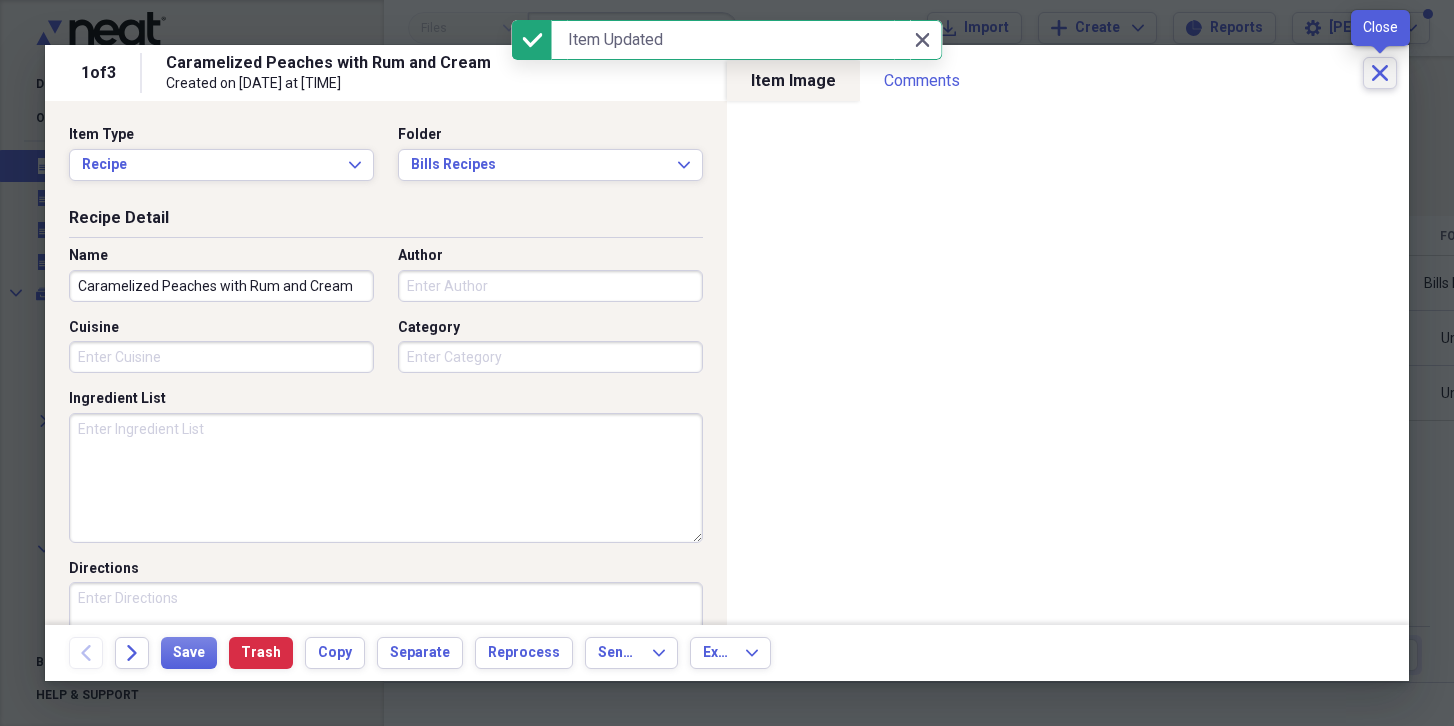 click on "Close" 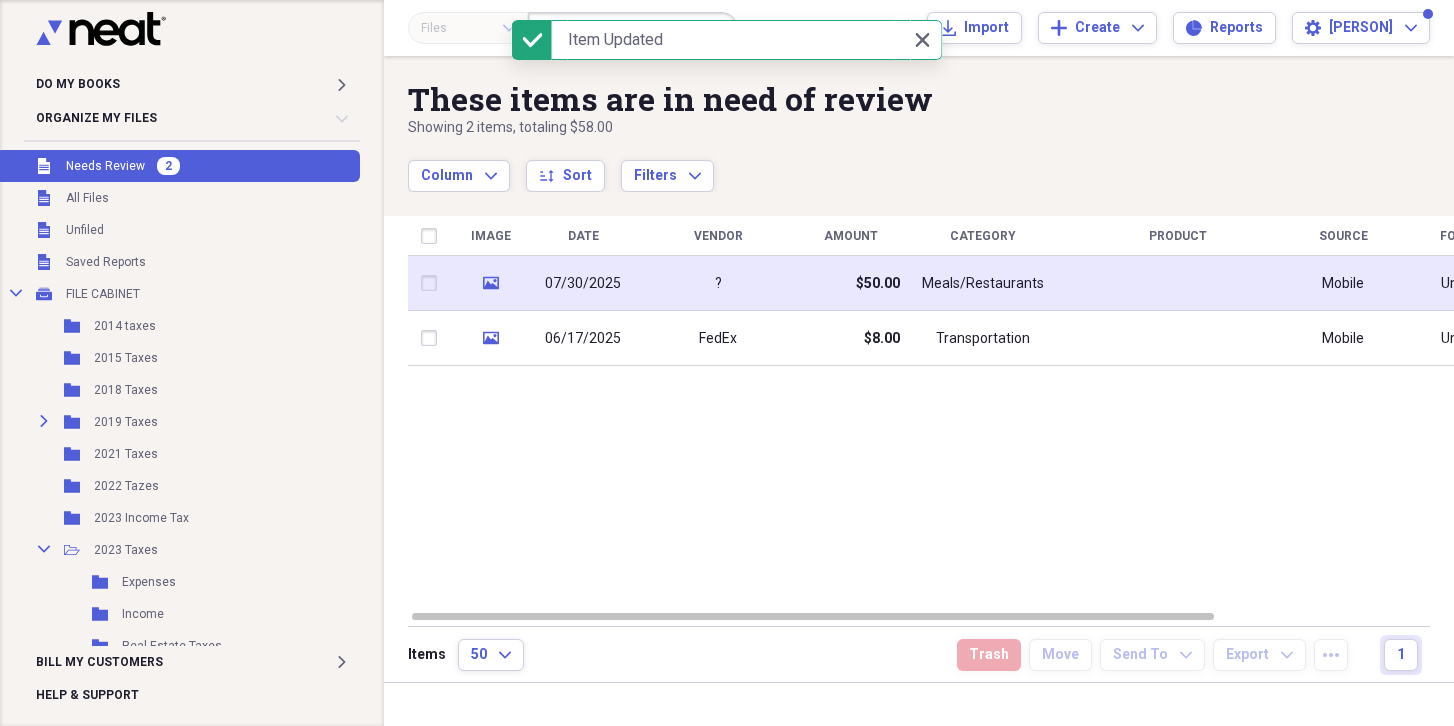click on "?" at bounding box center (718, 283) 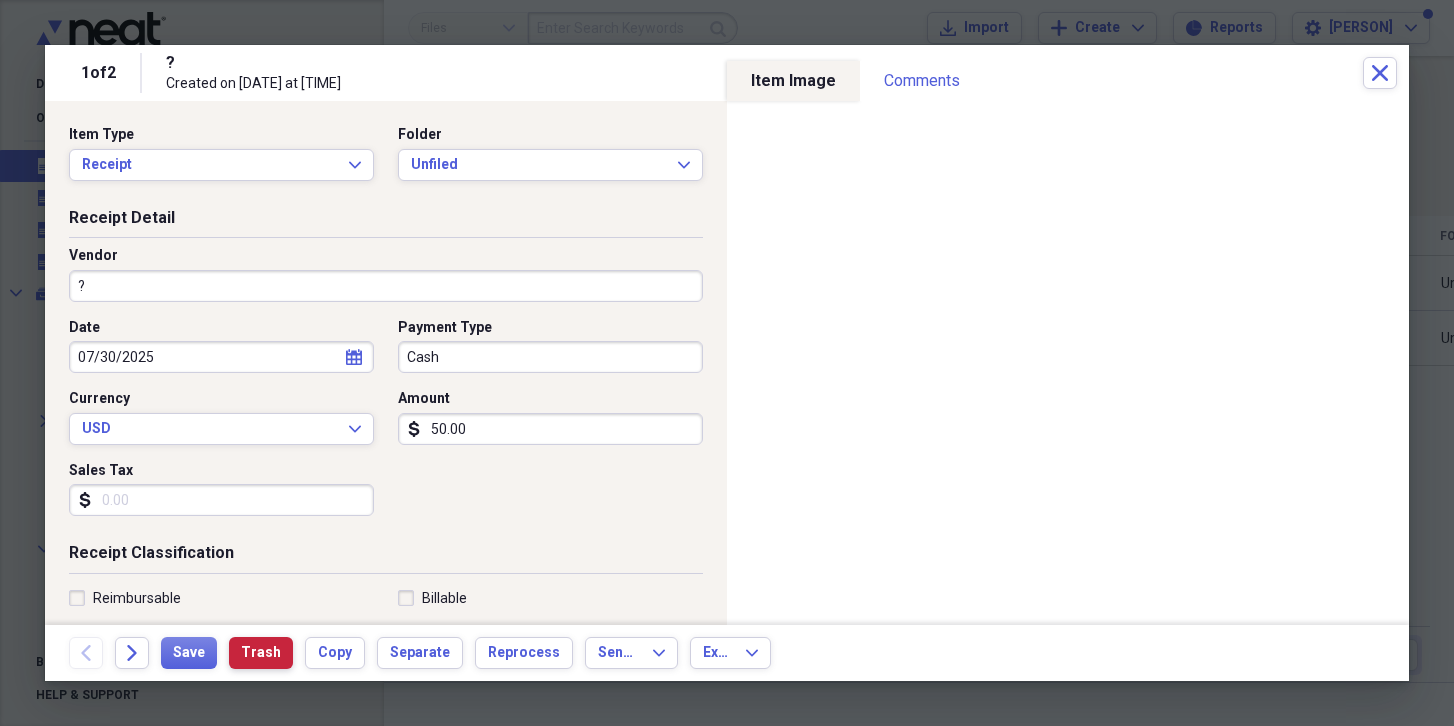click on "Trash" at bounding box center [261, 653] 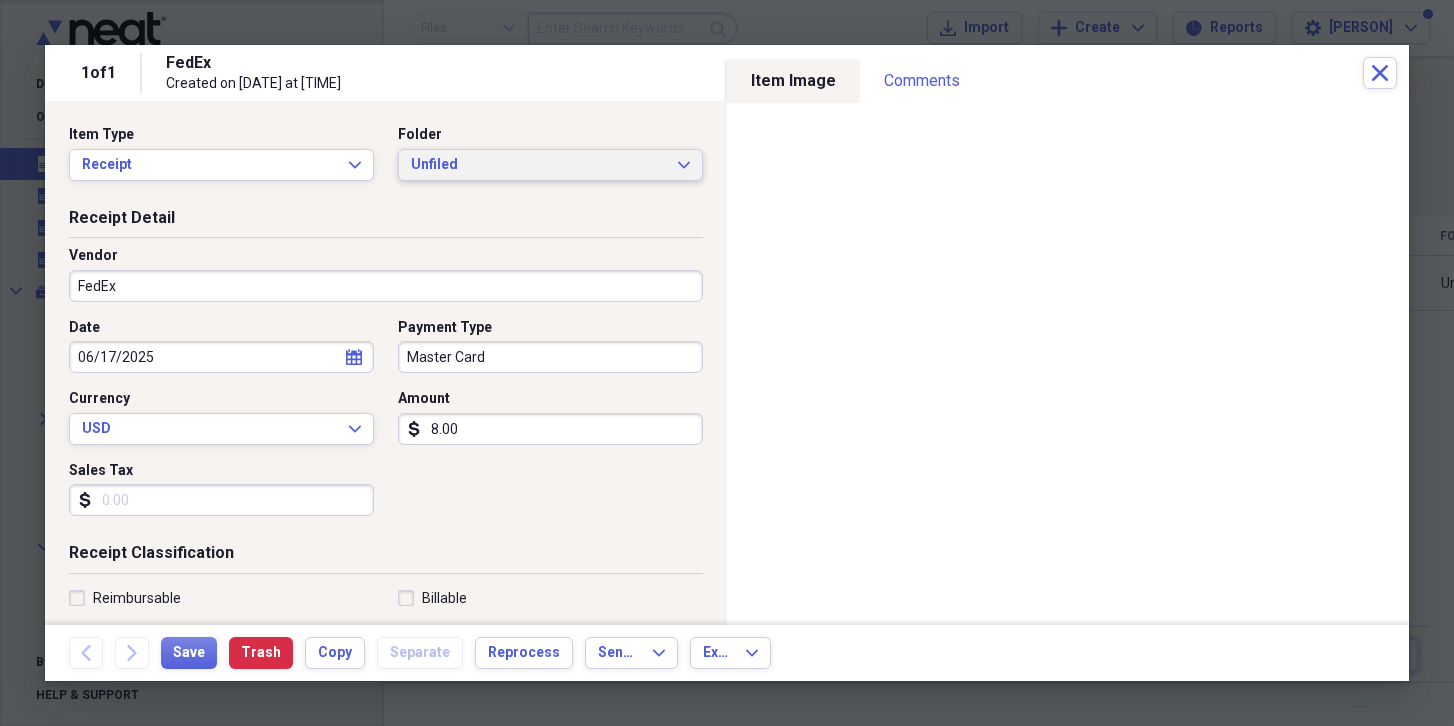 click on "Unfiled" at bounding box center [538, 165] 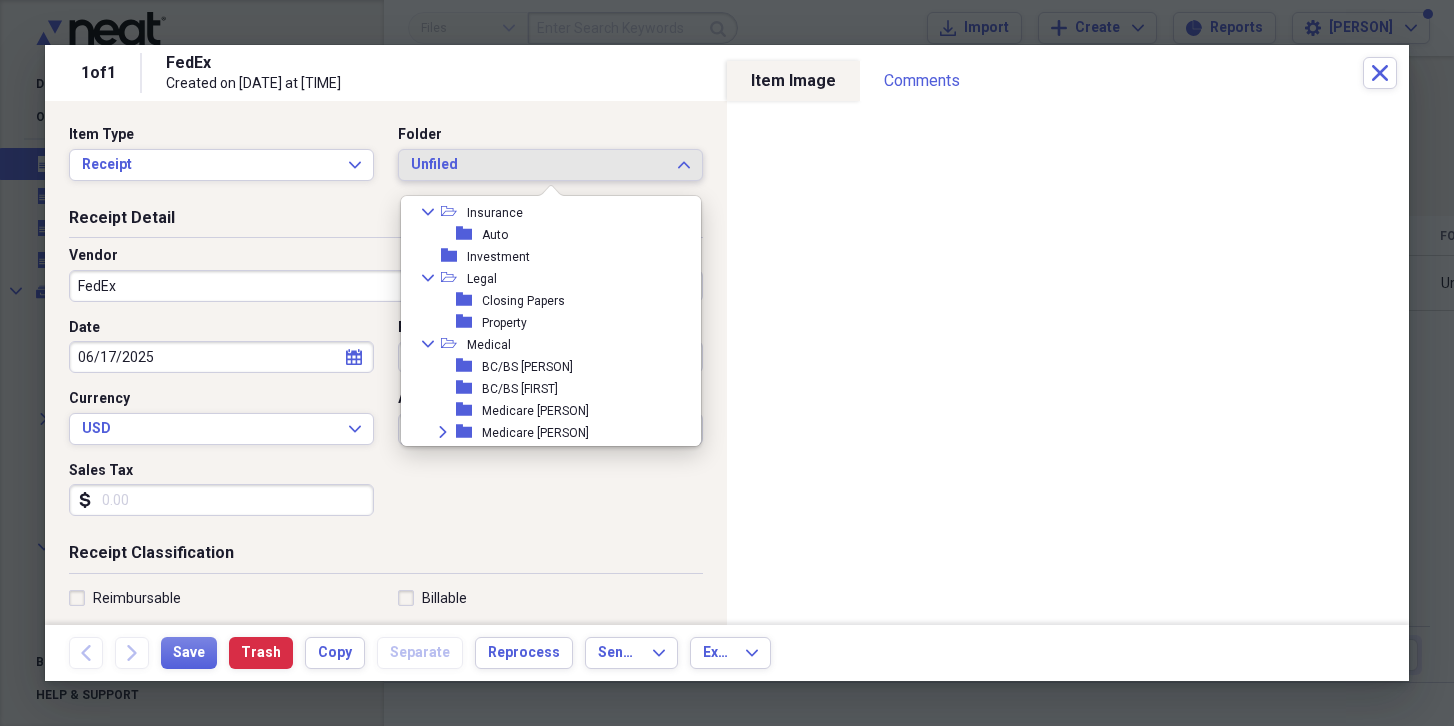 scroll, scrollTop: 1069, scrollLeft: 0, axis: vertical 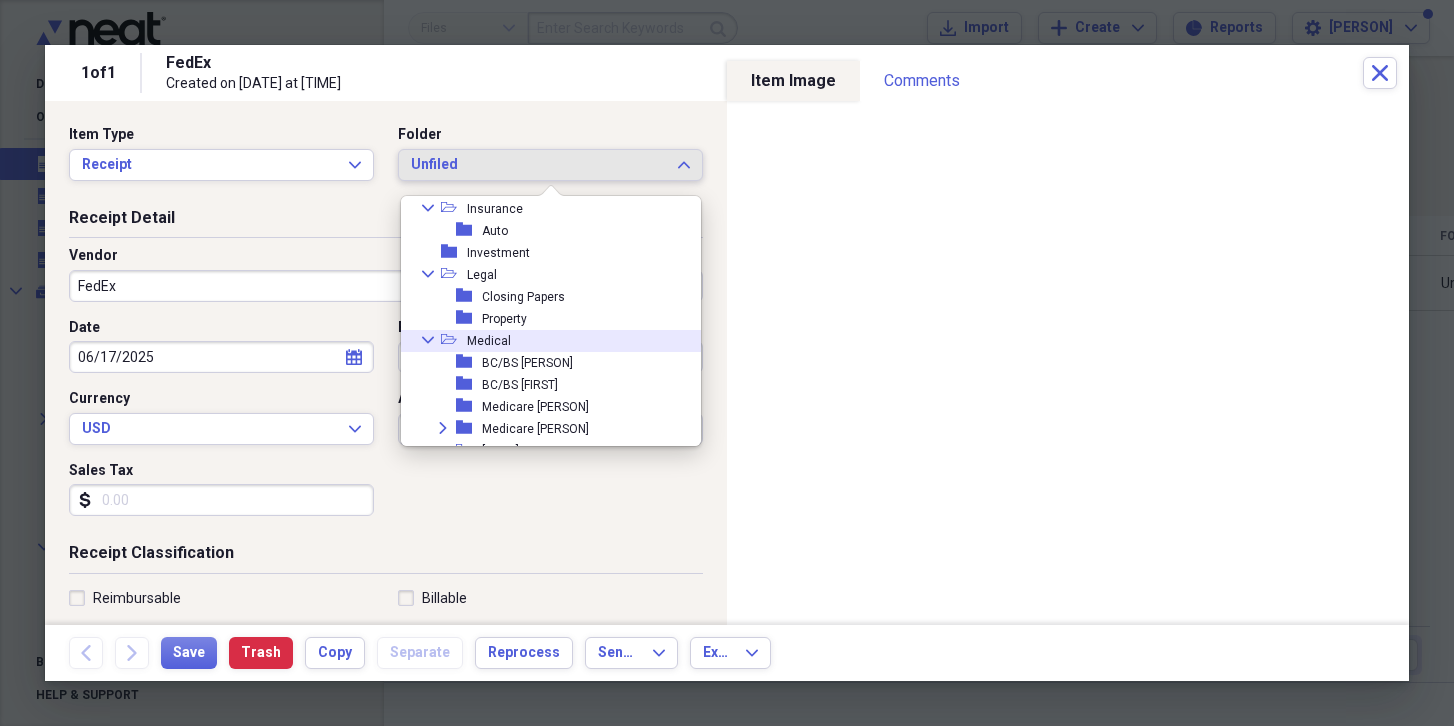 click on "Medical" at bounding box center (489, 341) 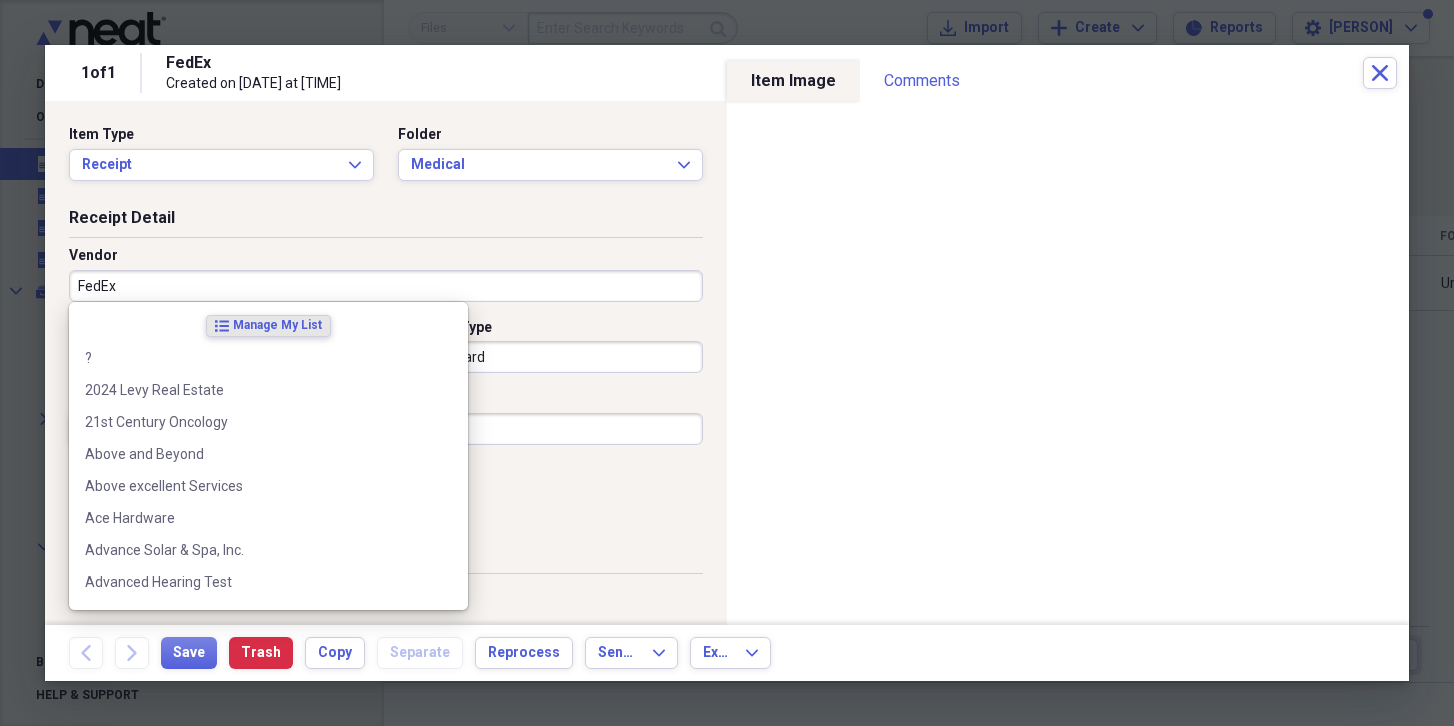 click on "FedEx" at bounding box center [386, 286] 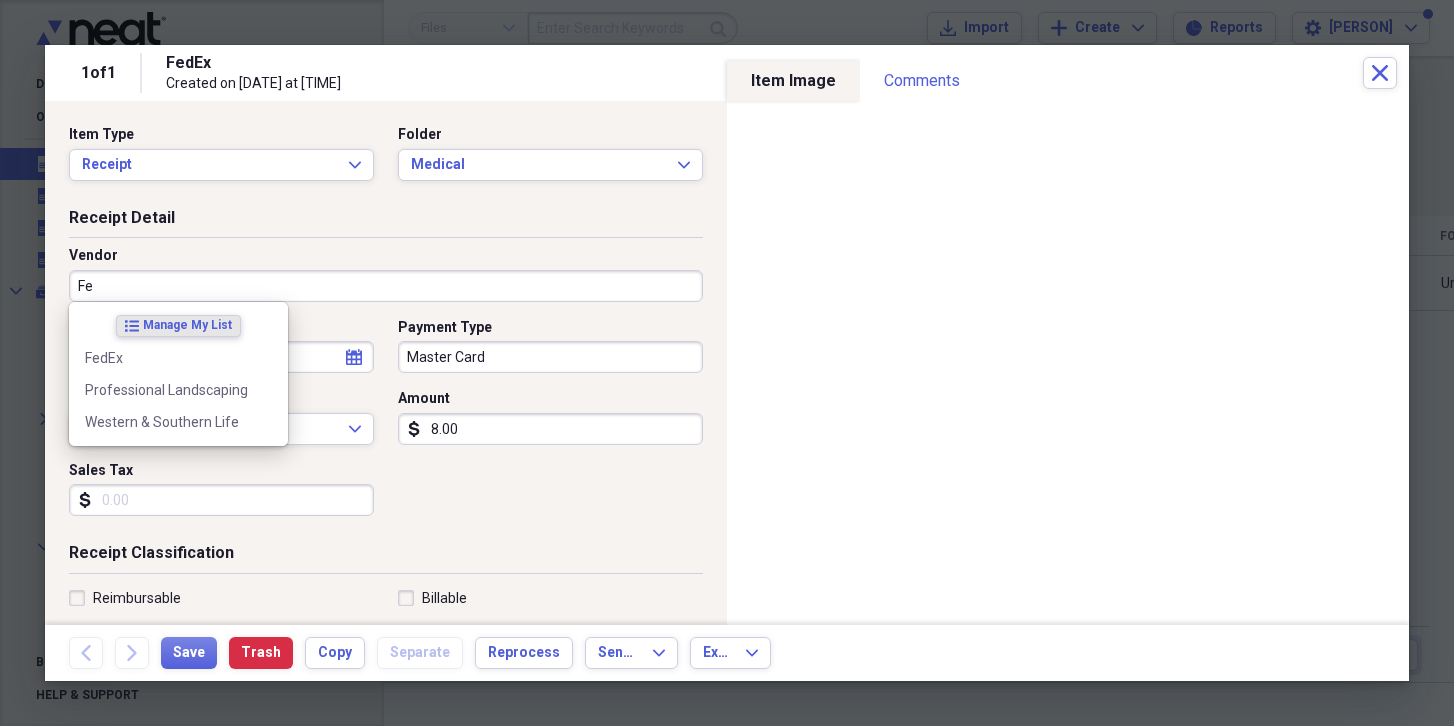 type on "F" 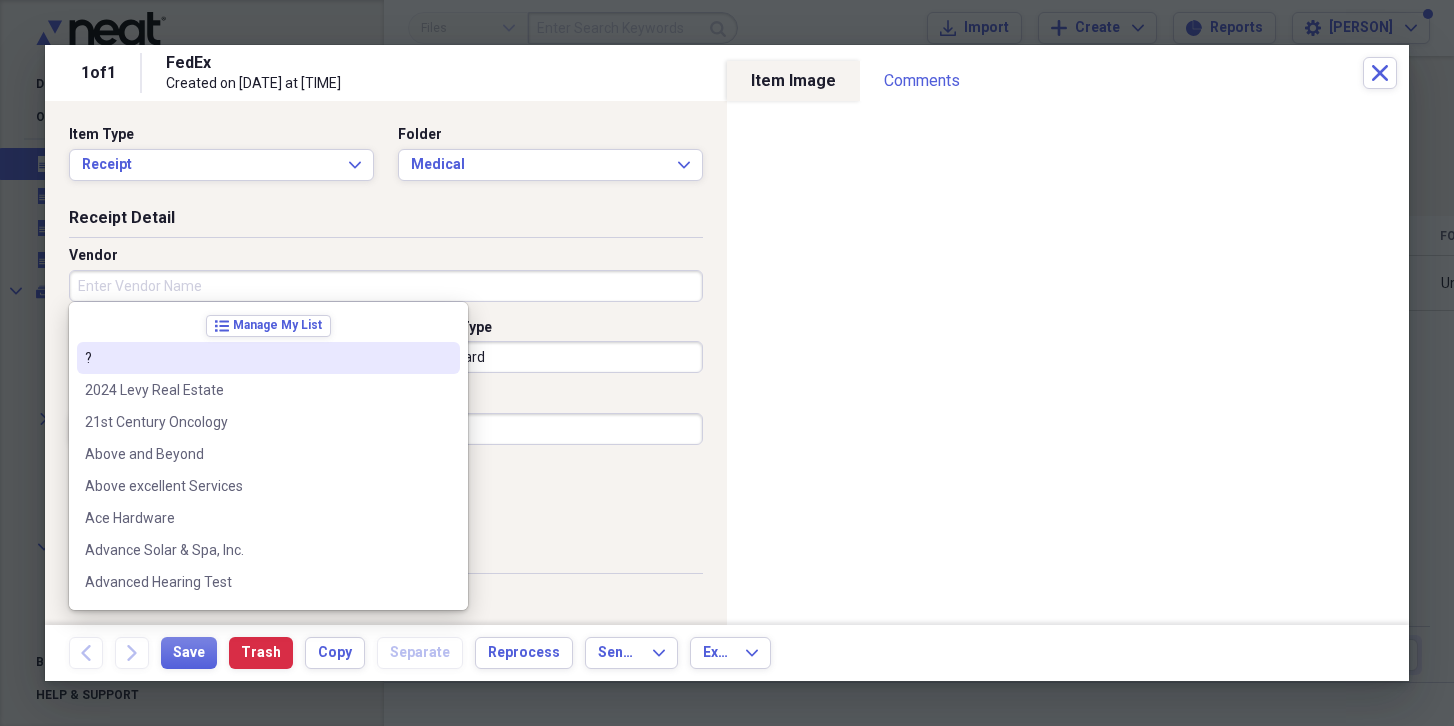 type 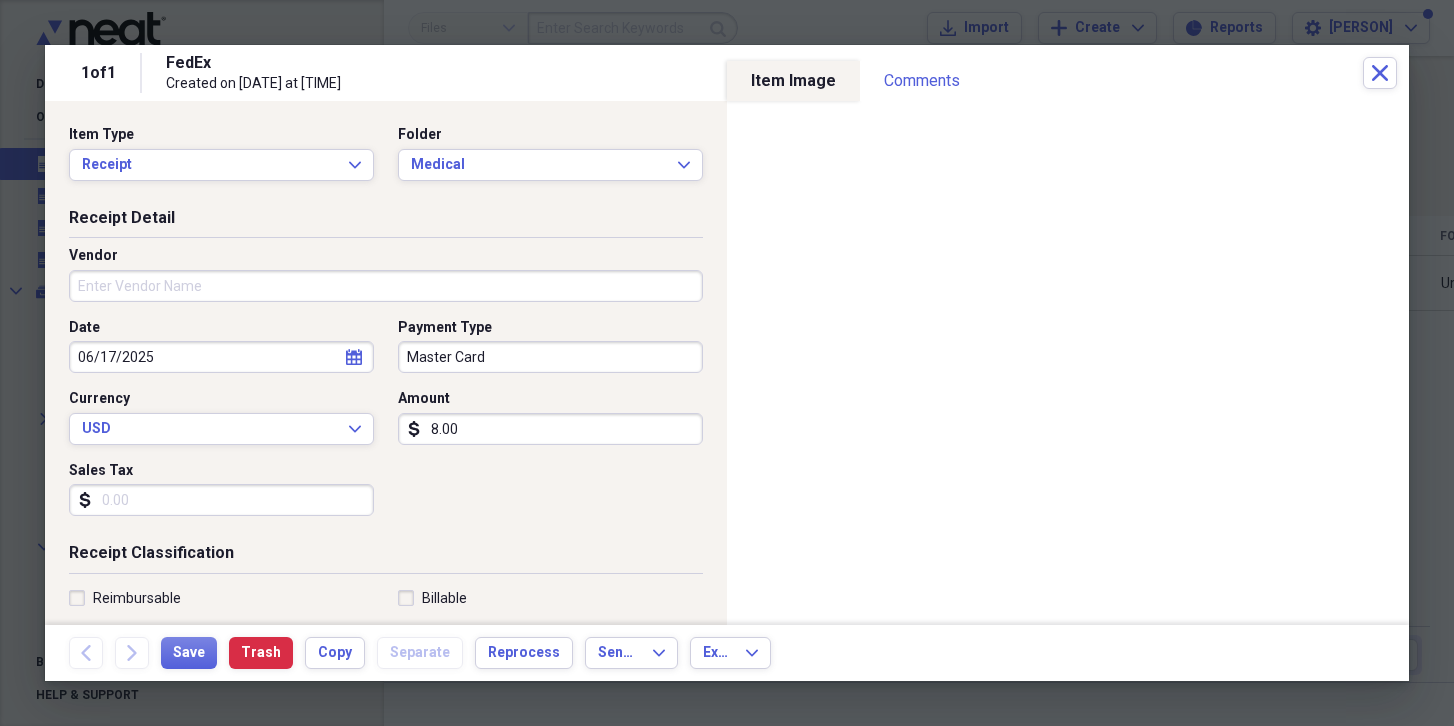 click on "Receipt Detail" at bounding box center [386, 222] 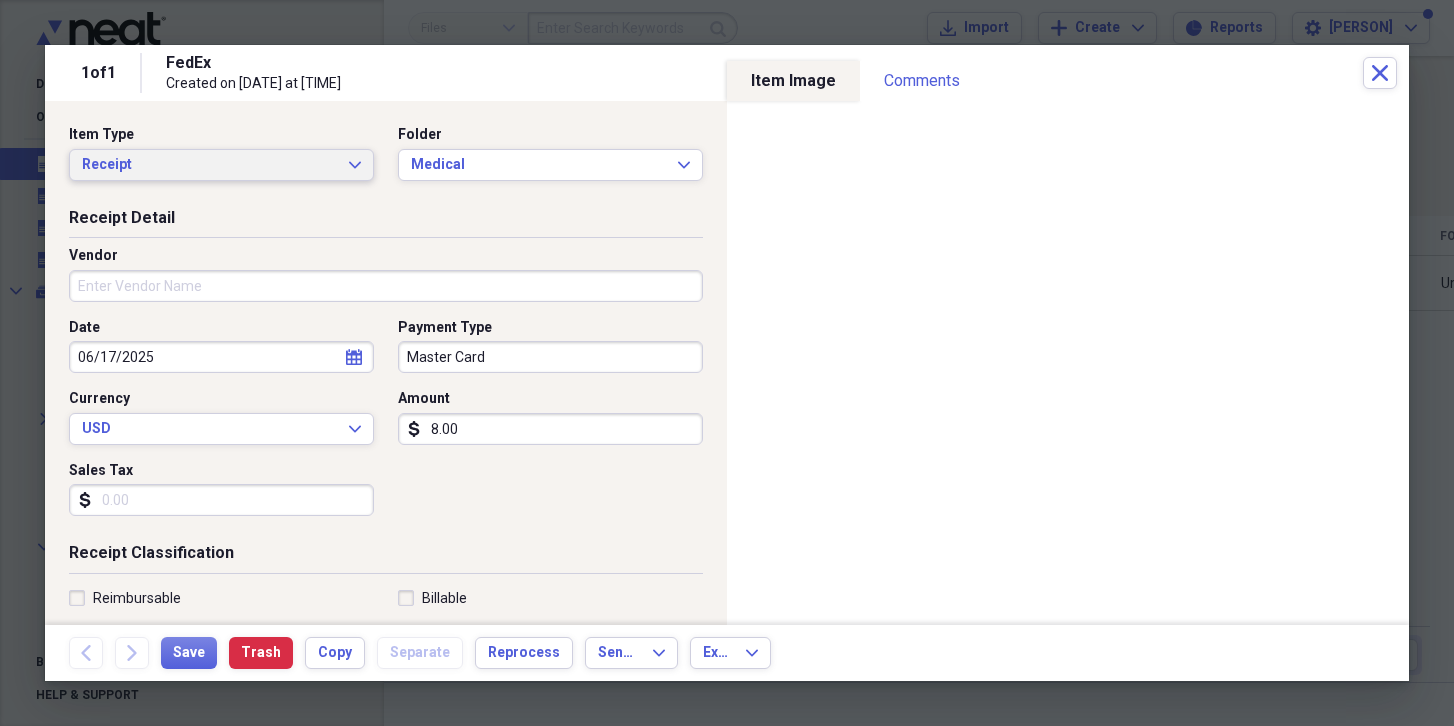 click 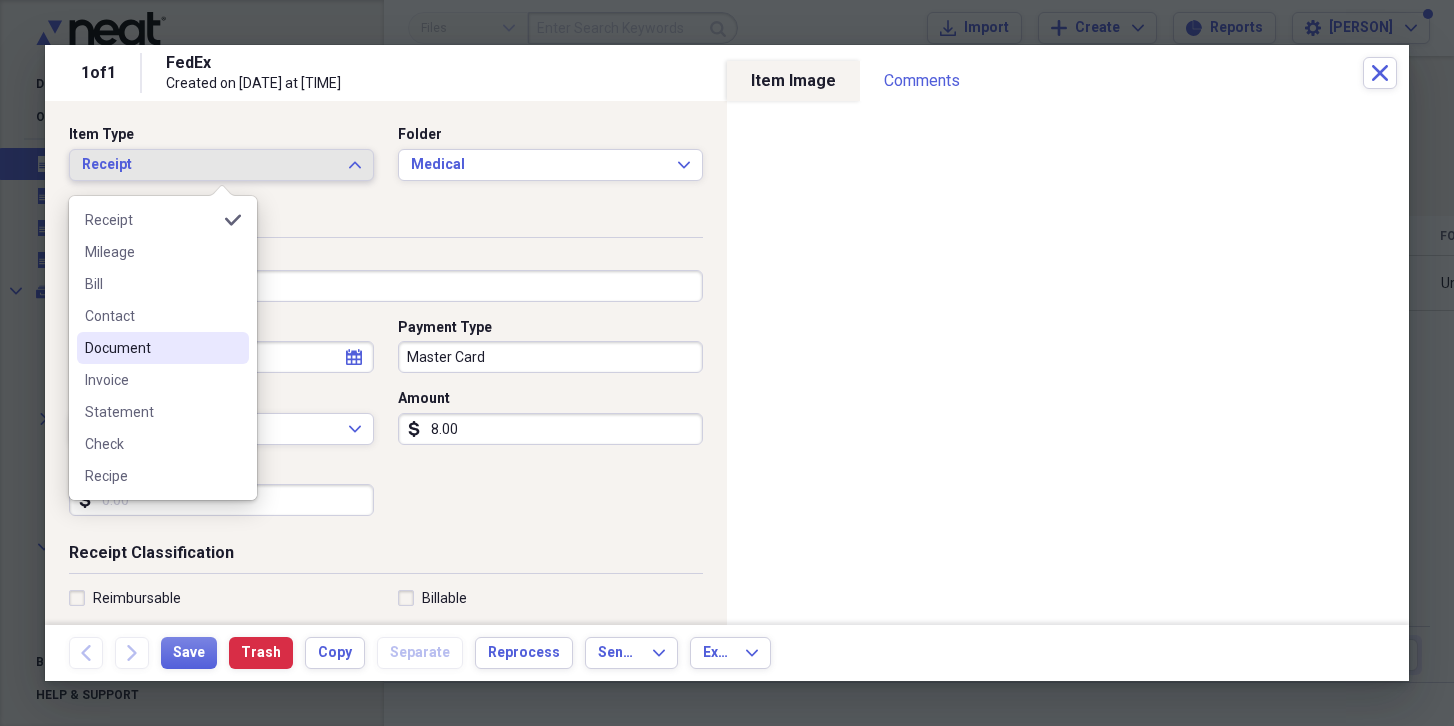 click on "Document" at bounding box center [151, 348] 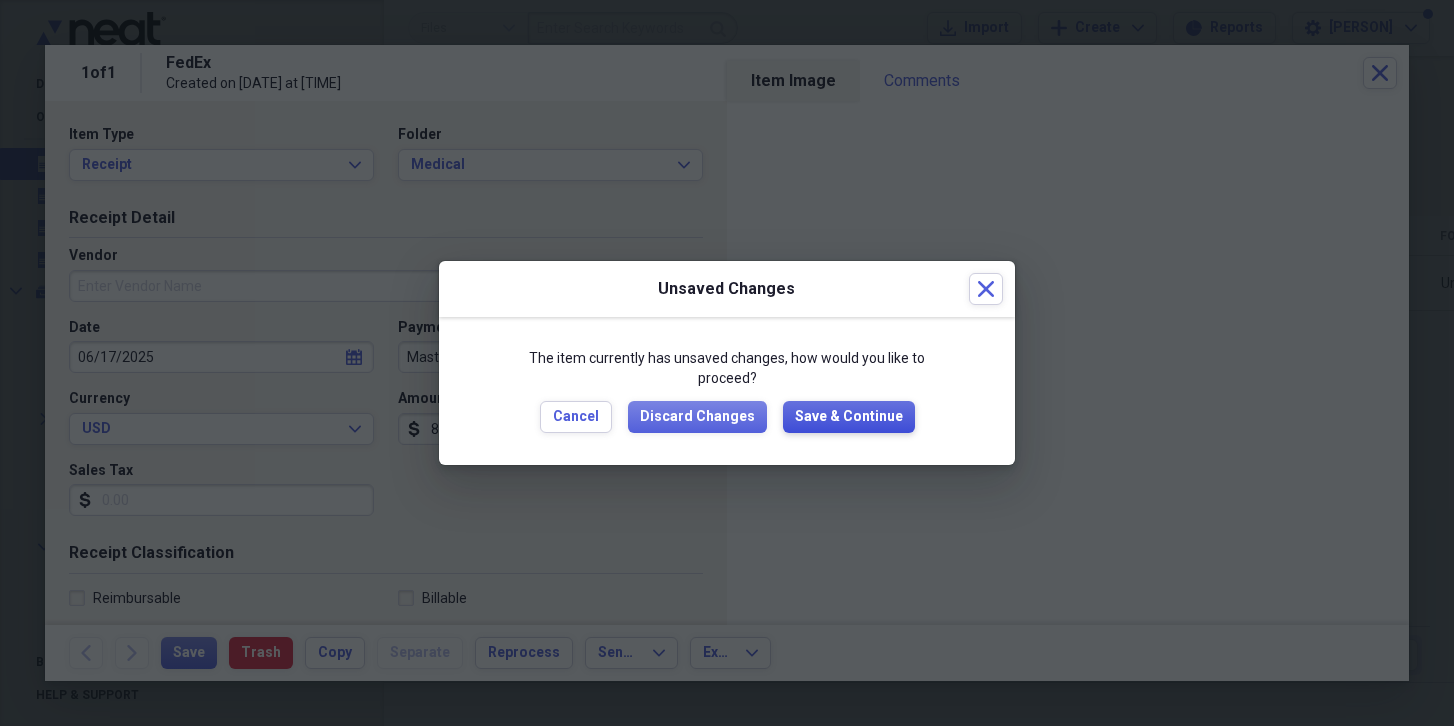 click on "Save & Continue" at bounding box center [849, 417] 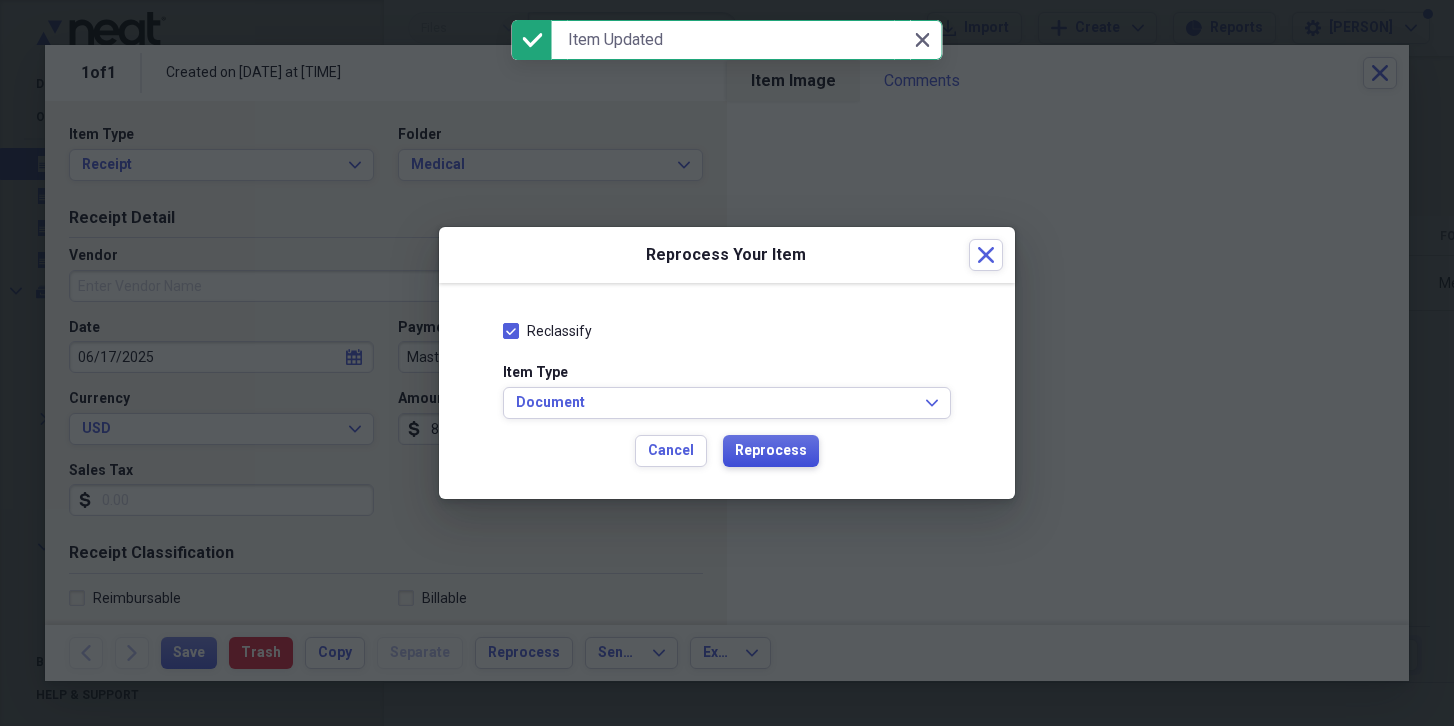 click on "Reprocess" at bounding box center (771, 451) 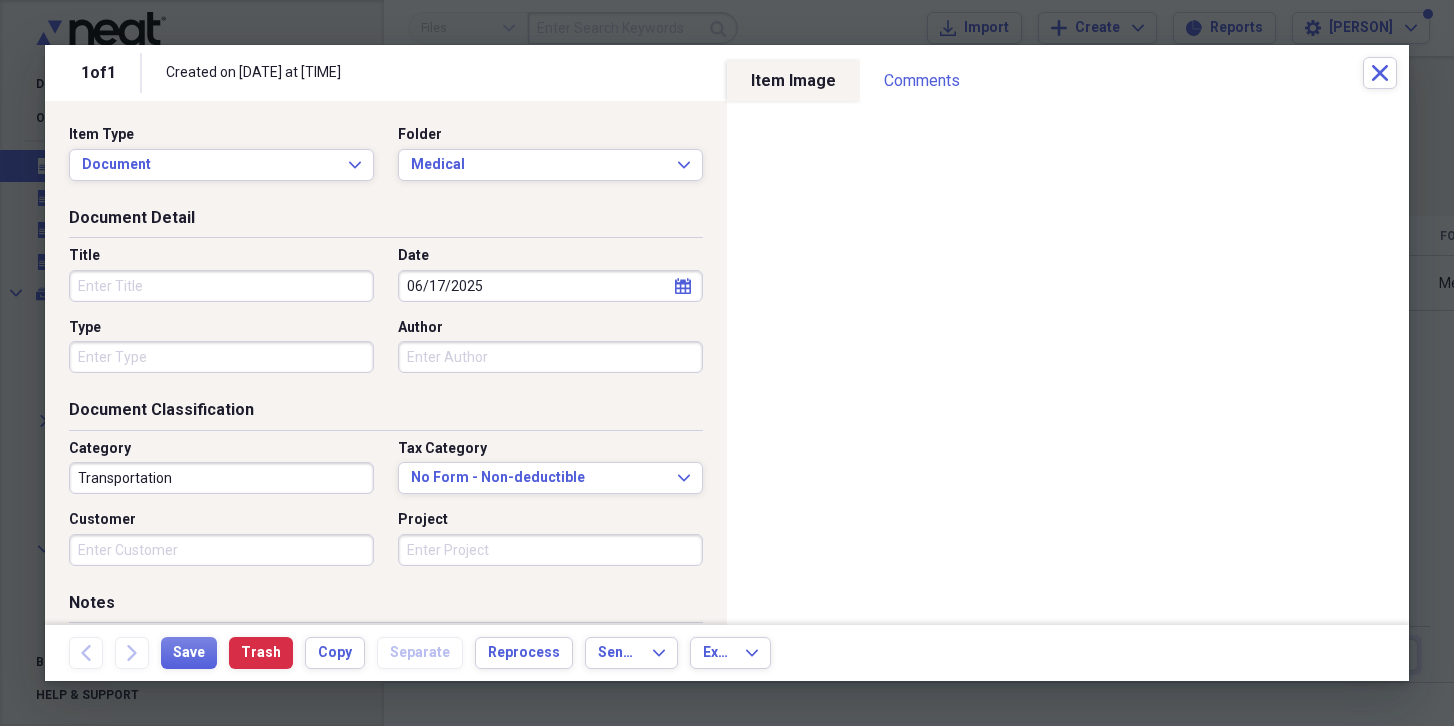 click on "Title" at bounding box center [221, 286] 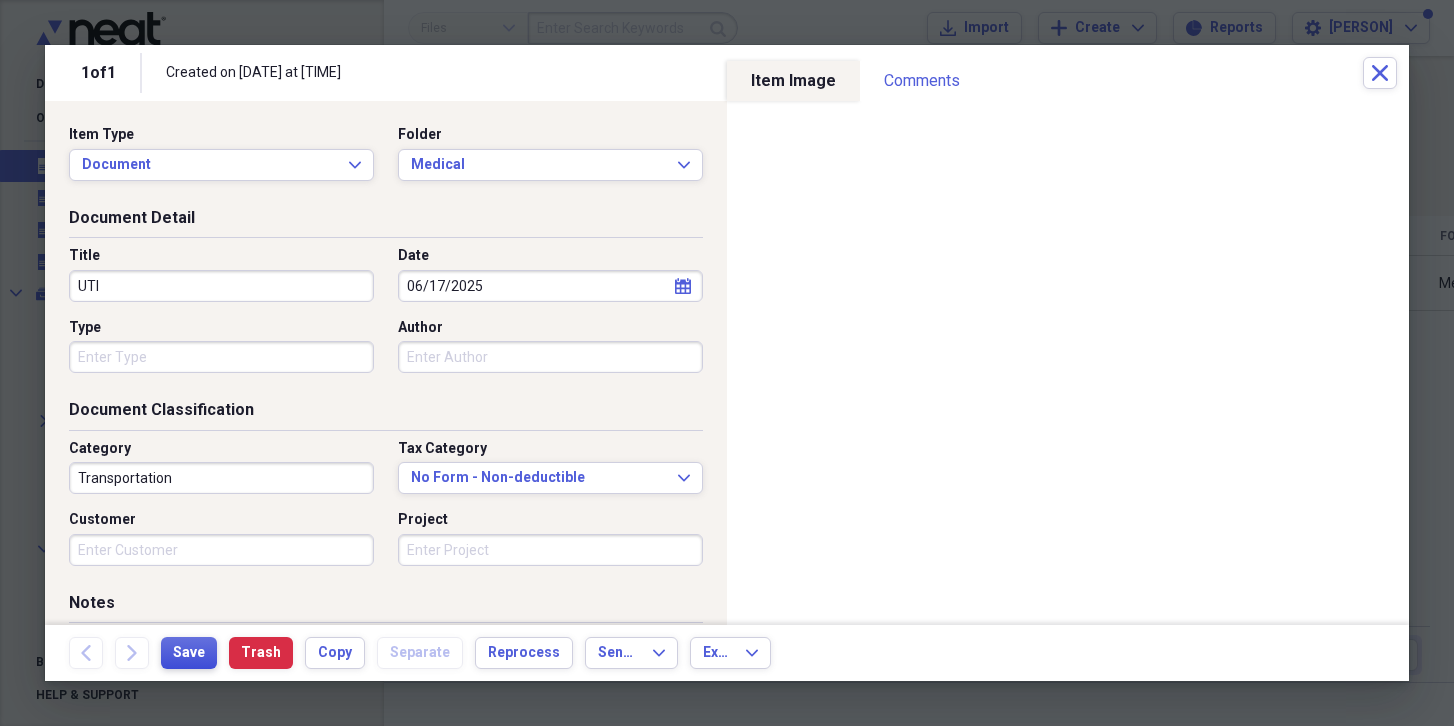 type on "UTI" 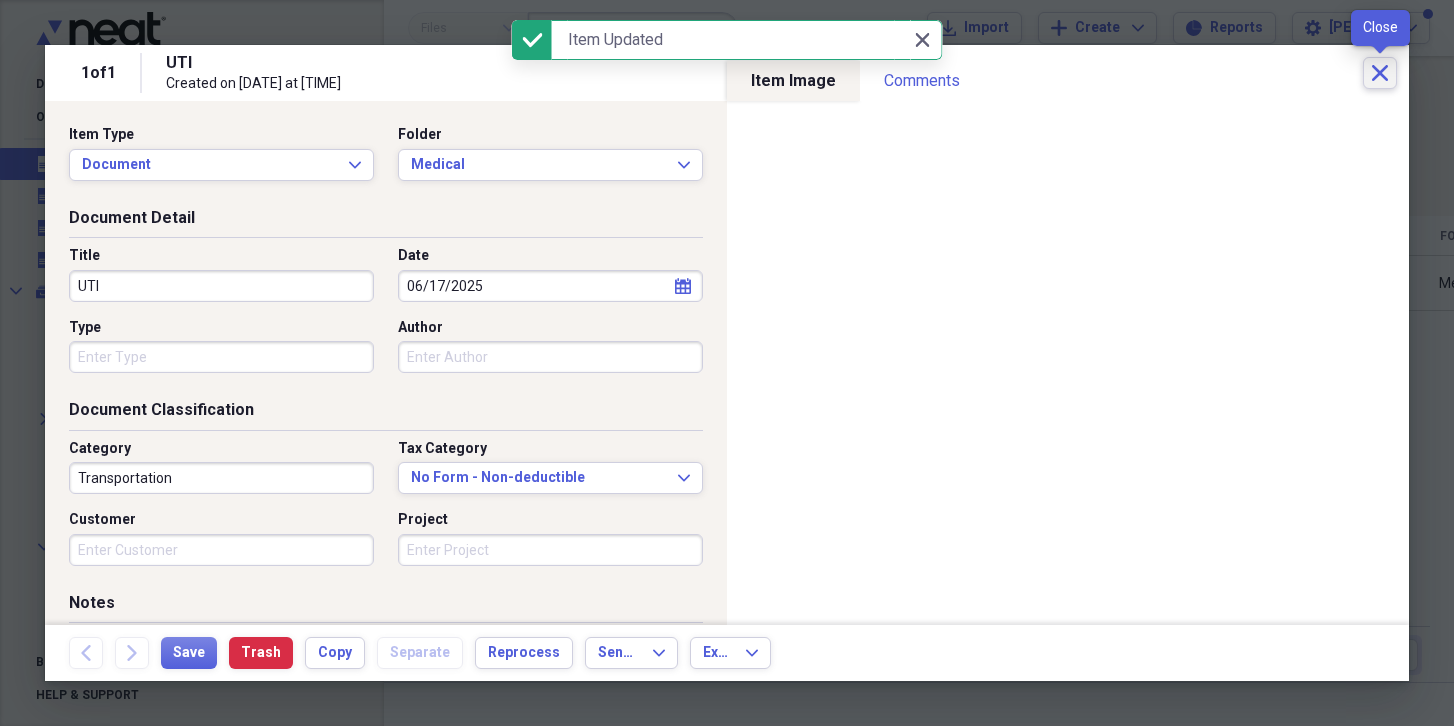 click on "Close" 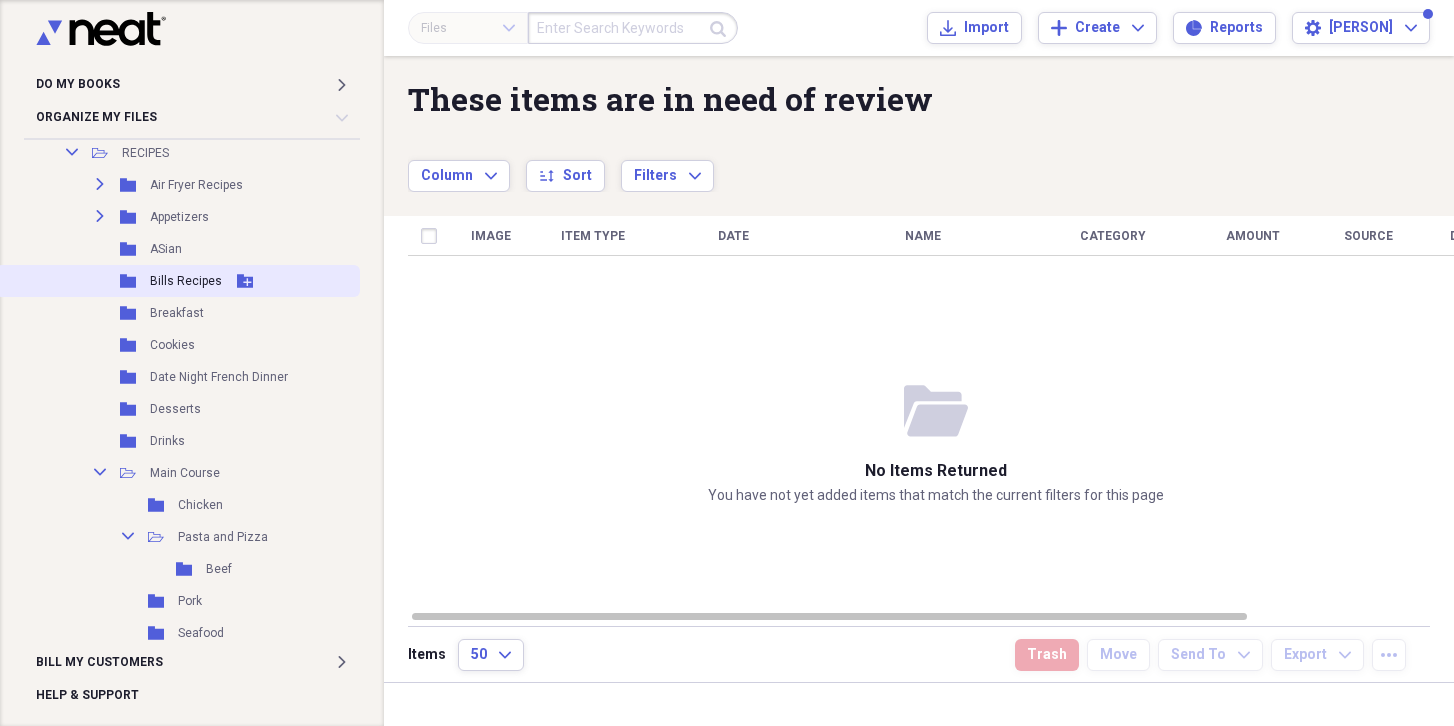 scroll, scrollTop: 2597, scrollLeft: 0, axis: vertical 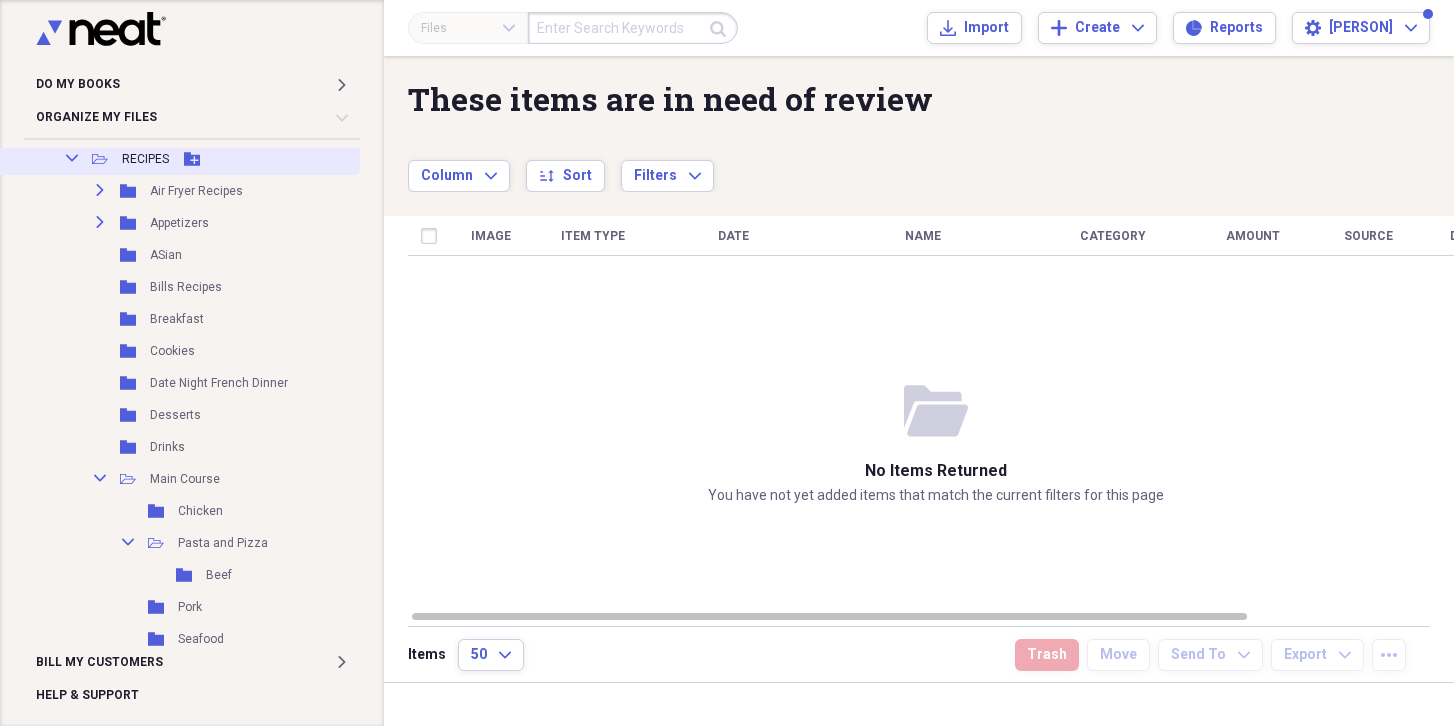 click on "RECIPES" at bounding box center [145, 159] 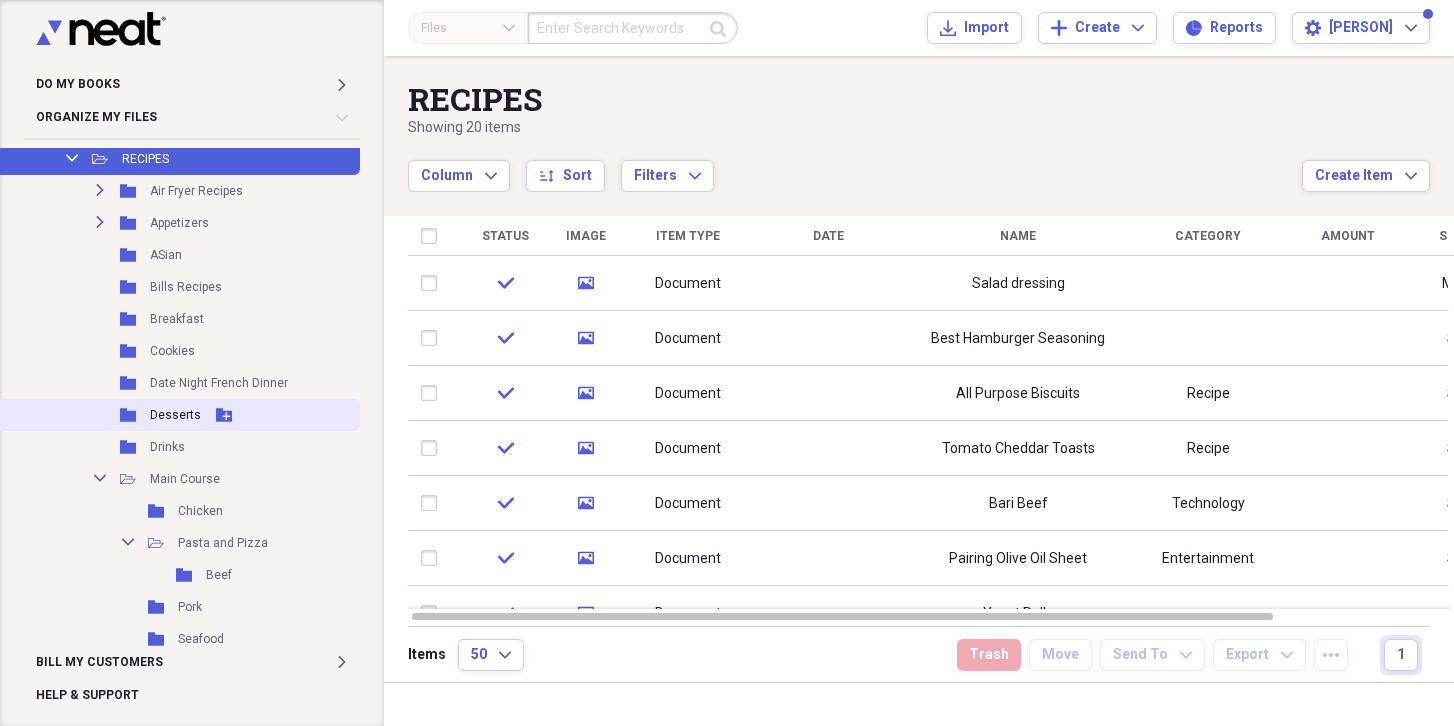 scroll, scrollTop: 2607, scrollLeft: 0, axis: vertical 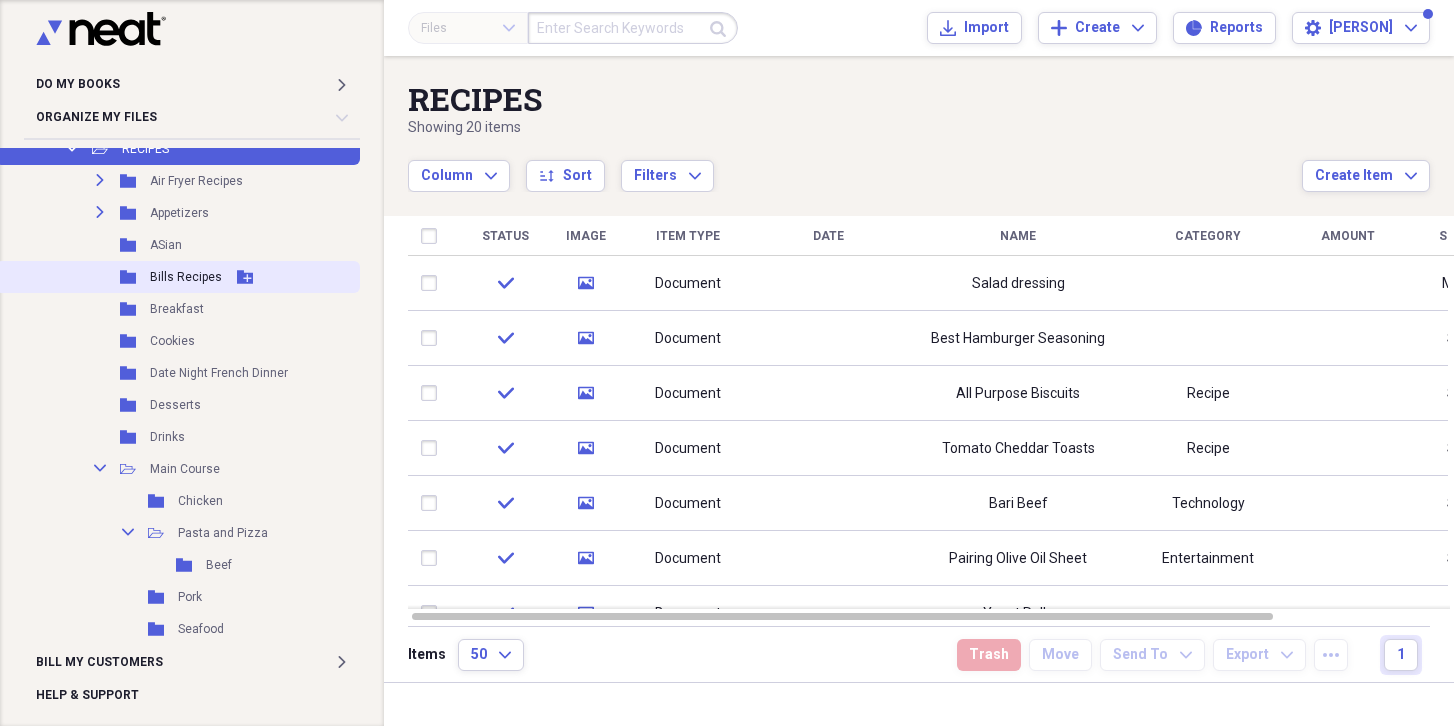 click on "Bills Recipes" at bounding box center [186, 277] 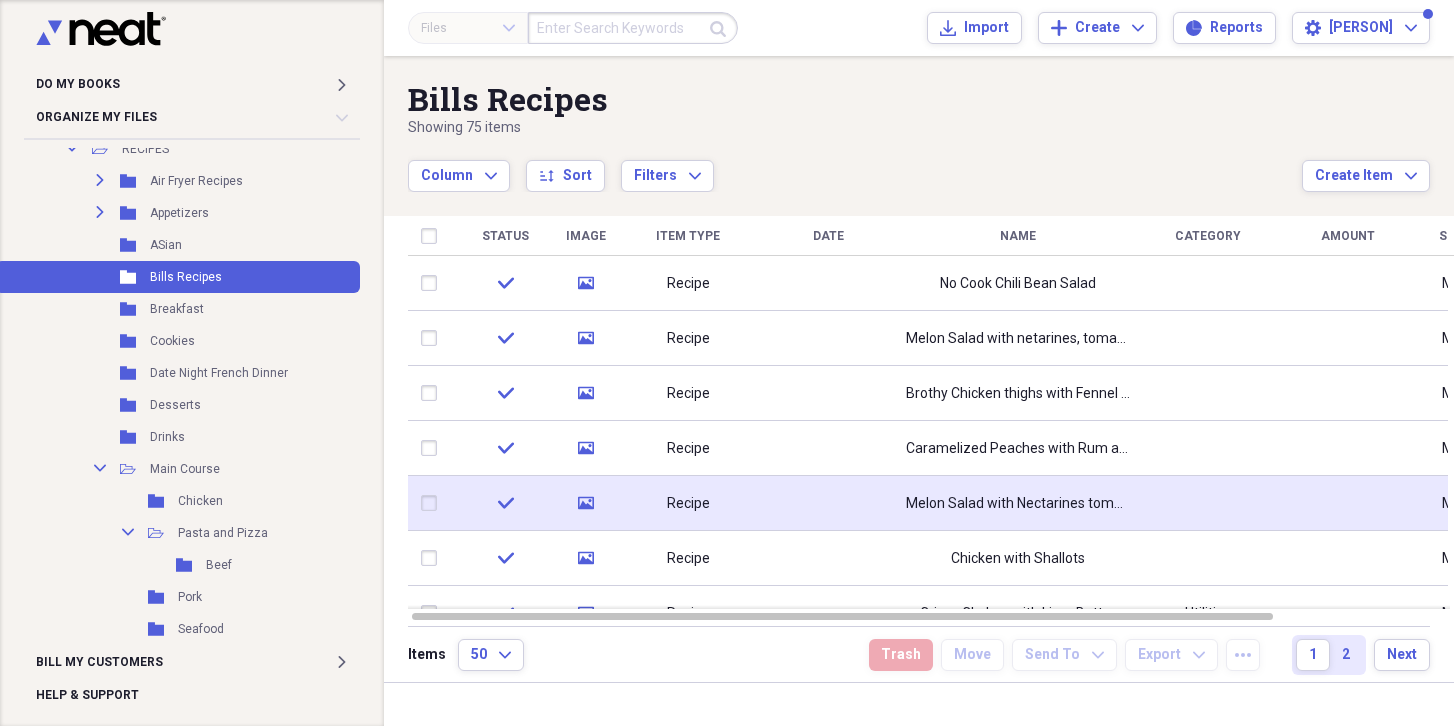 click at bounding box center [828, 503] 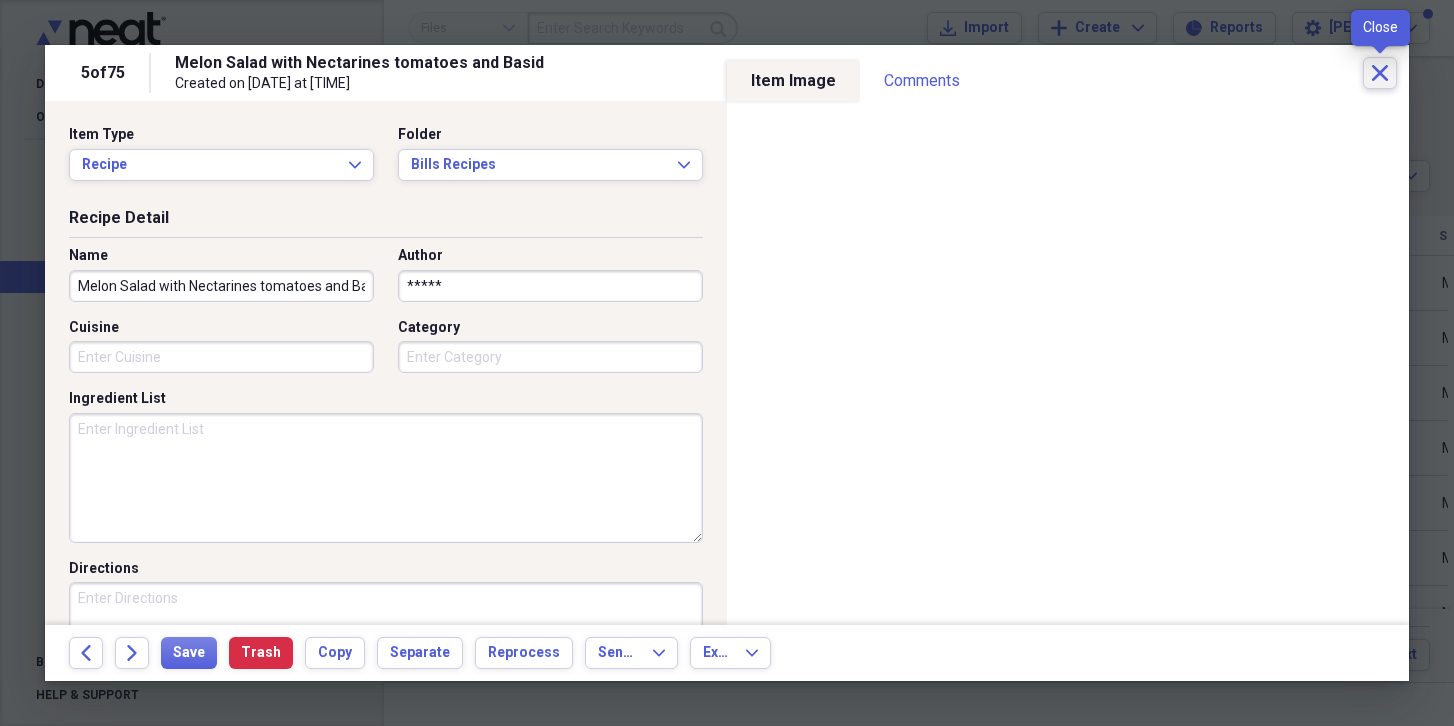 click on "Close" 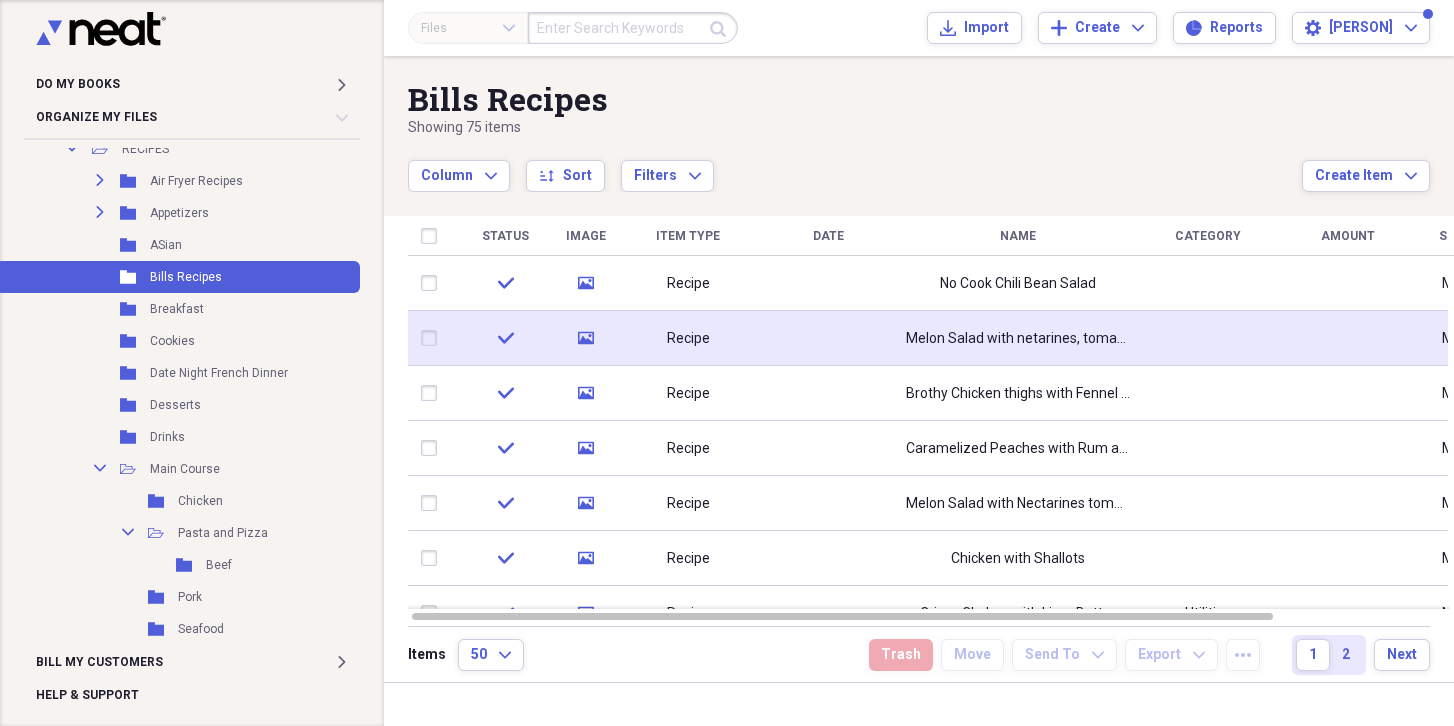 click on "Melon Salad with netarines, tomatoes and baisil" at bounding box center [1018, 338] 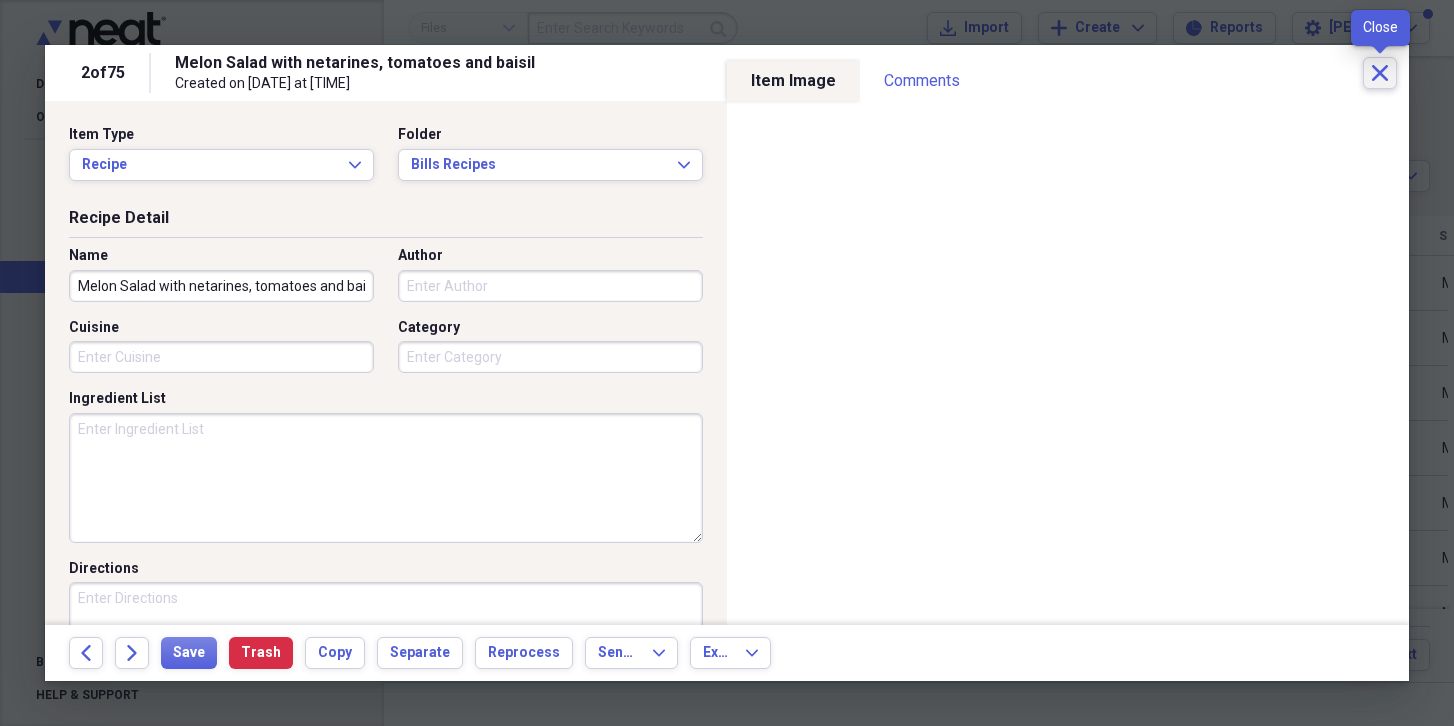 click on "Close" 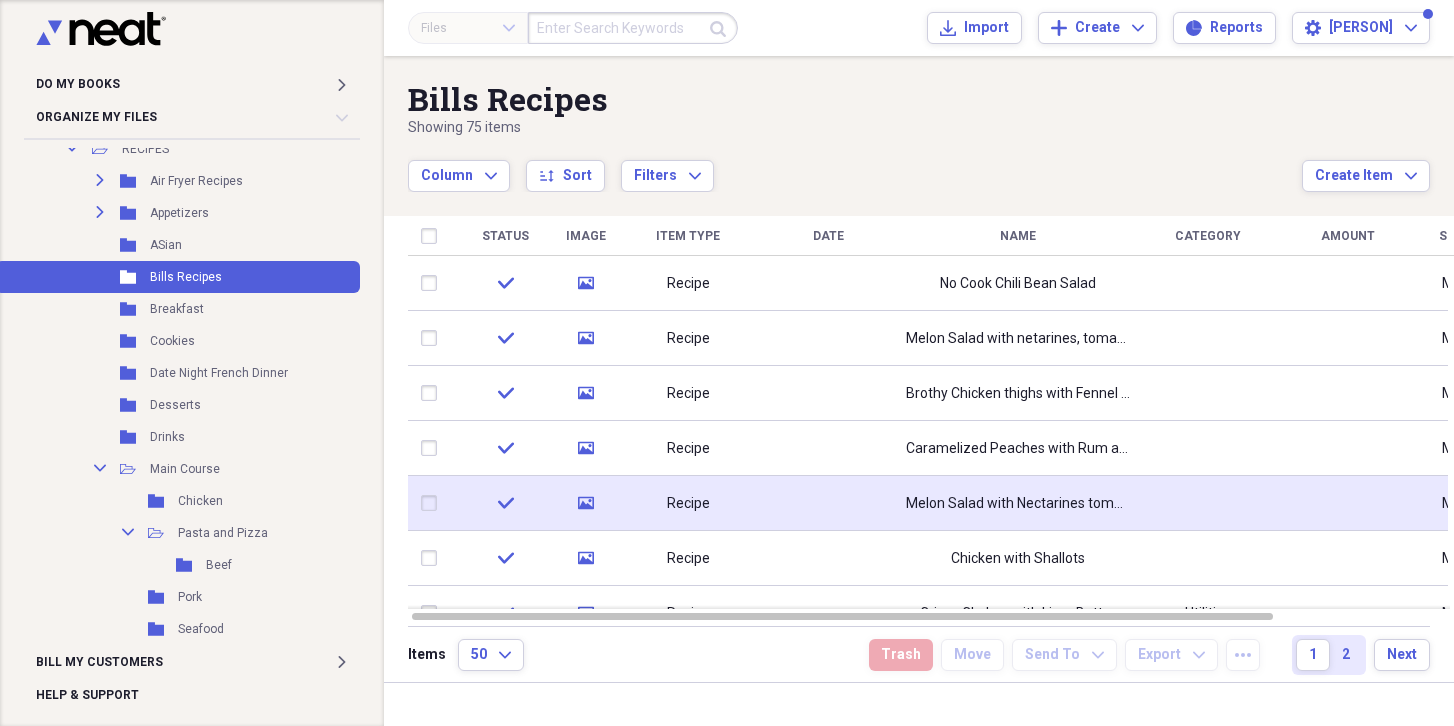click on "Melon Salad with Nectarines tomatoes and Basid" at bounding box center [1018, 504] 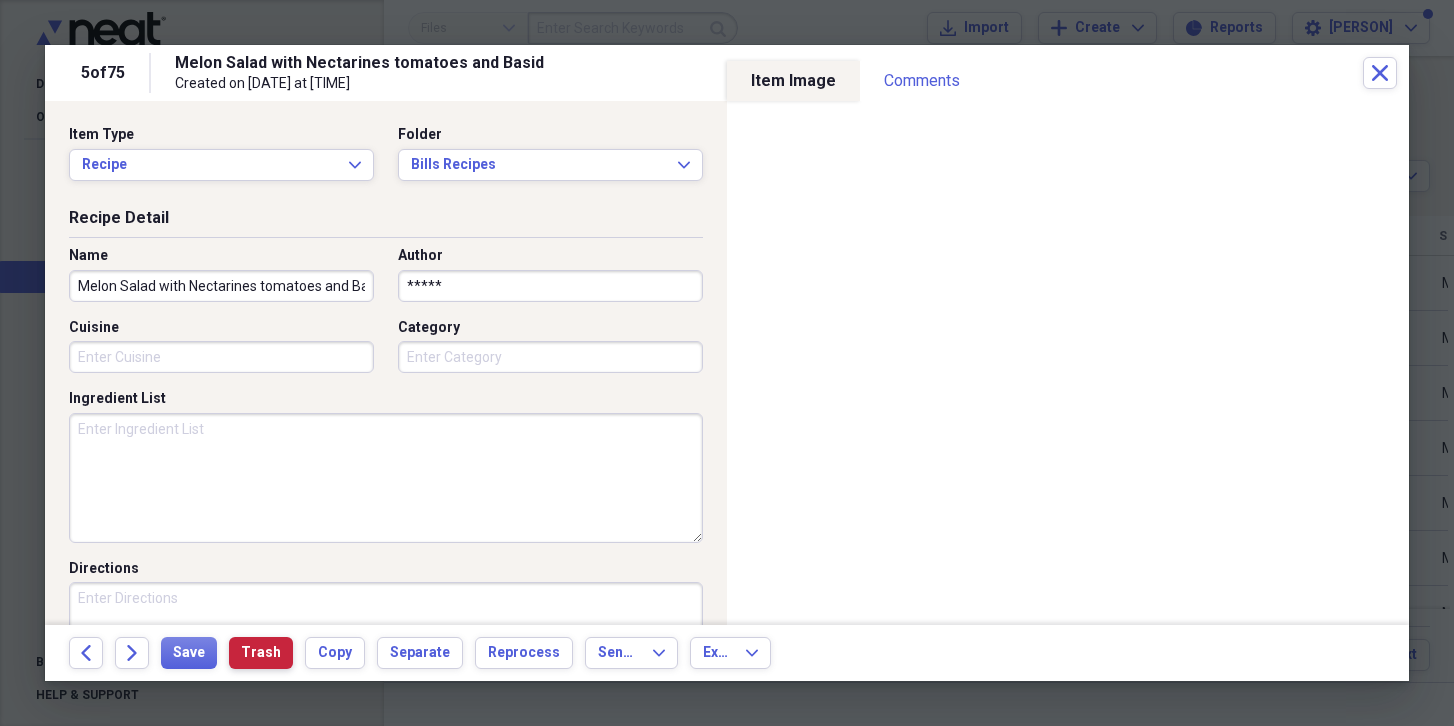 click on "Trash" at bounding box center (261, 653) 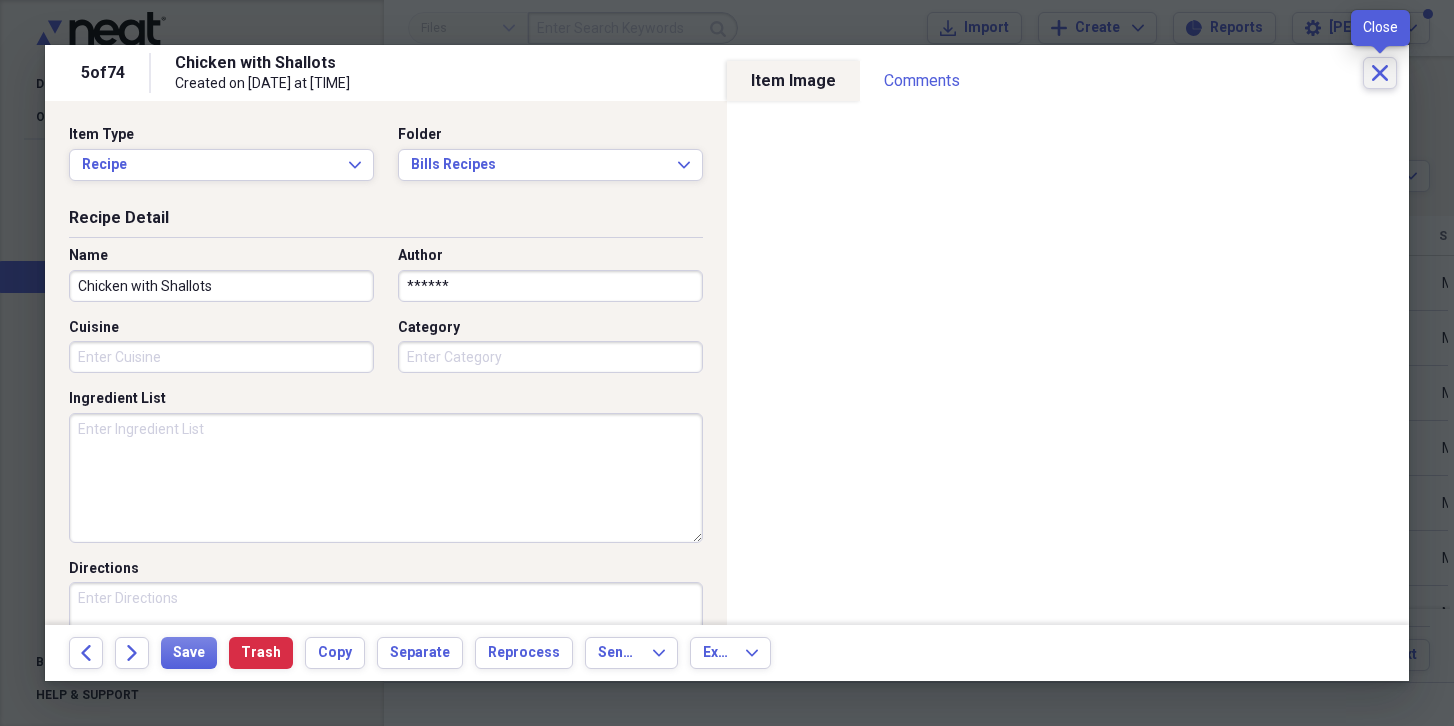 click on "Close" 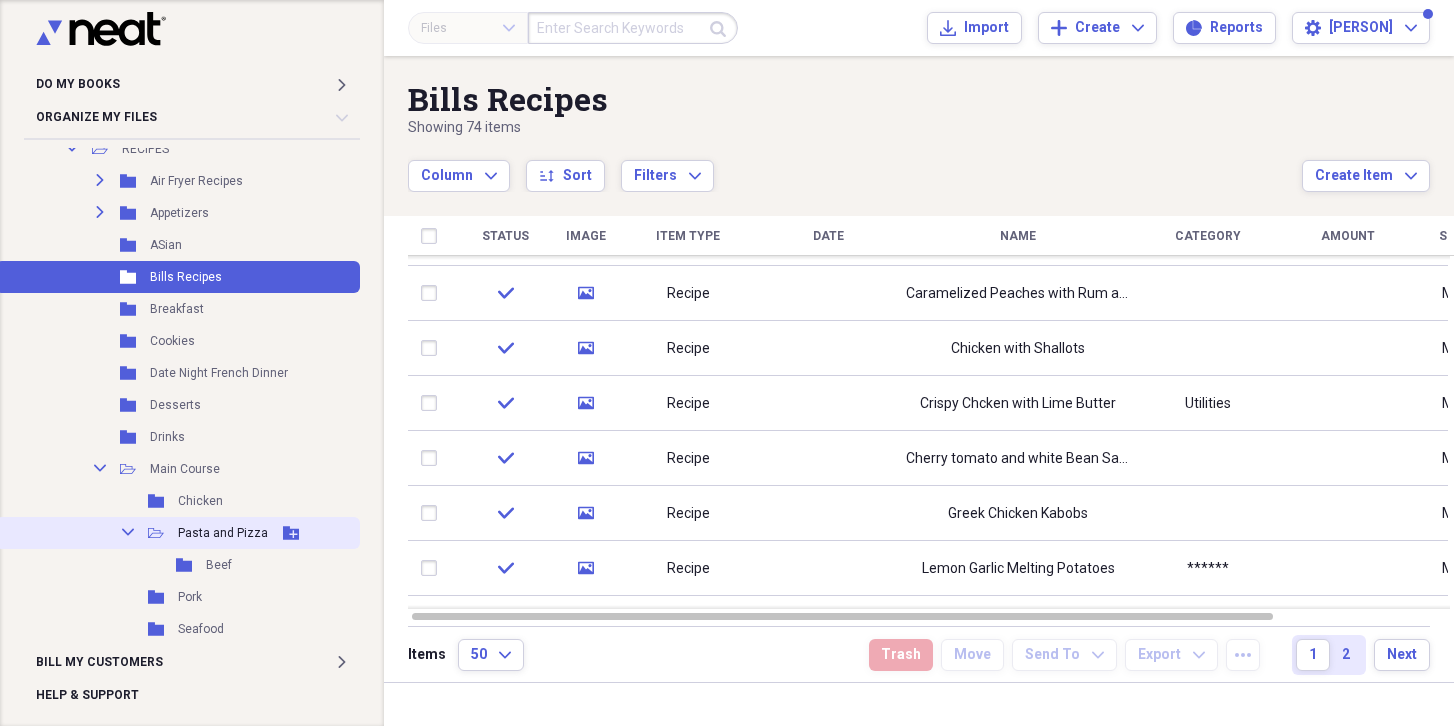 click on "Pasta and Pizza" at bounding box center [223, 533] 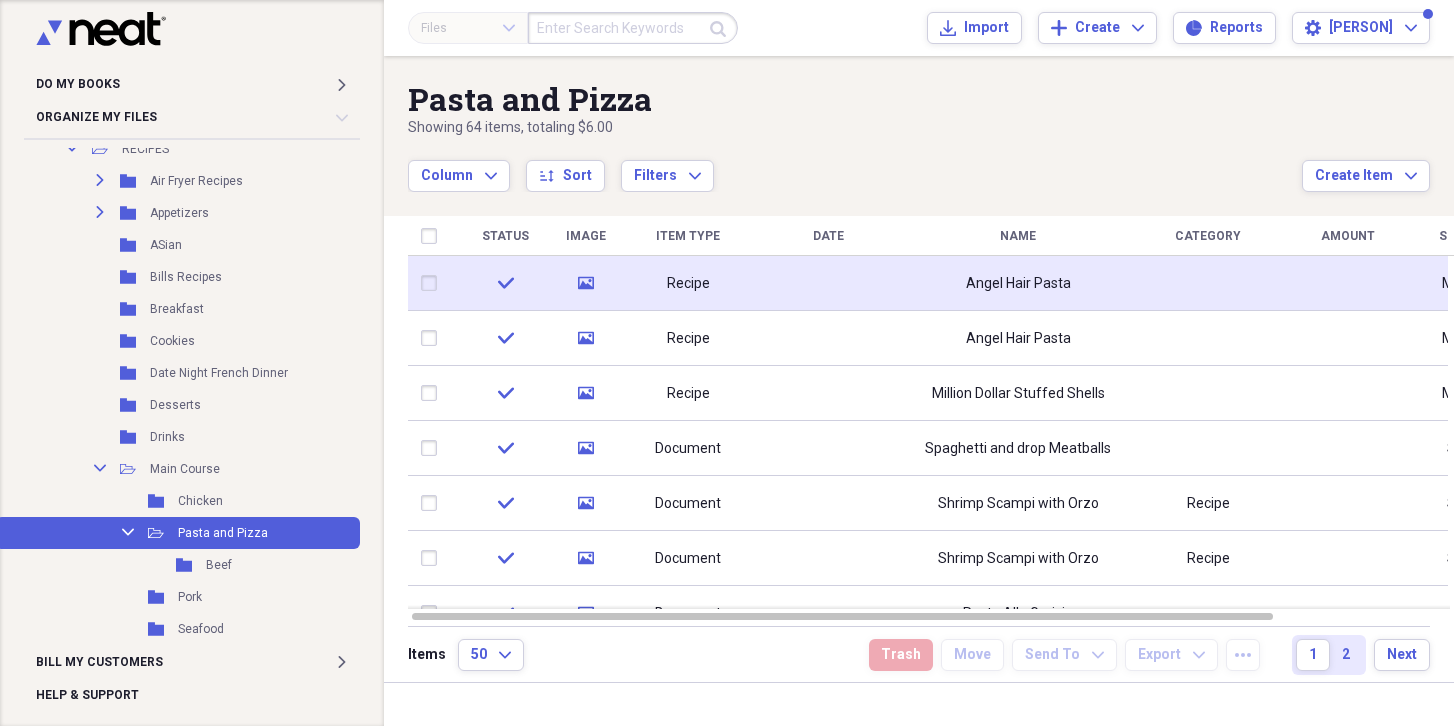 click on "media" at bounding box center [585, 283] 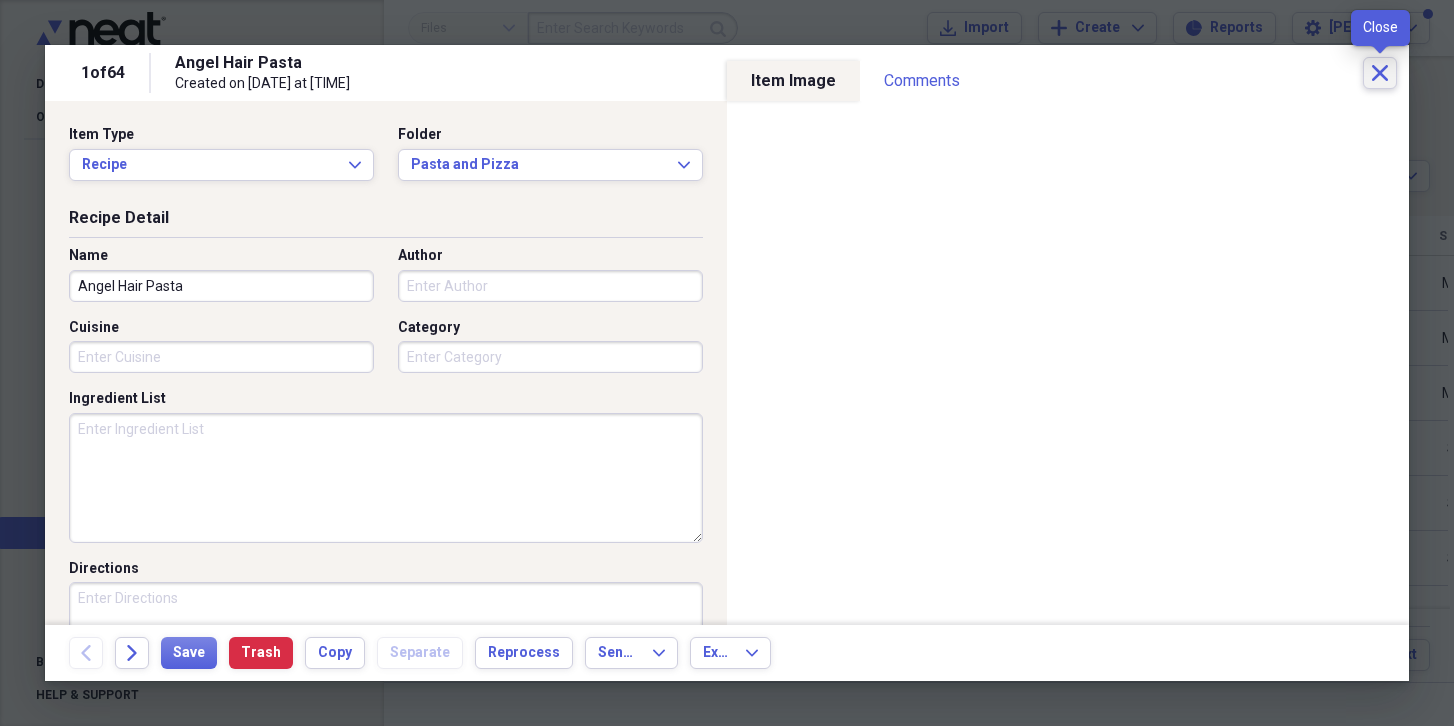 click 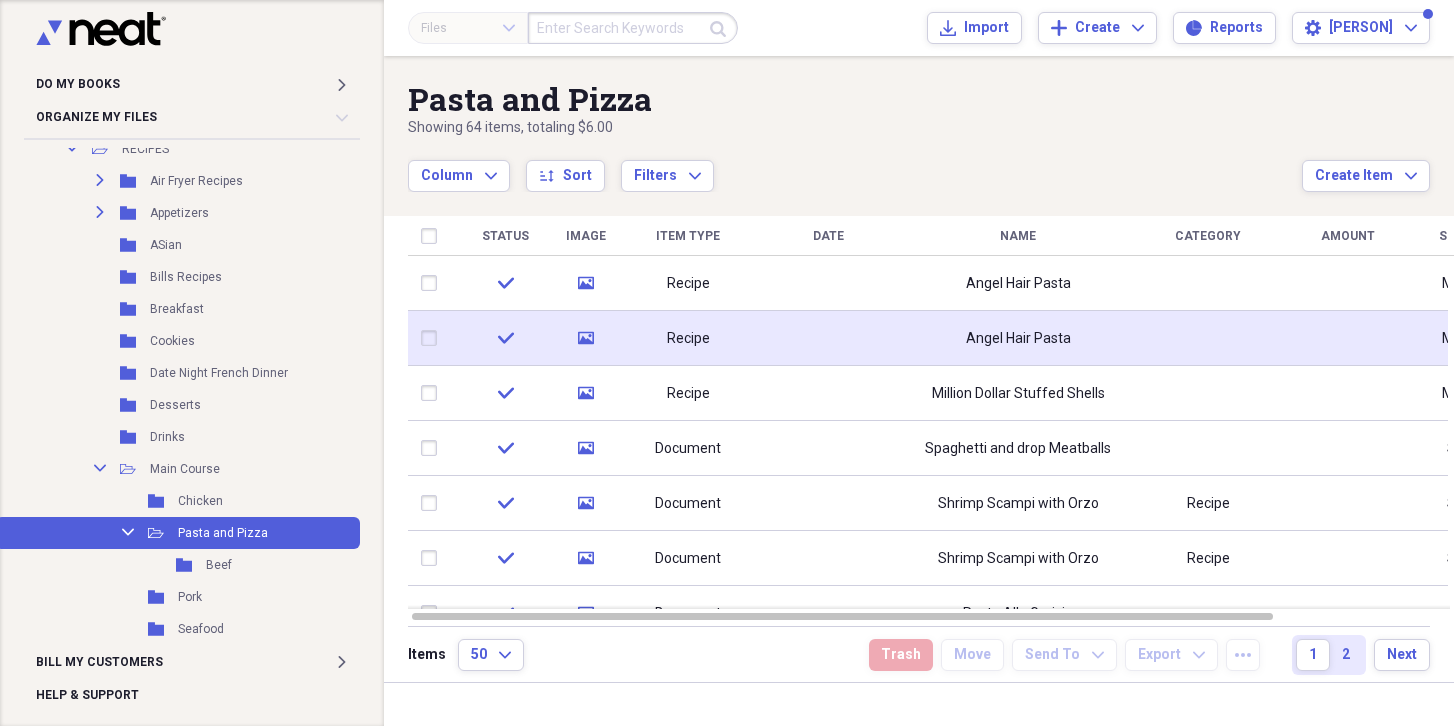 click at bounding box center [828, 338] 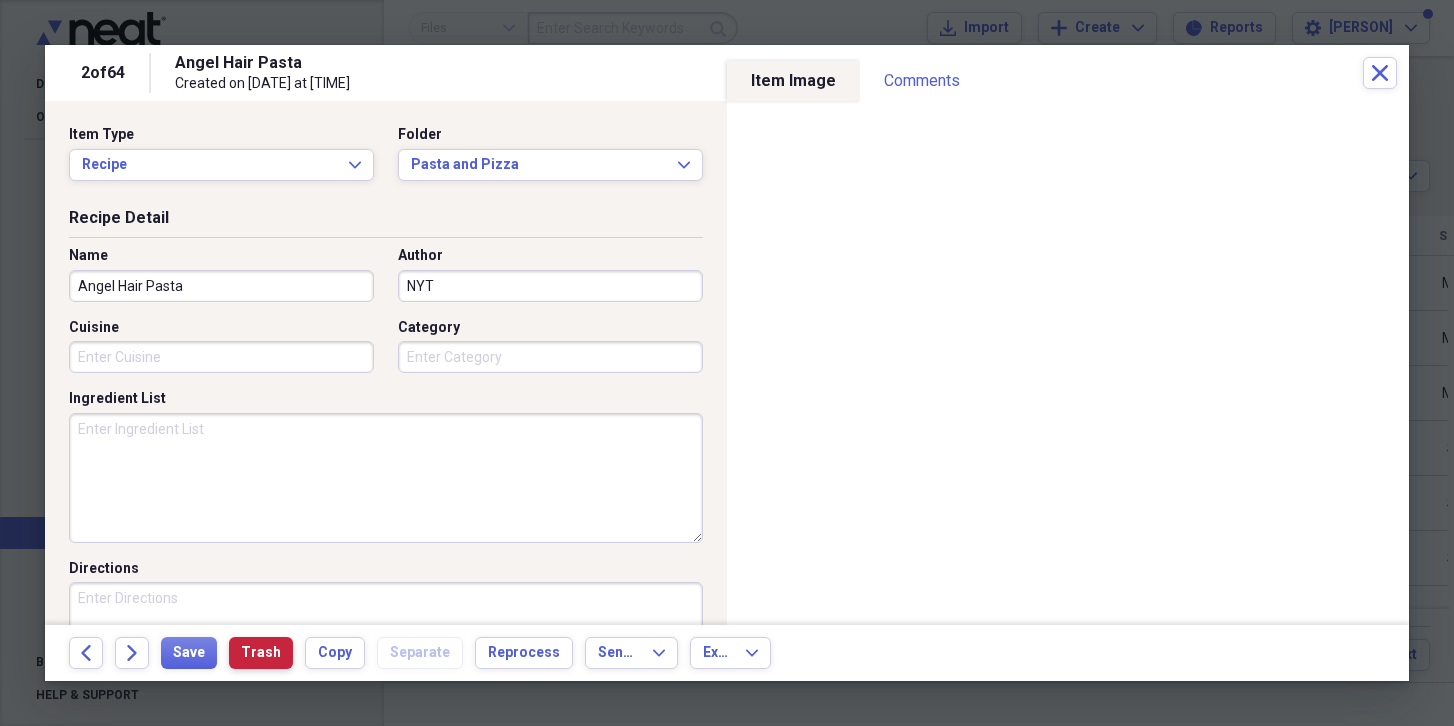 click on "Trash" at bounding box center [261, 653] 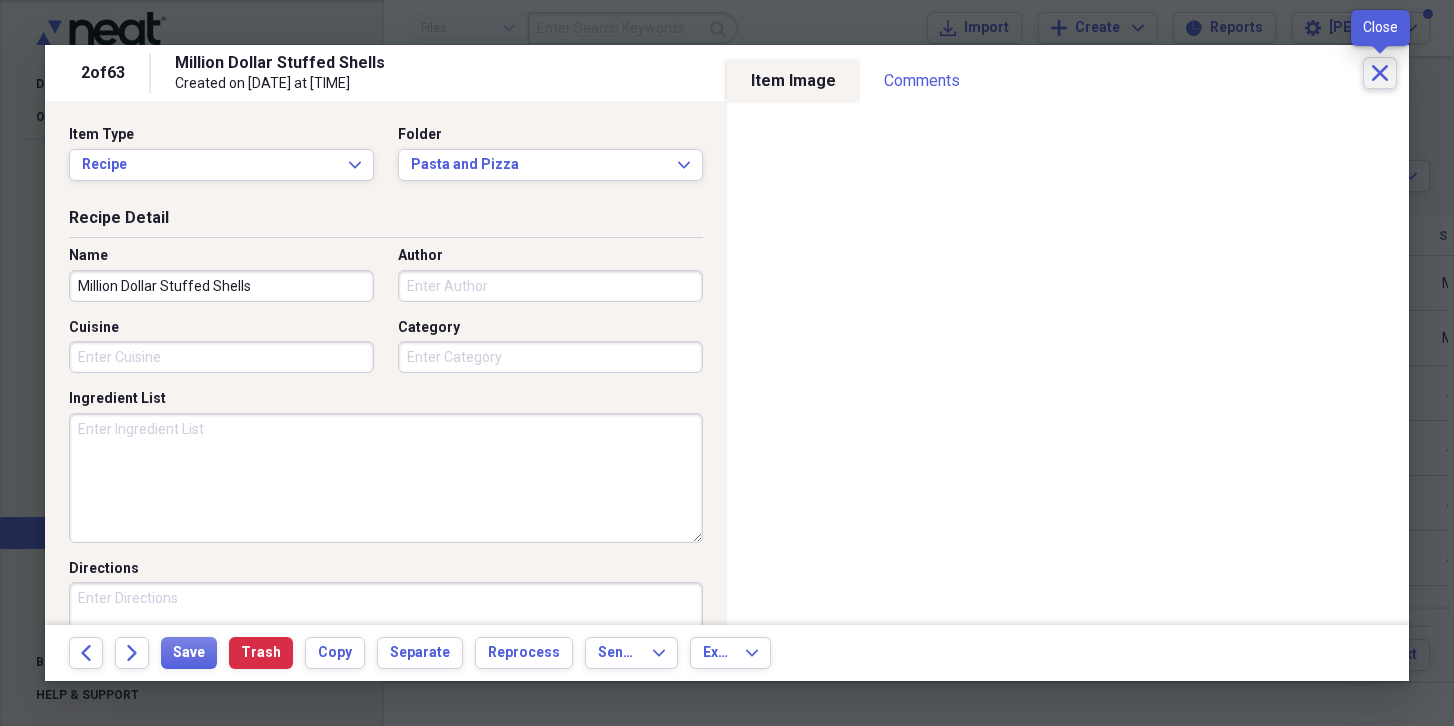 click 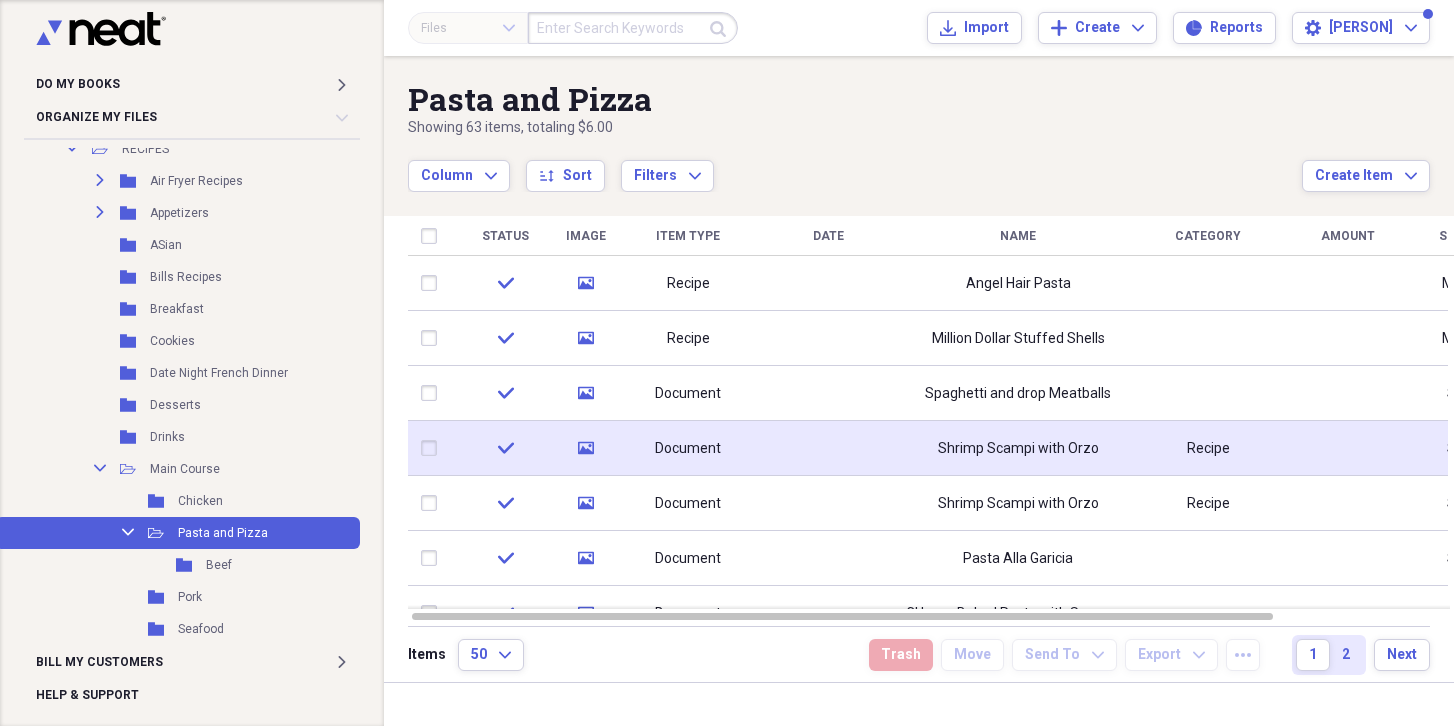 click at bounding box center [828, 448] 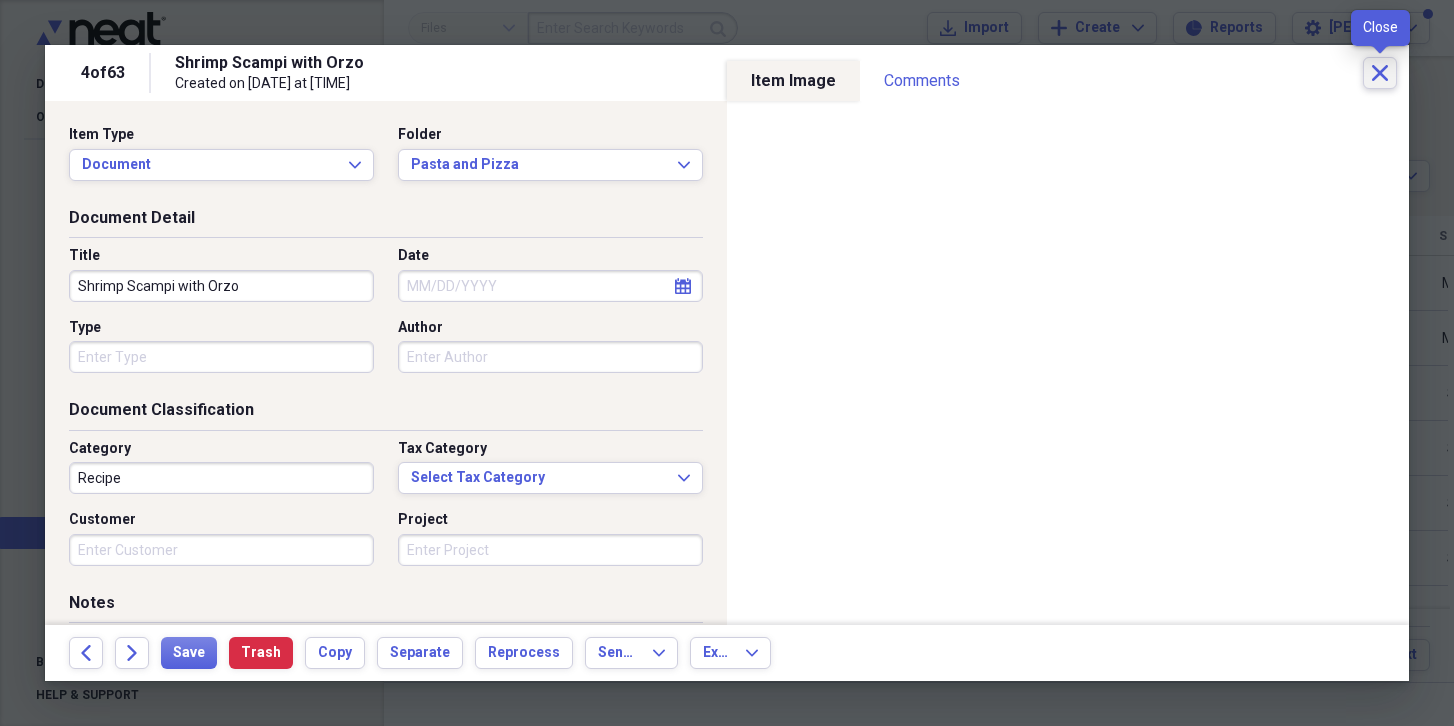 click 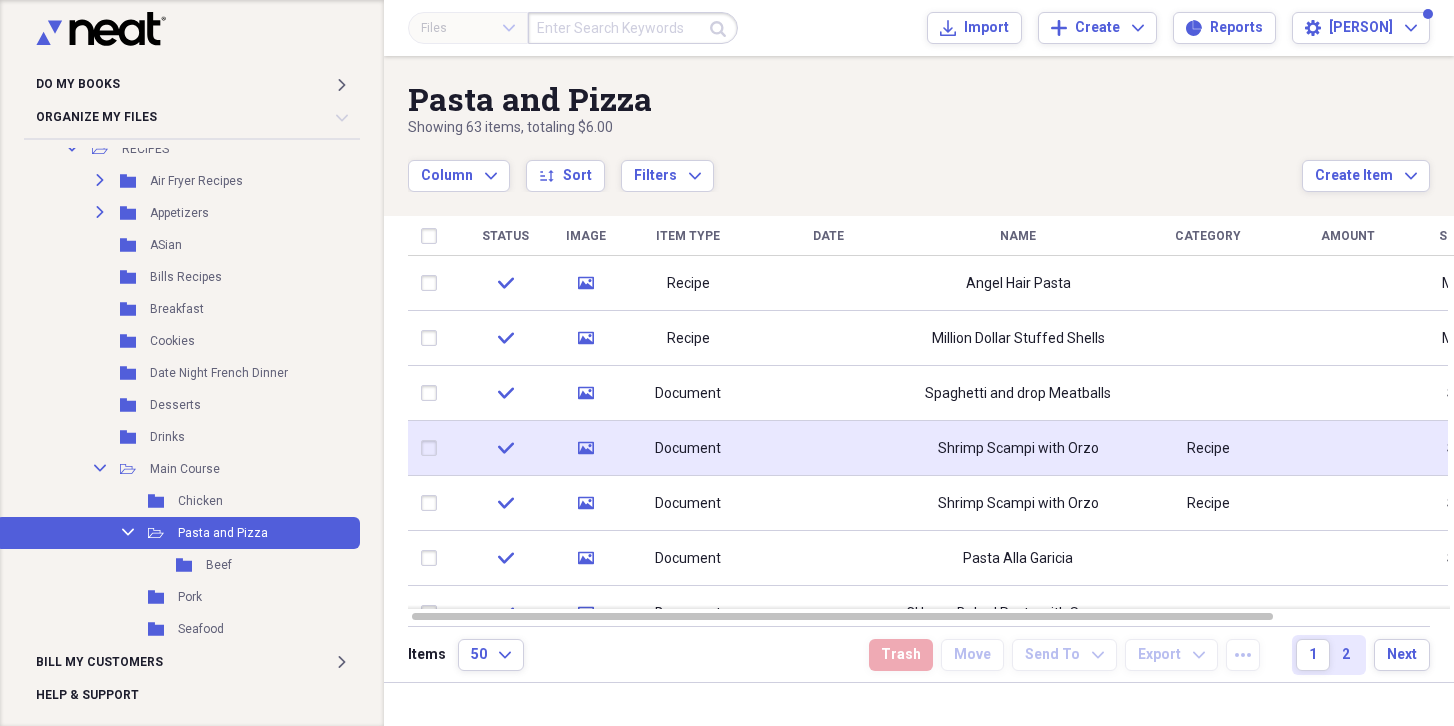 click at bounding box center (828, 448) 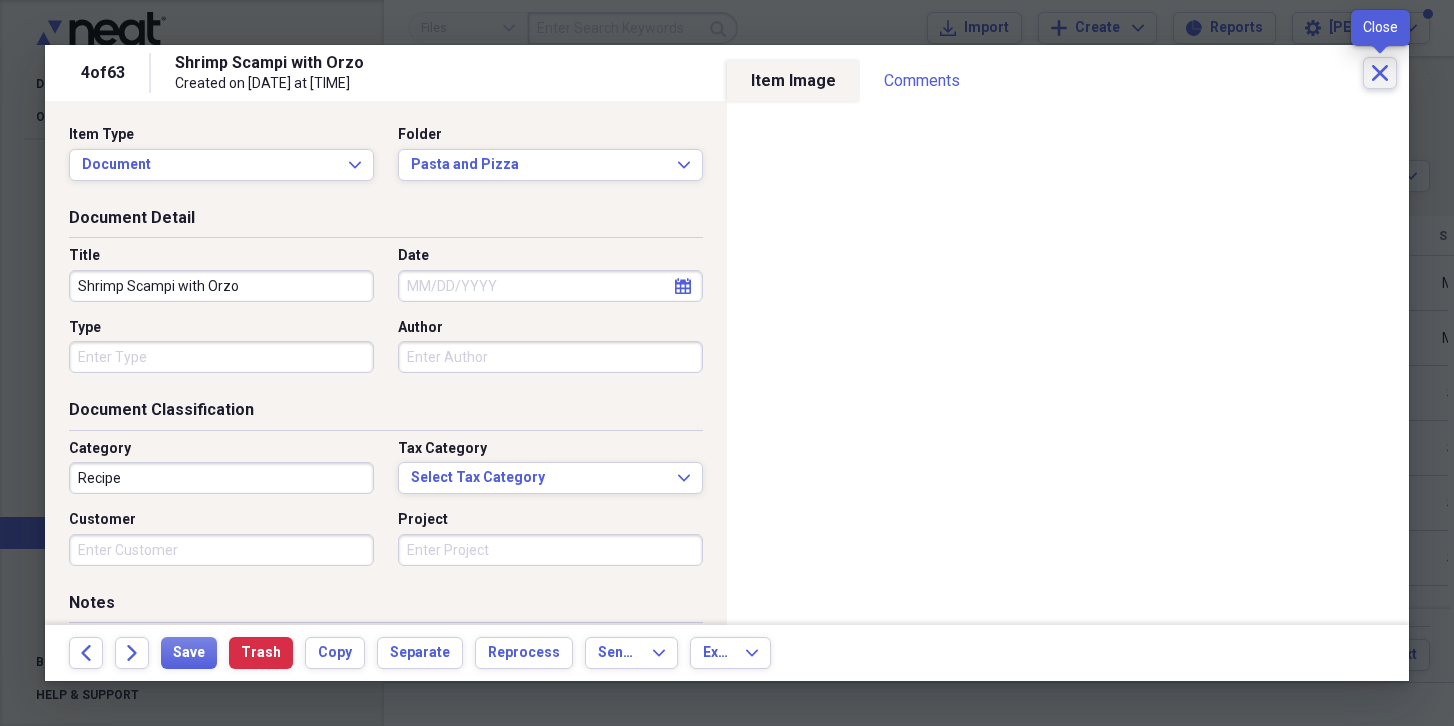 click 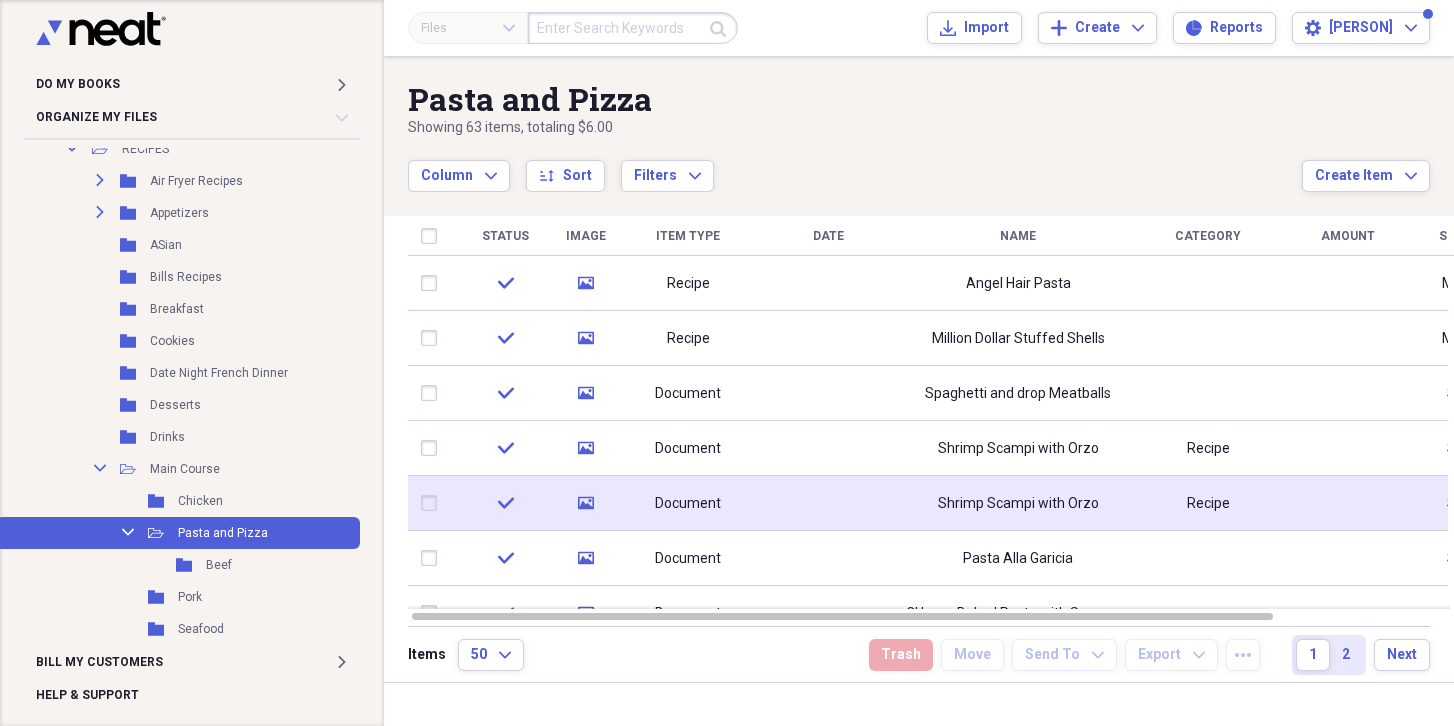 click on "Shrimp Scampi with Orzo" at bounding box center [1018, 504] 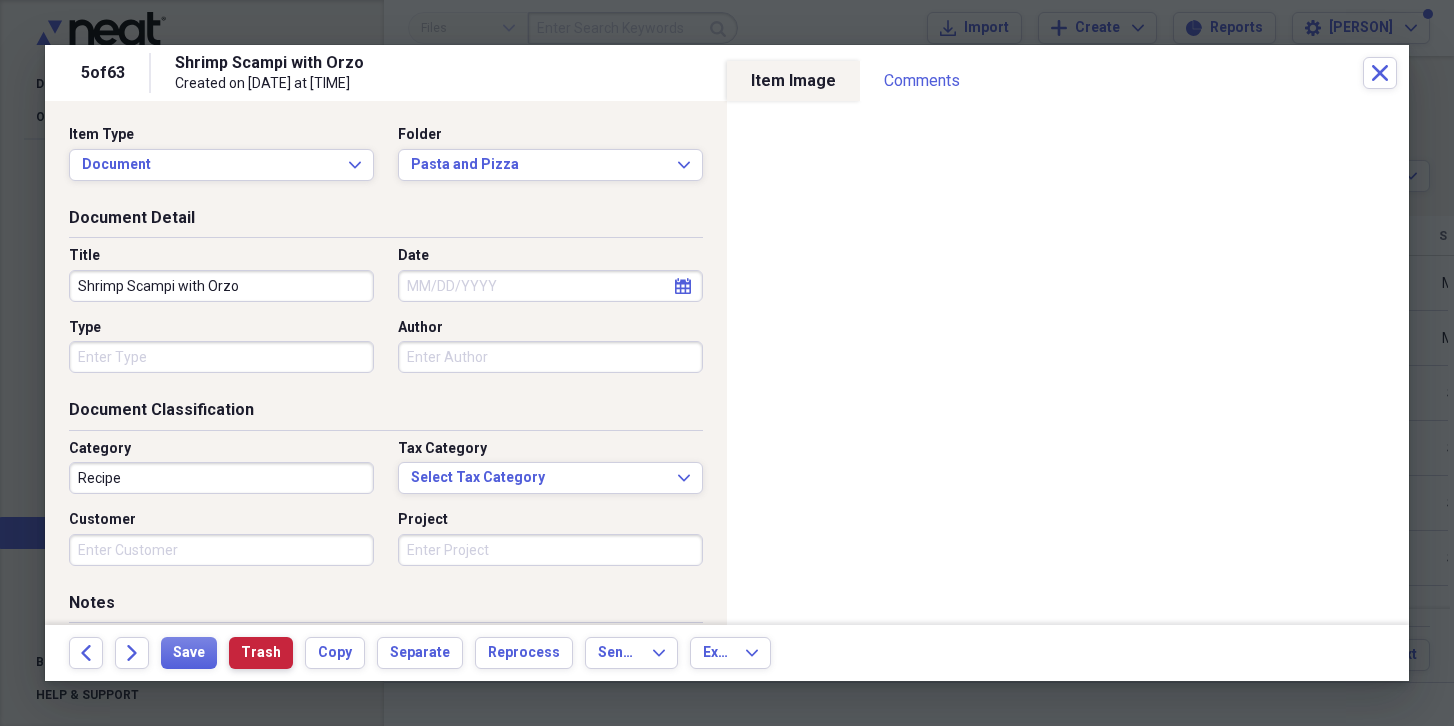 click on "Trash" at bounding box center (261, 653) 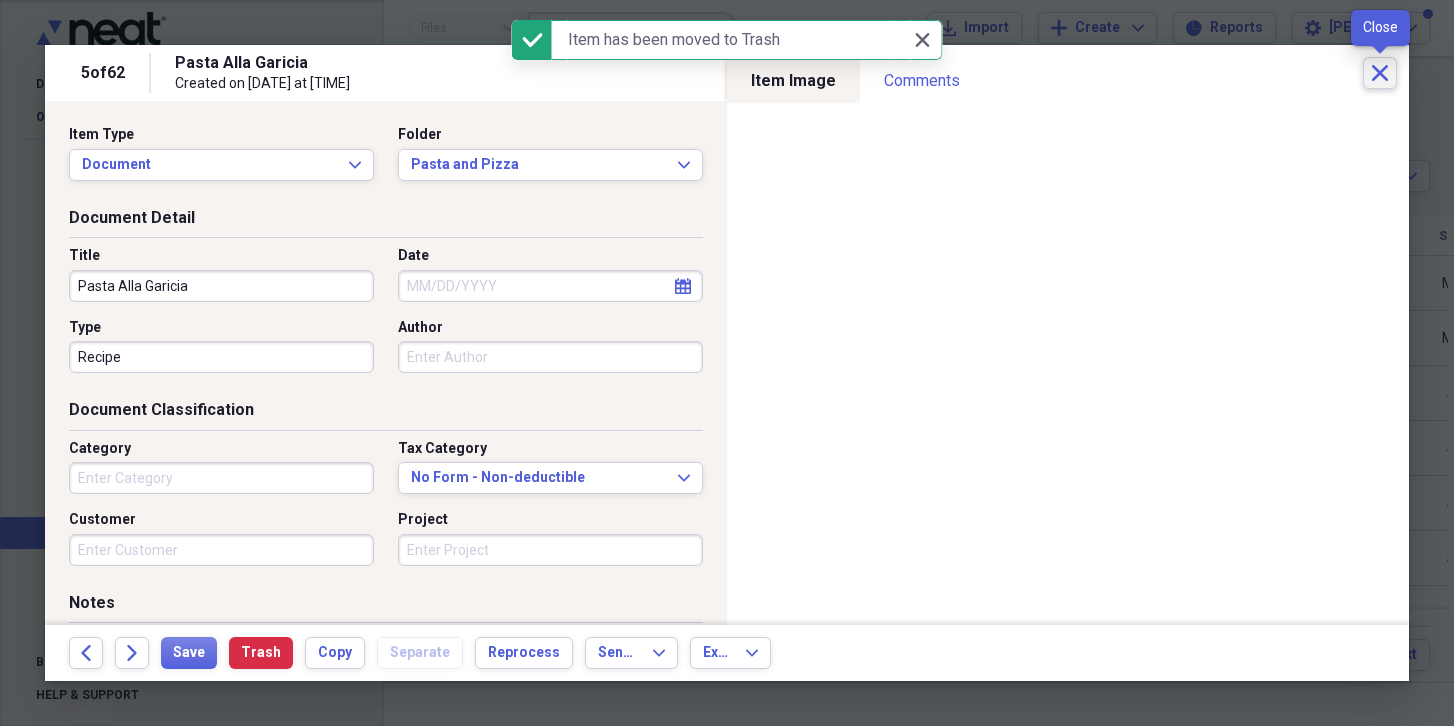 click on "Close" 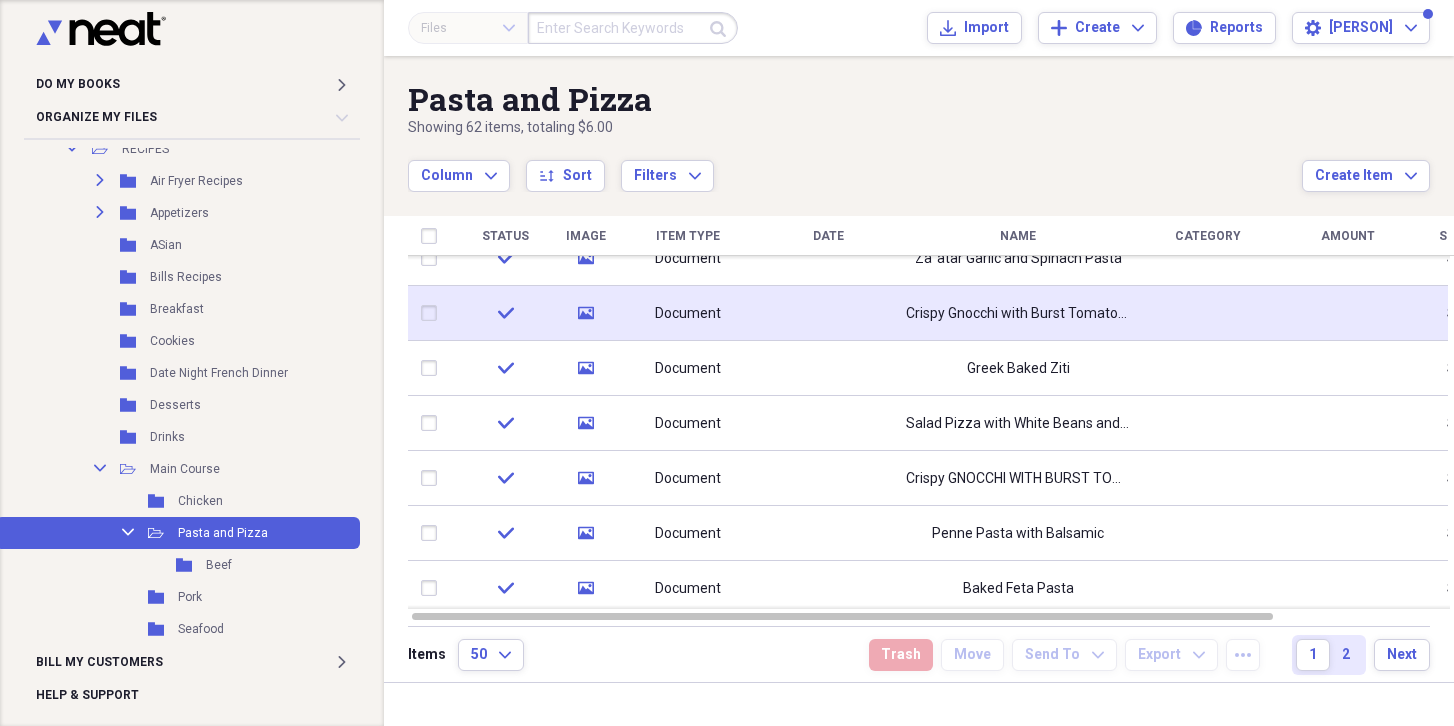 click on "Crispy Gnocchi with Burst Tomatoes" at bounding box center (1018, 314) 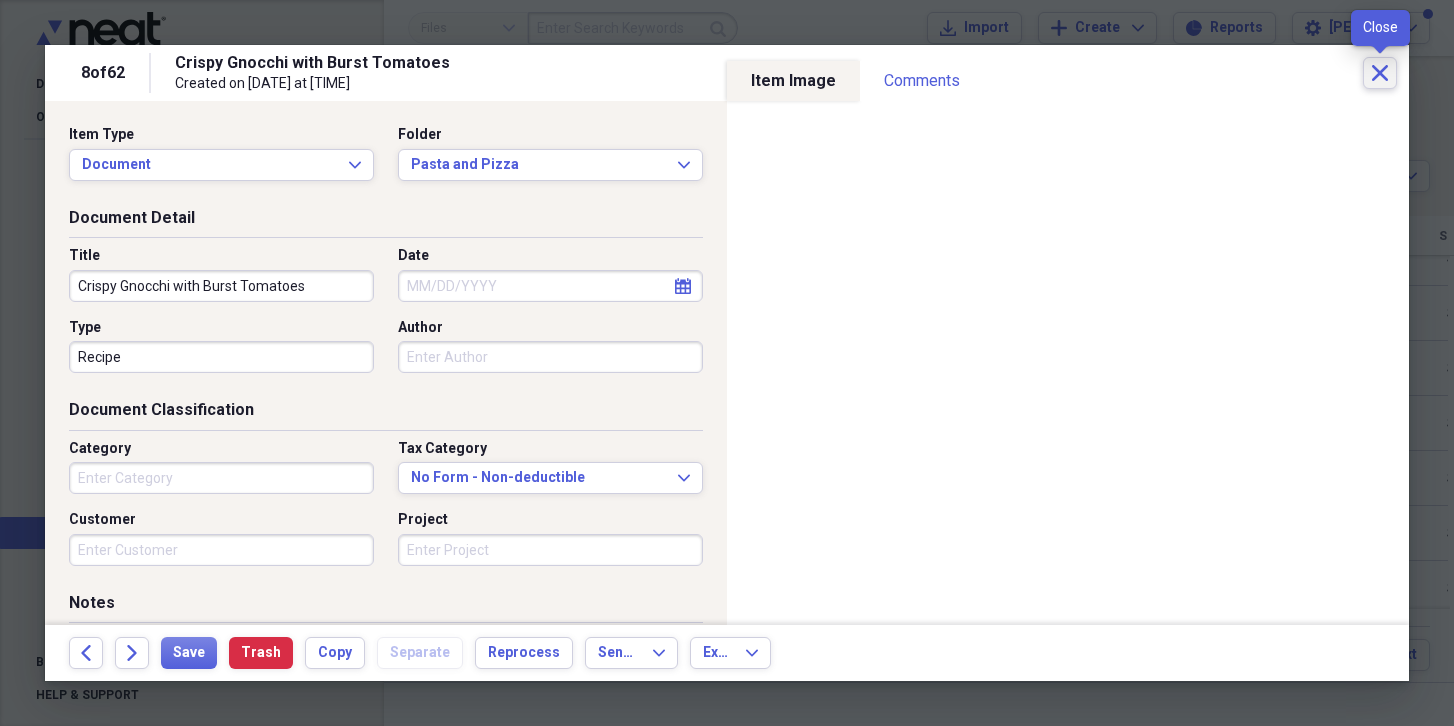 click 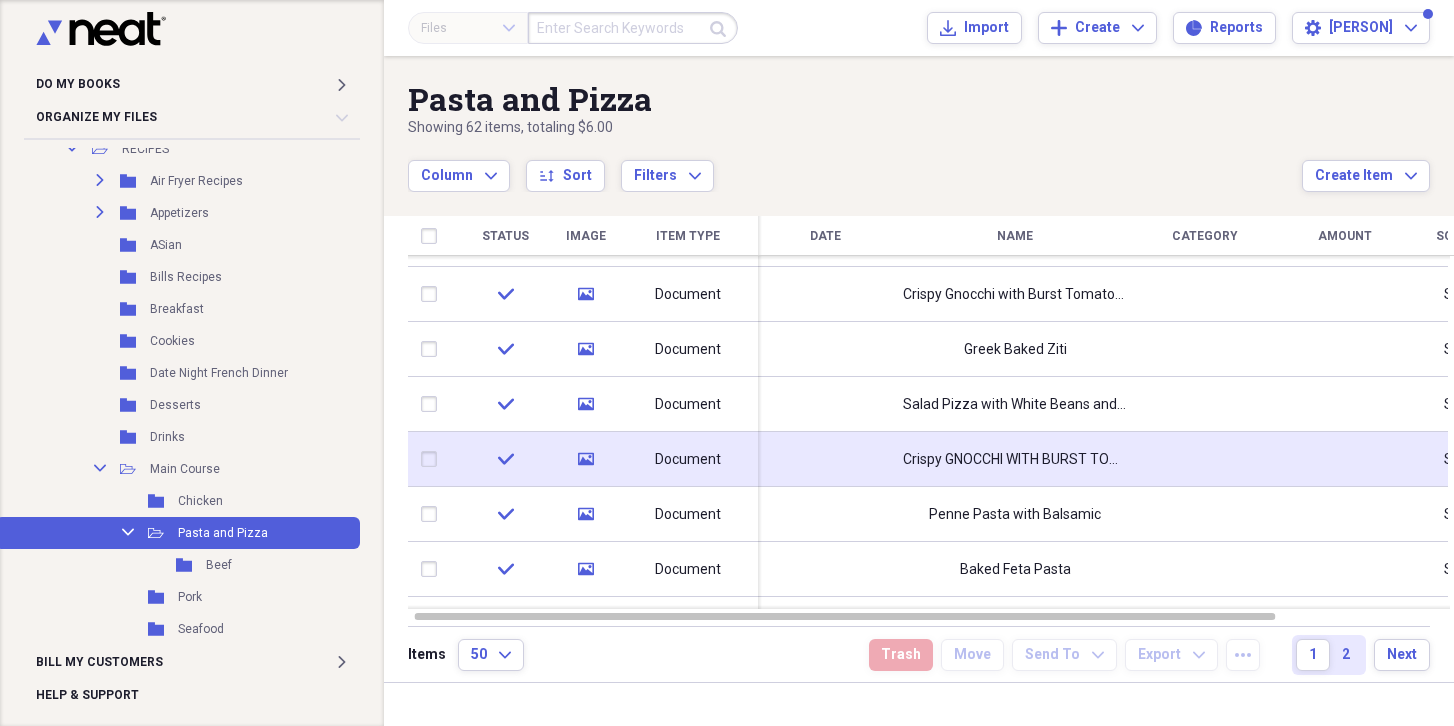 click on "Crispy GNOCCHI WITH BURST TOMATOES AND MOZZARELLA" at bounding box center (1015, 460) 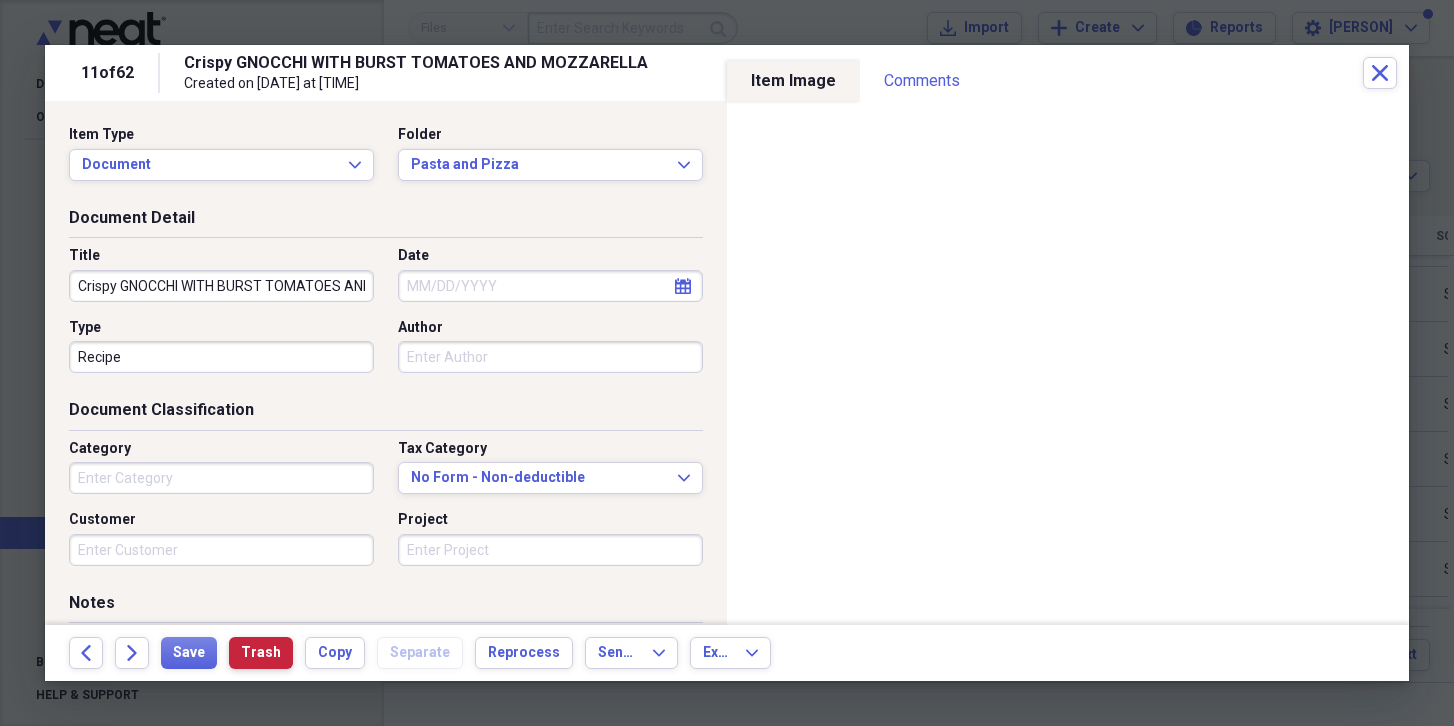 click on "Trash" at bounding box center [261, 653] 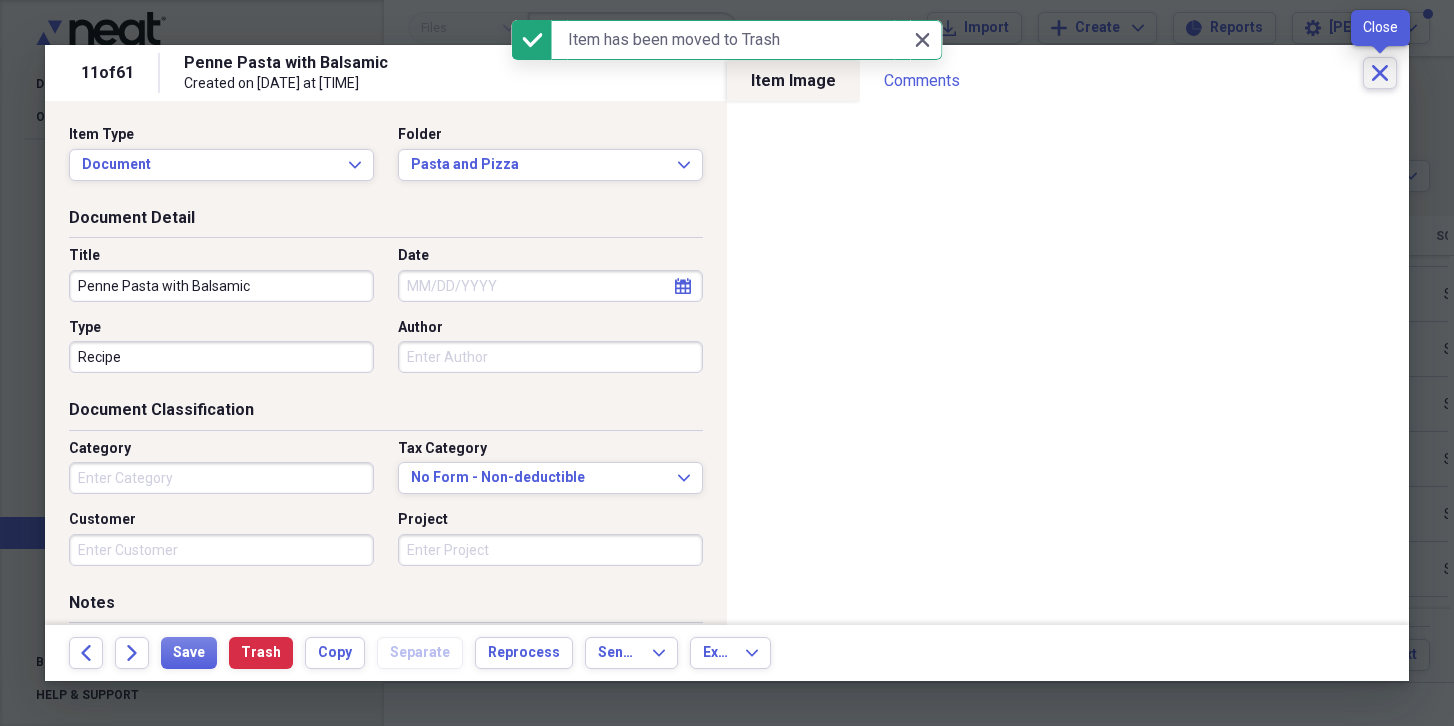 click 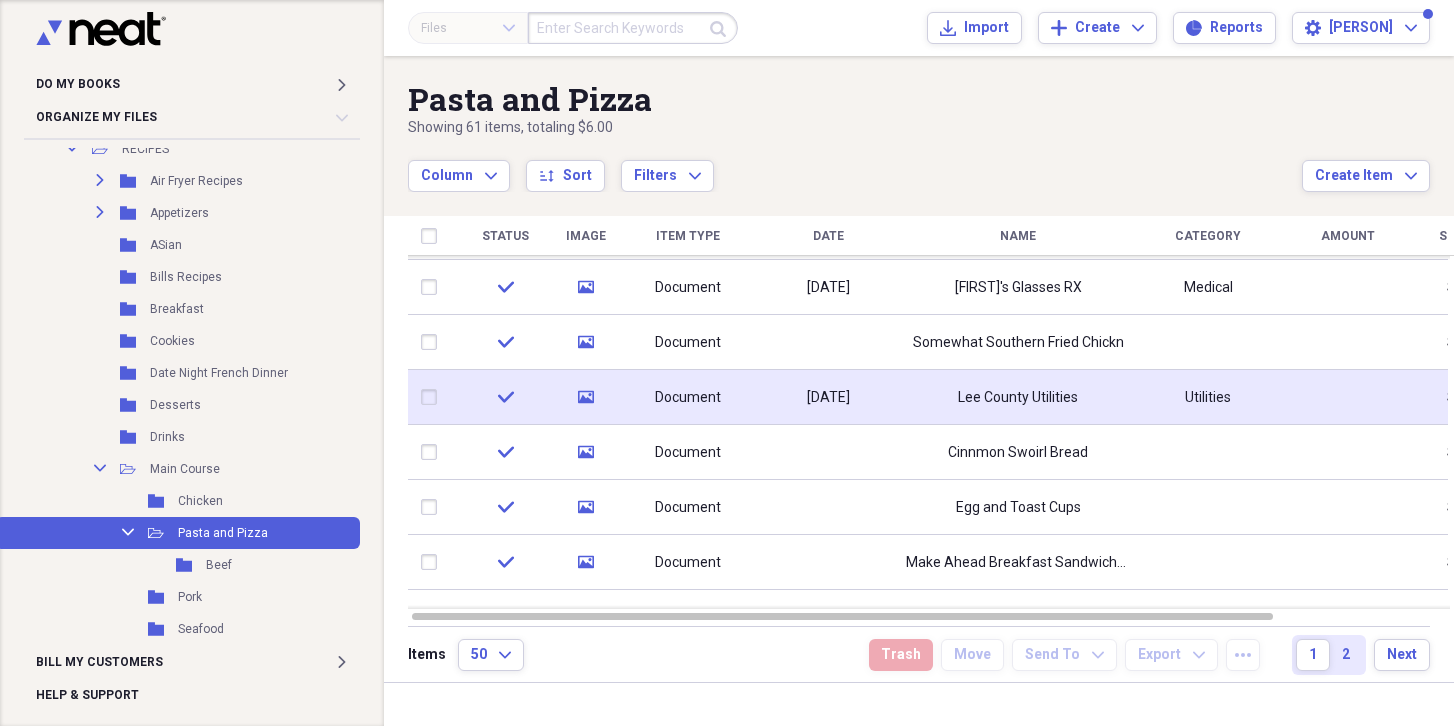 click on "Lee County Utilities" at bounding box center [1018, 397] 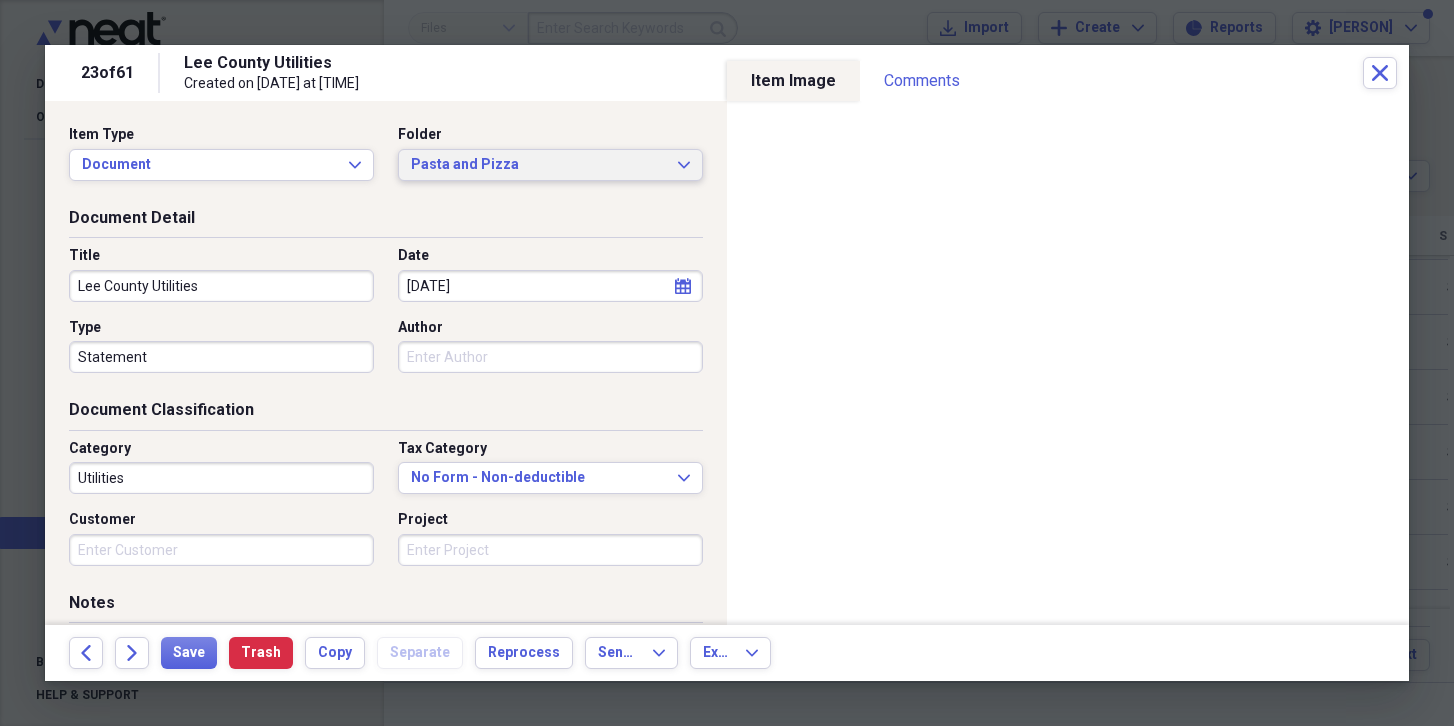 click on "Pasta and Pizza" at bounding box center (538, 165) 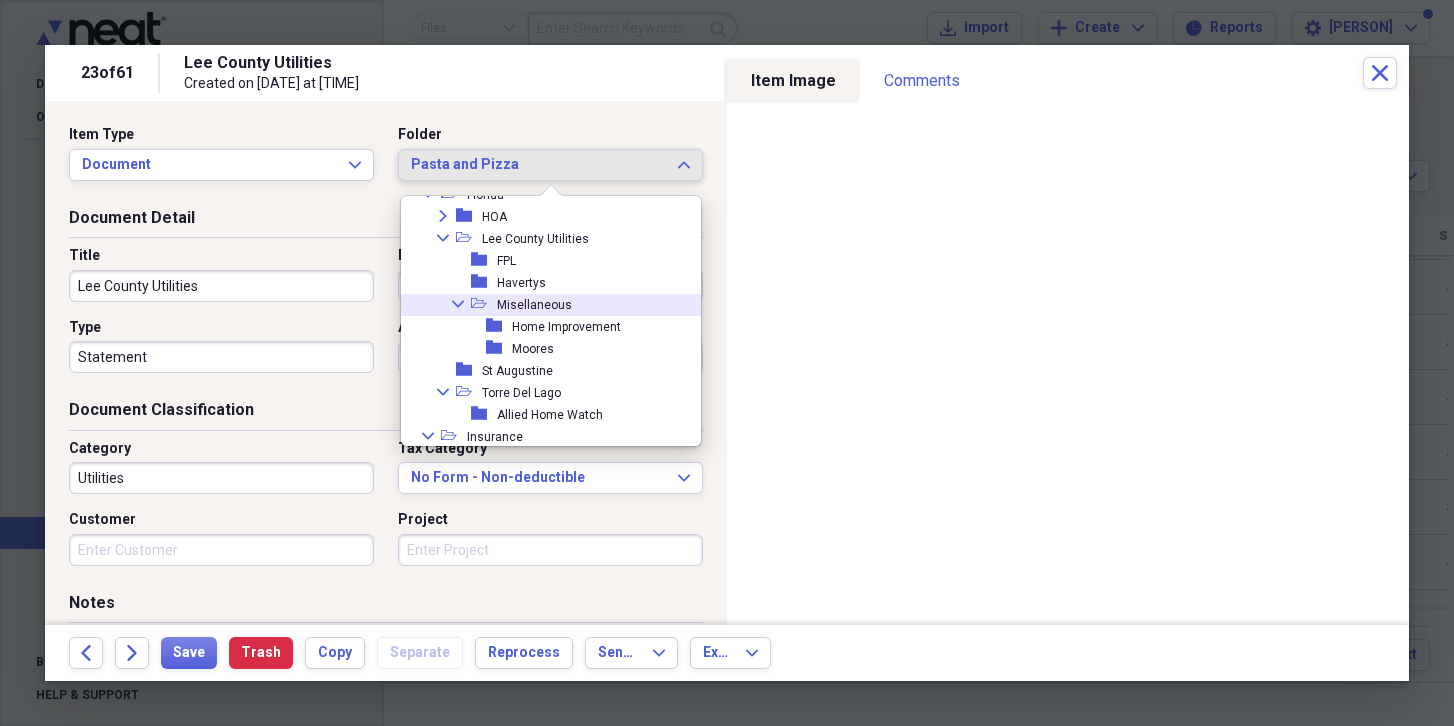 scroll, scrollTop: 845, scrollLeft: 0, axis: vertical 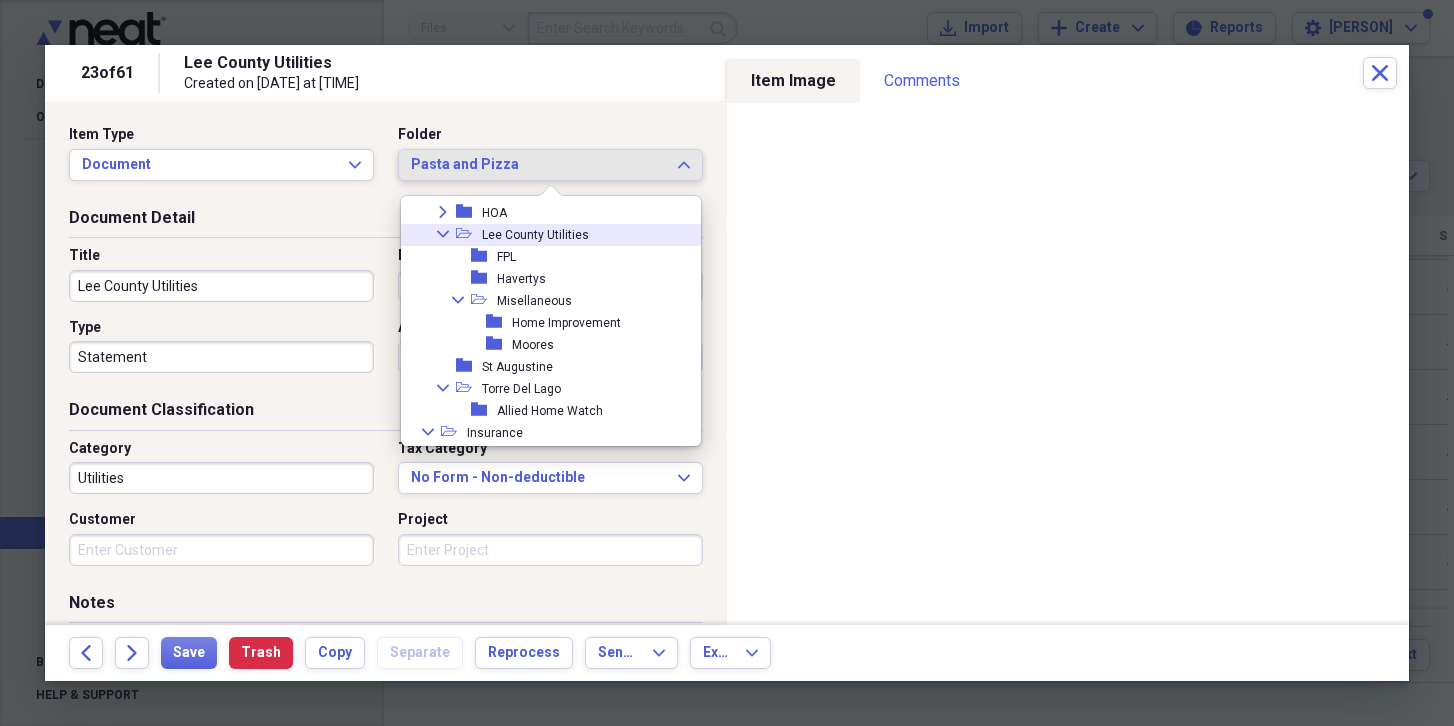 click on "Lee County Utilities" at bounding box center (535, 235) 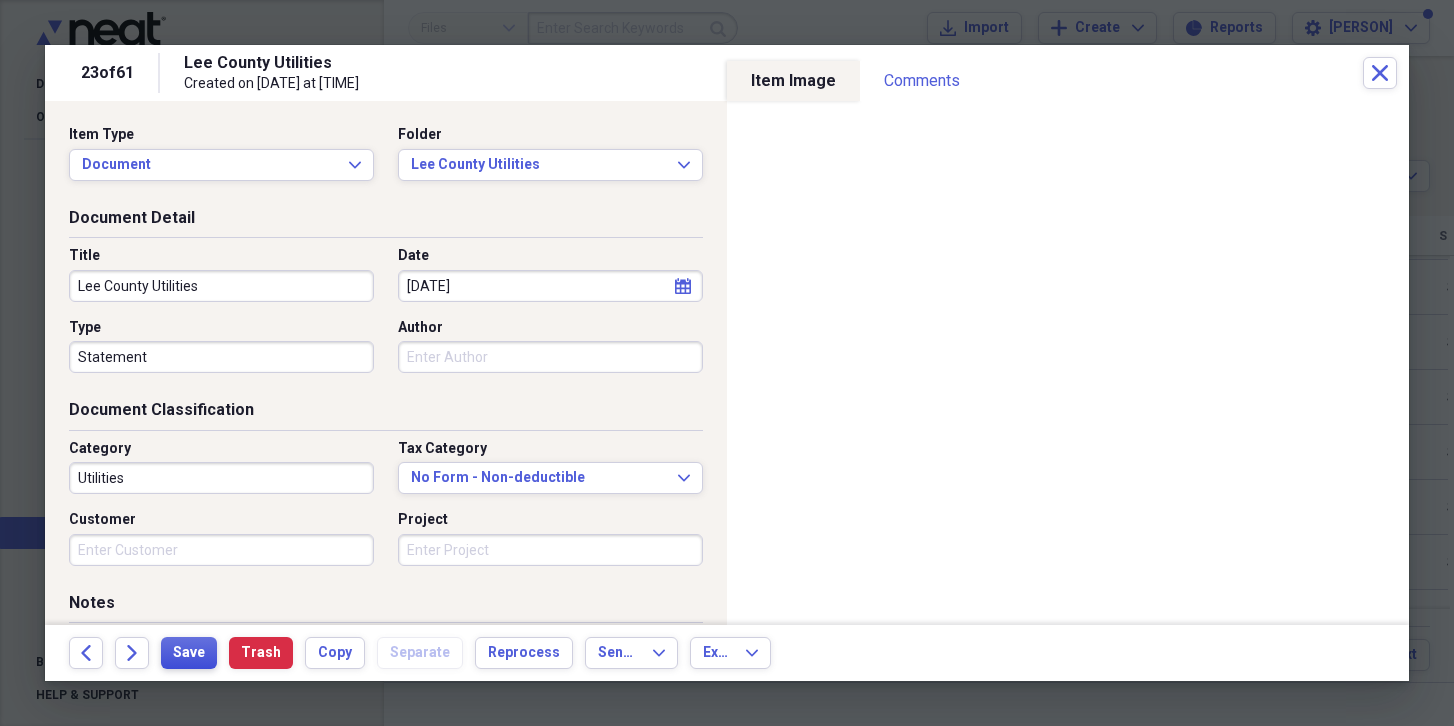 click on "Save" at bounding box center (189, 653) 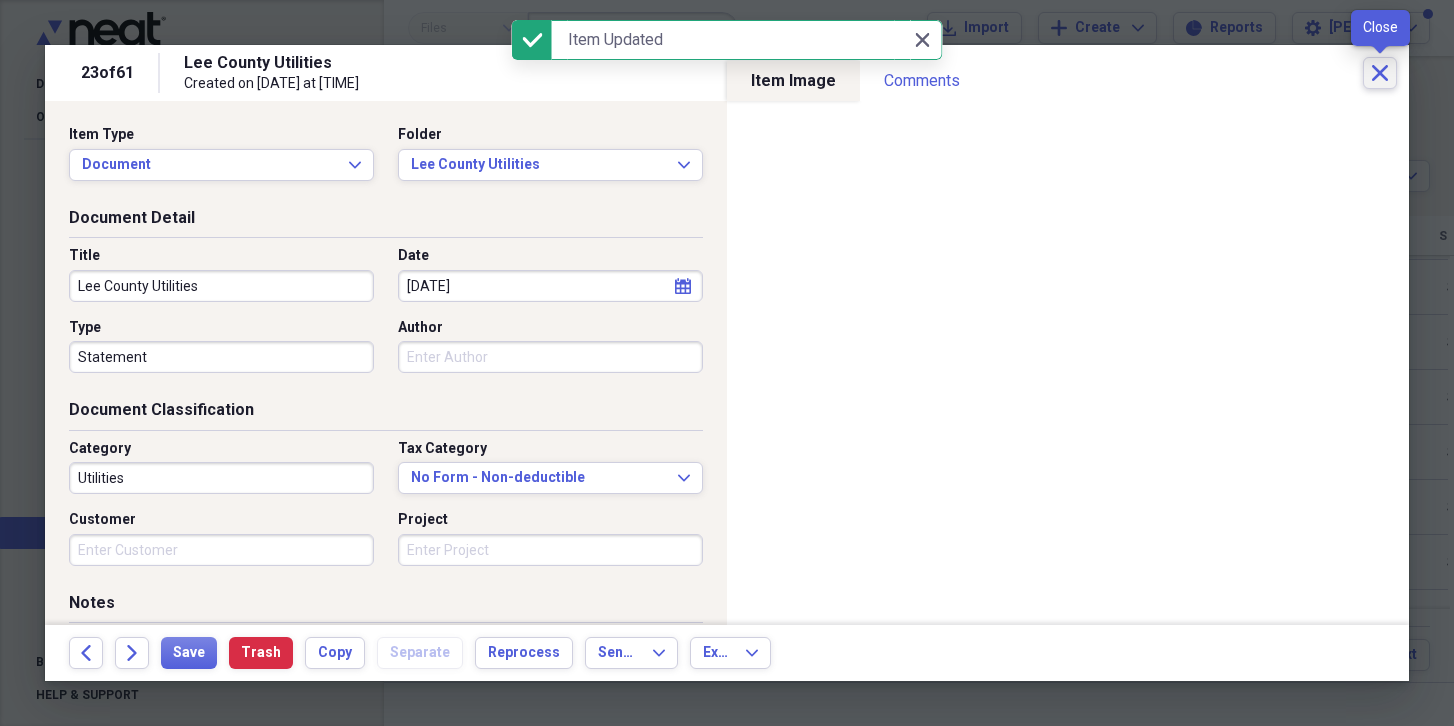 click on "Close" 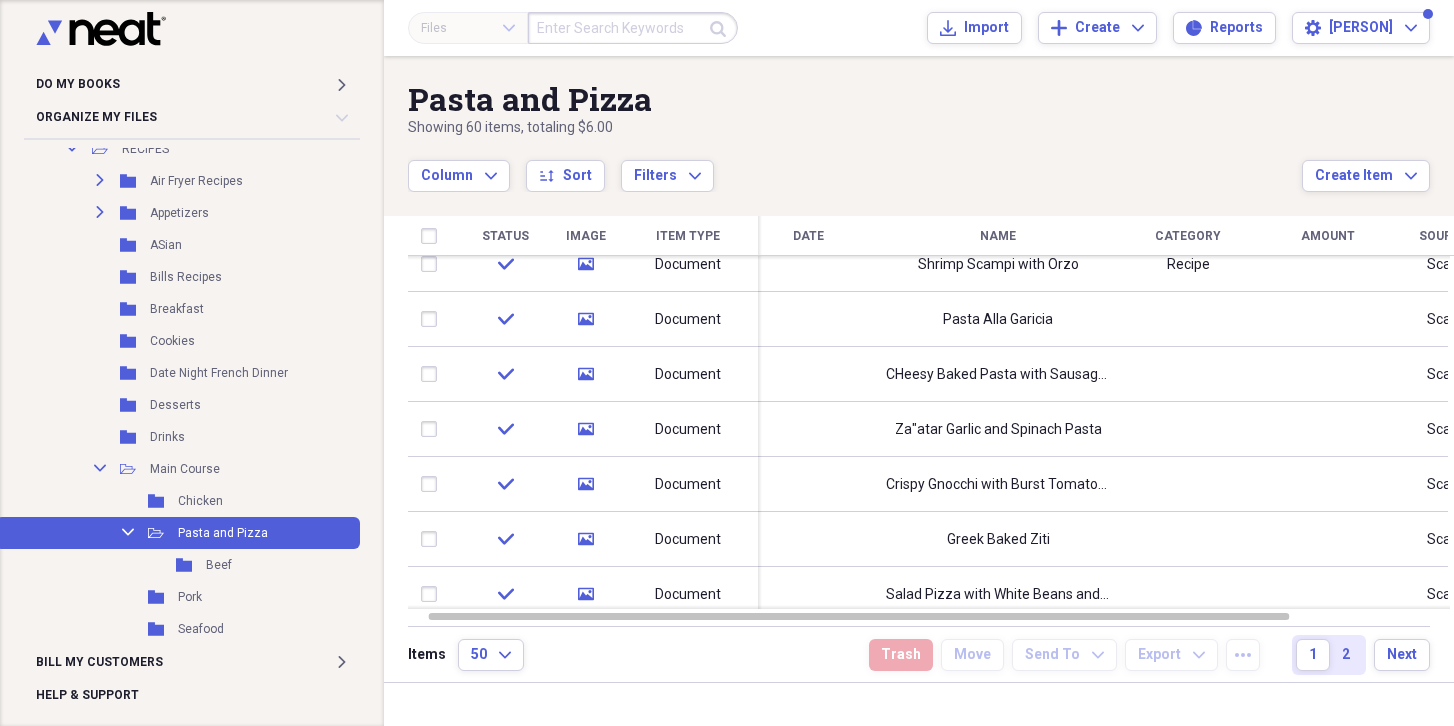 click on "Name" at bounding box center [998, 236] 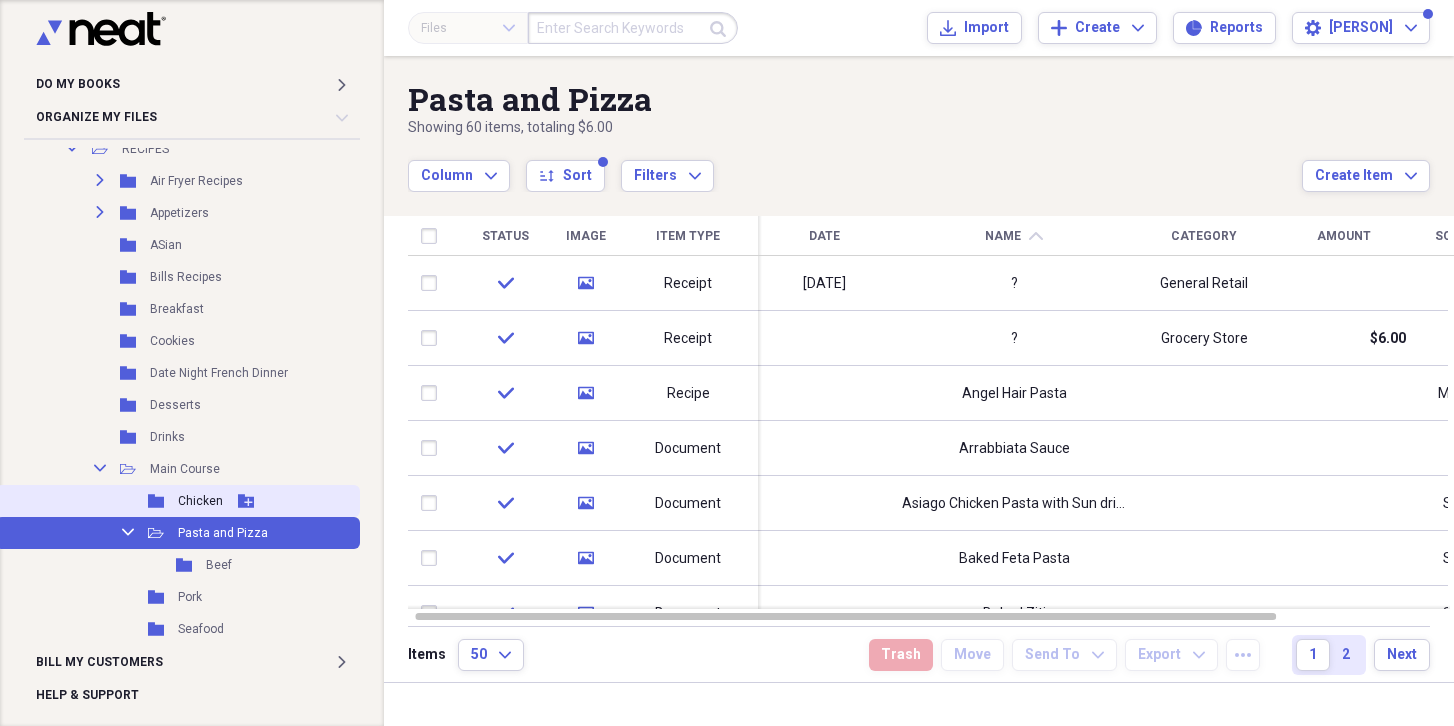click on "Chicken" at bounding box center (200, 501) 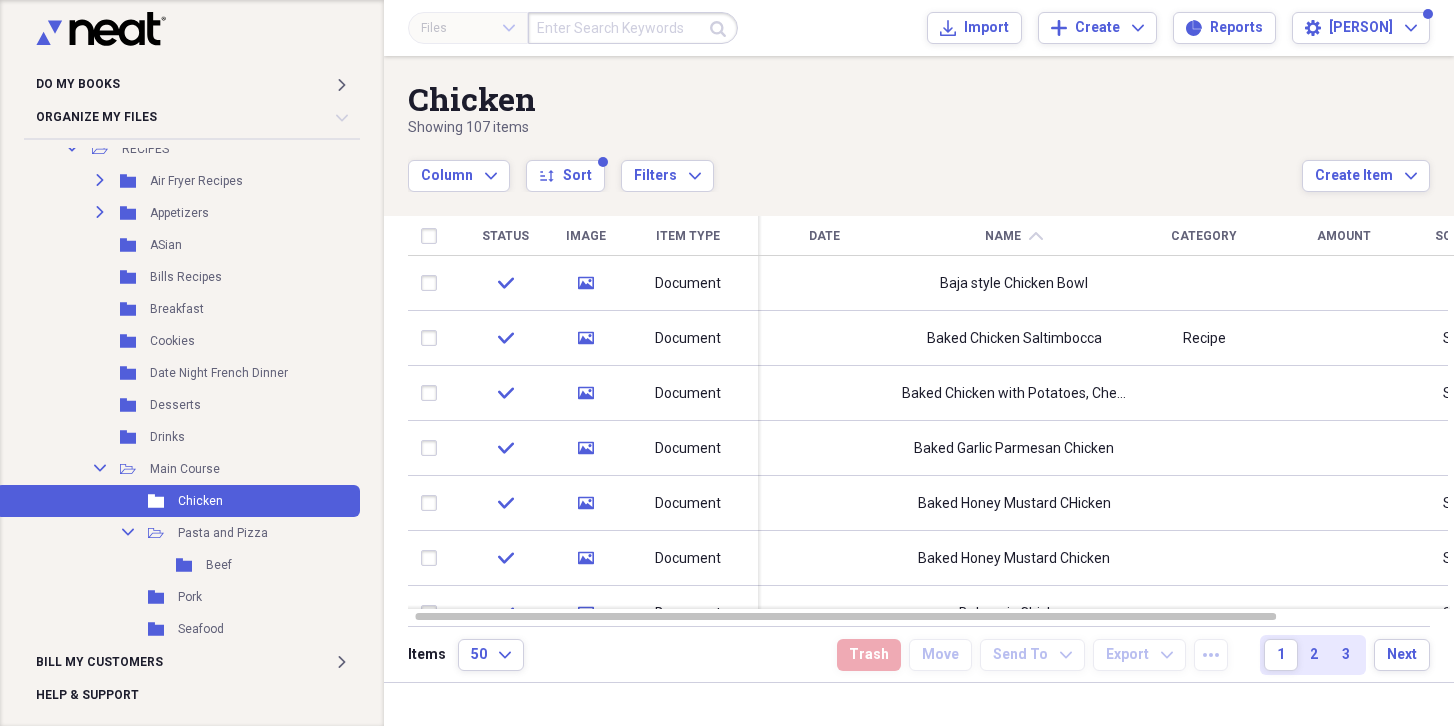 click 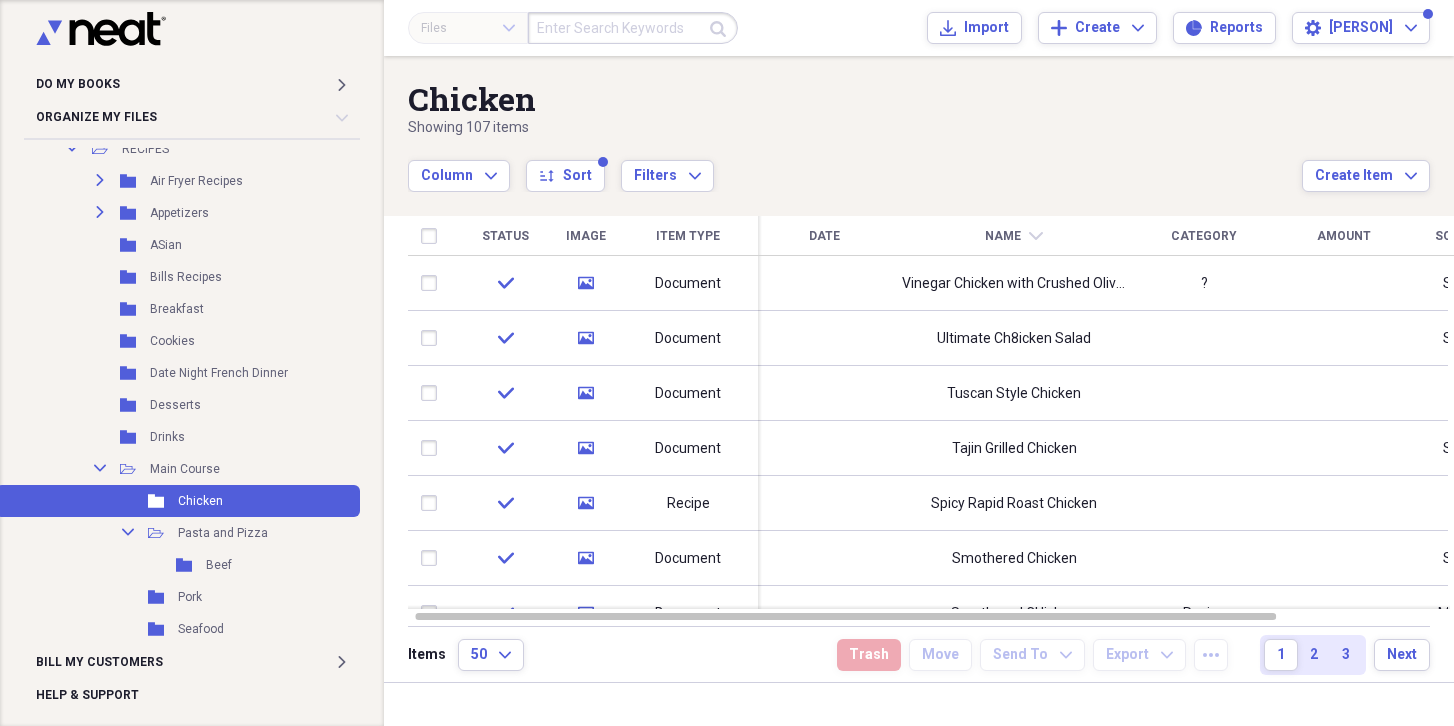 click on "chevron-down" 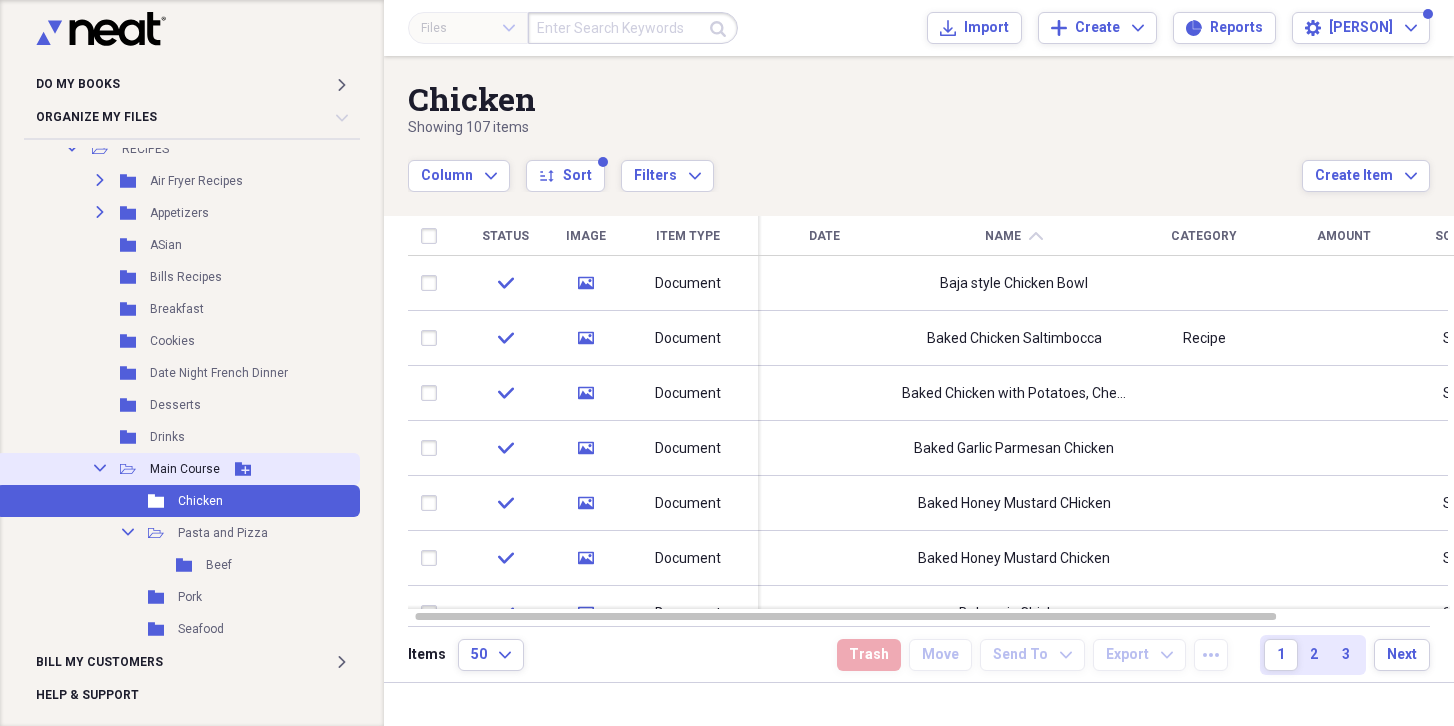 click on "Main Course" at bounding box center (185, 469) 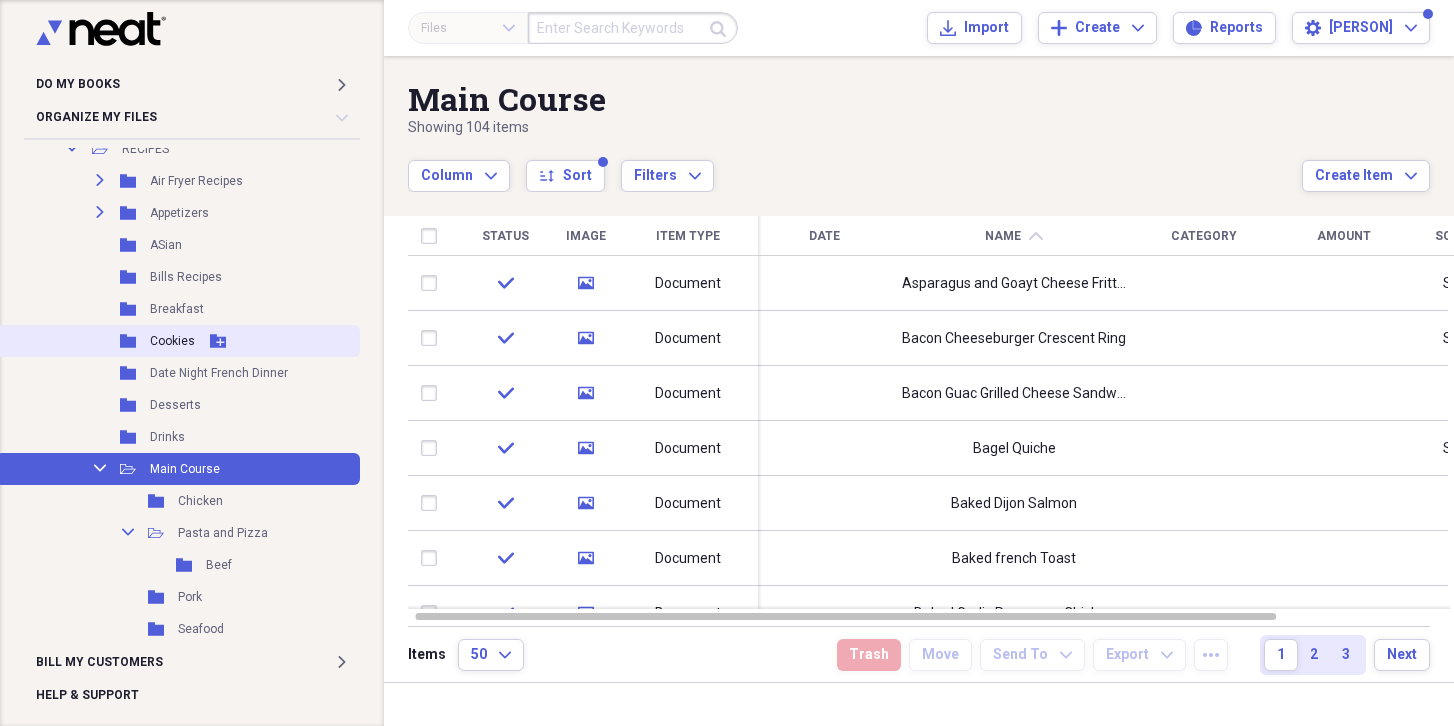 click on "Folder Cookies Add Folder" at bounding box center (178, 341) 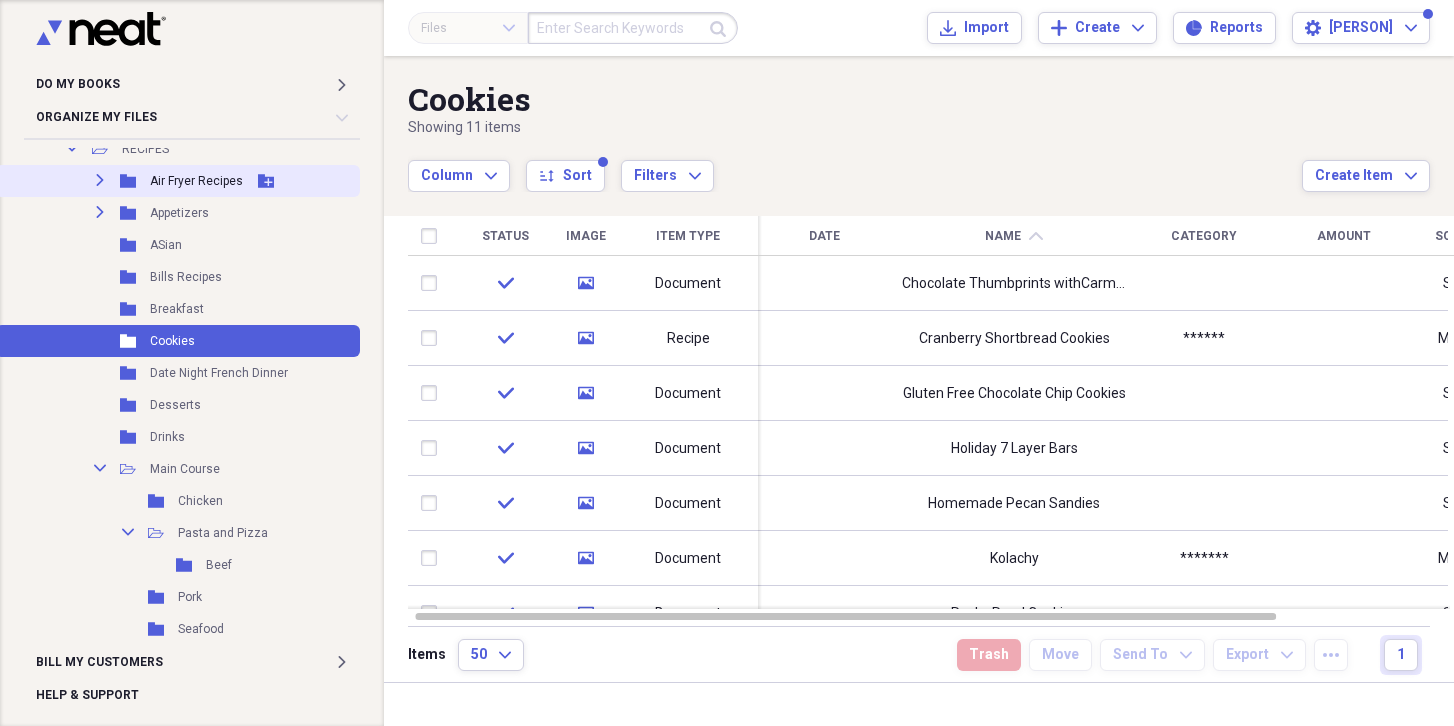 click on "Air Fryer Recipes" at bounding box center [196, 181] 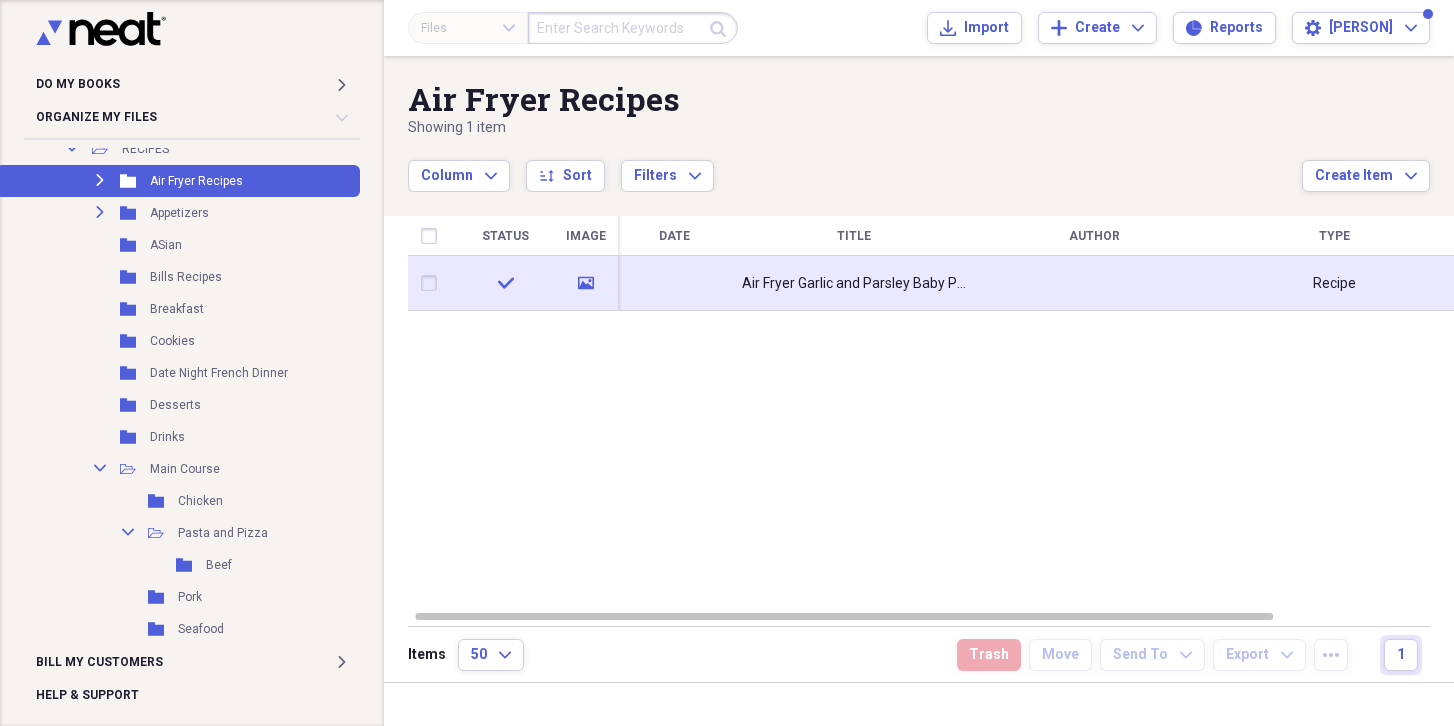 click on "Air Fryer Garlic and Parsley Baby Potatoes" at bounding box center (854, 284) 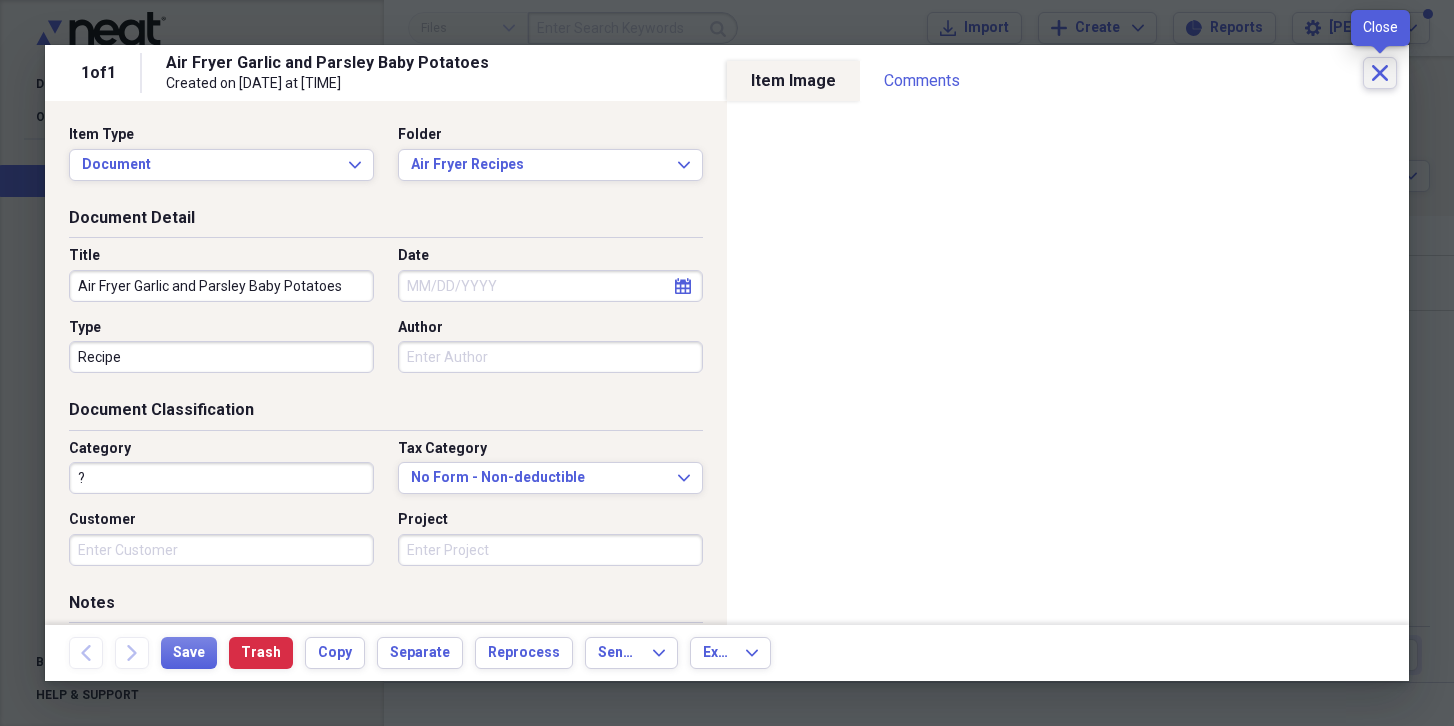 click on "Close" 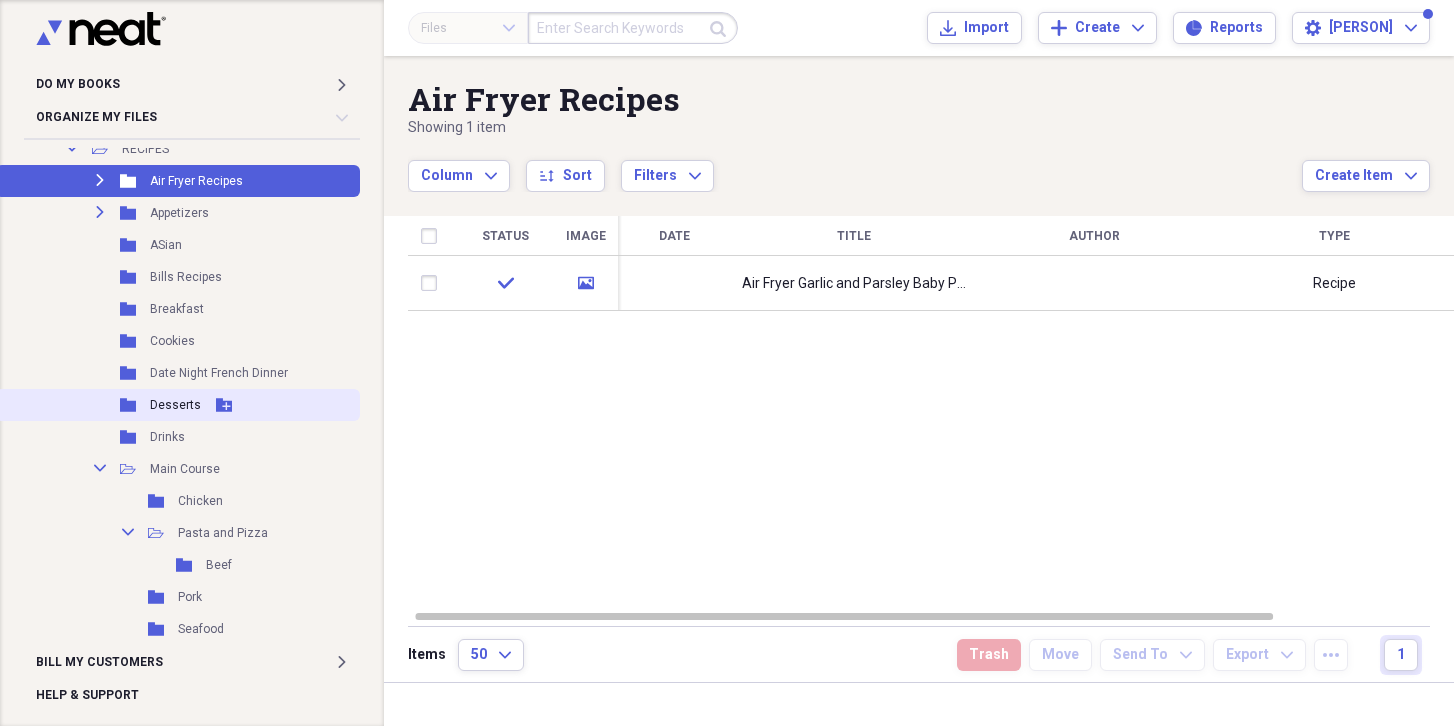 click on "Desserts" at bounding box center (175, 405) 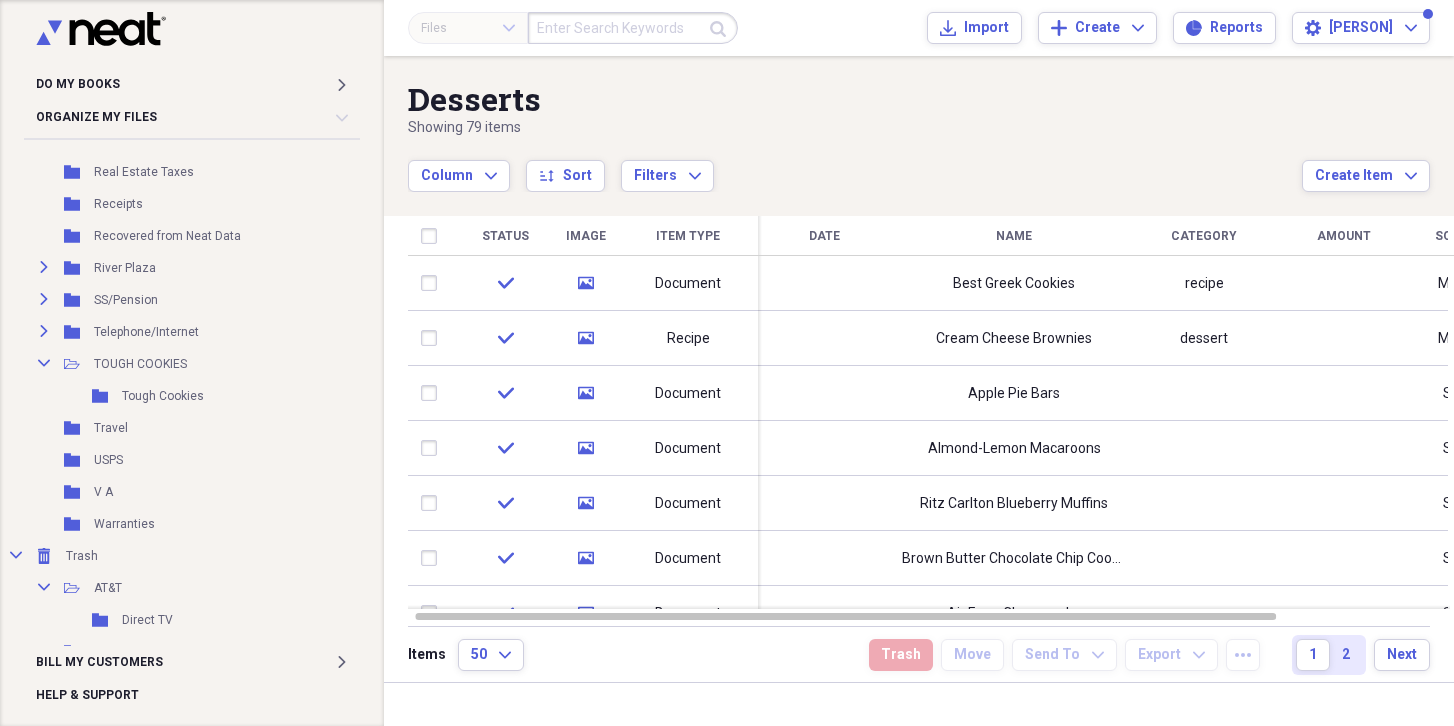 scroll, scrollTop: 3226, scrollLeft: 0, axis: vertical 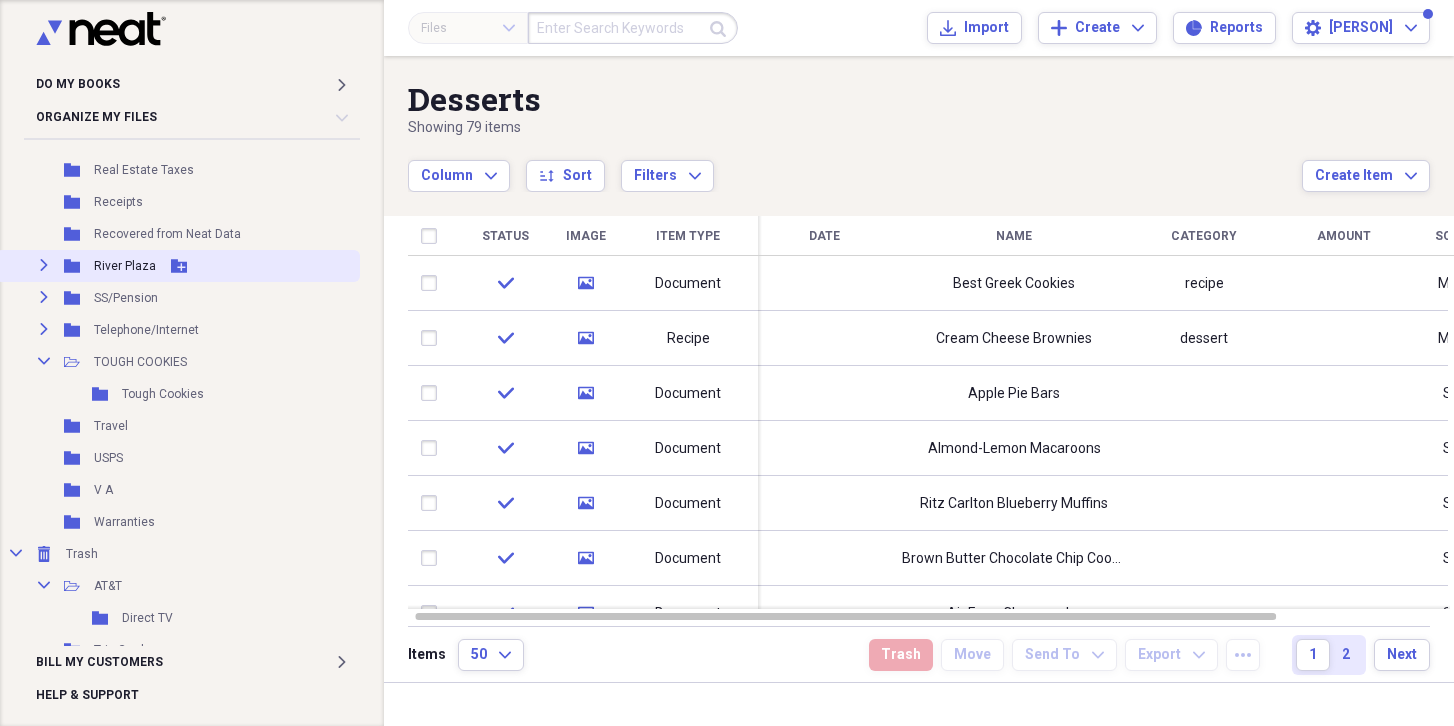 click on "River Plaza" at bounding box center (125, 266) 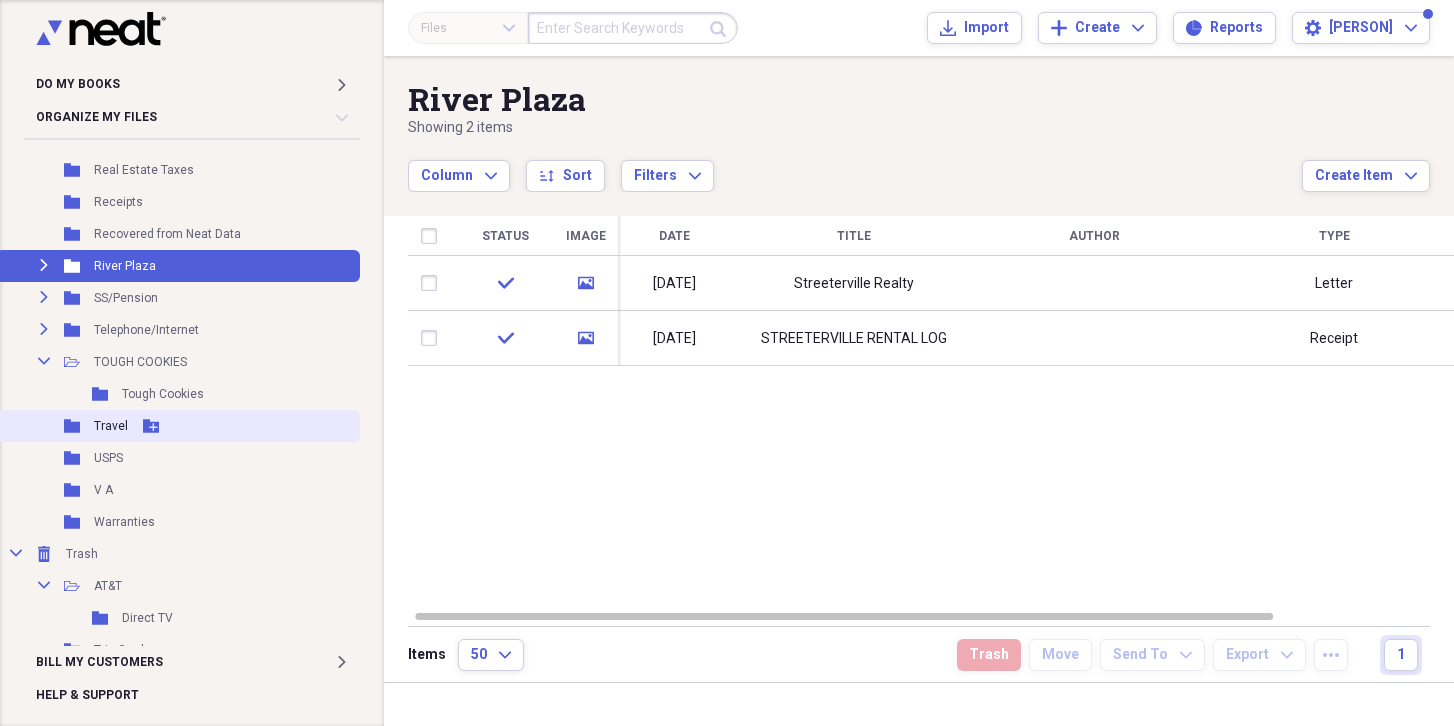 click on "Travel" at bounding box center [111, 426] 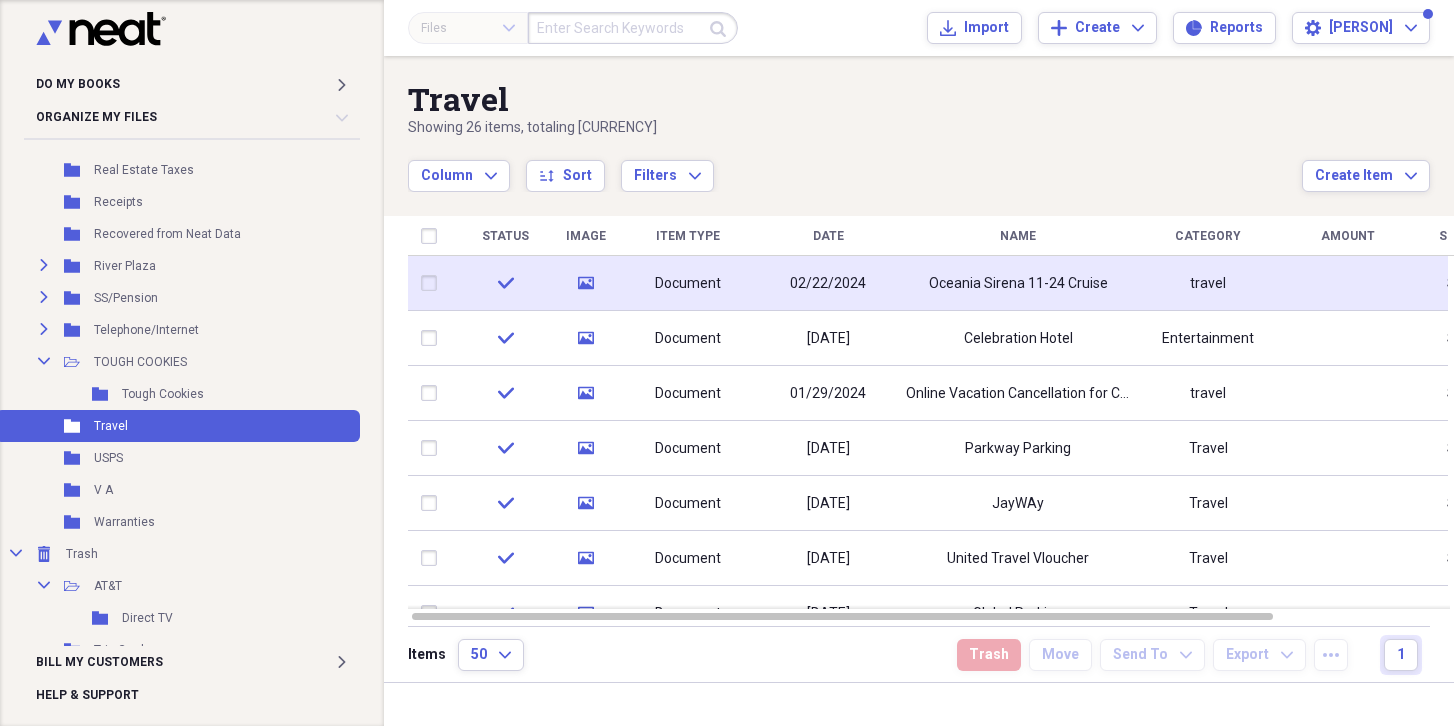 click on "02/22/2024" at bounding box center (828, 283) 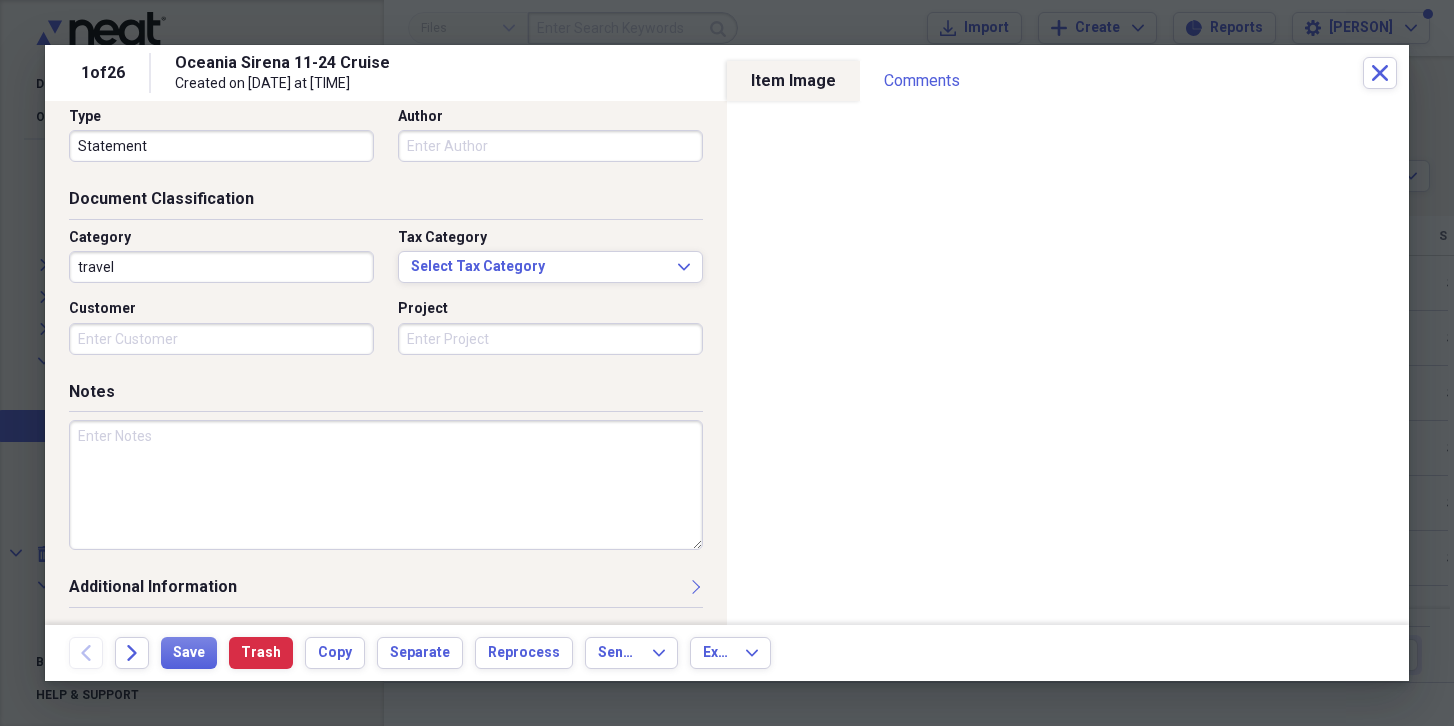 scroll, scrollTop: 0, scrollLeft: 0, axis: both 